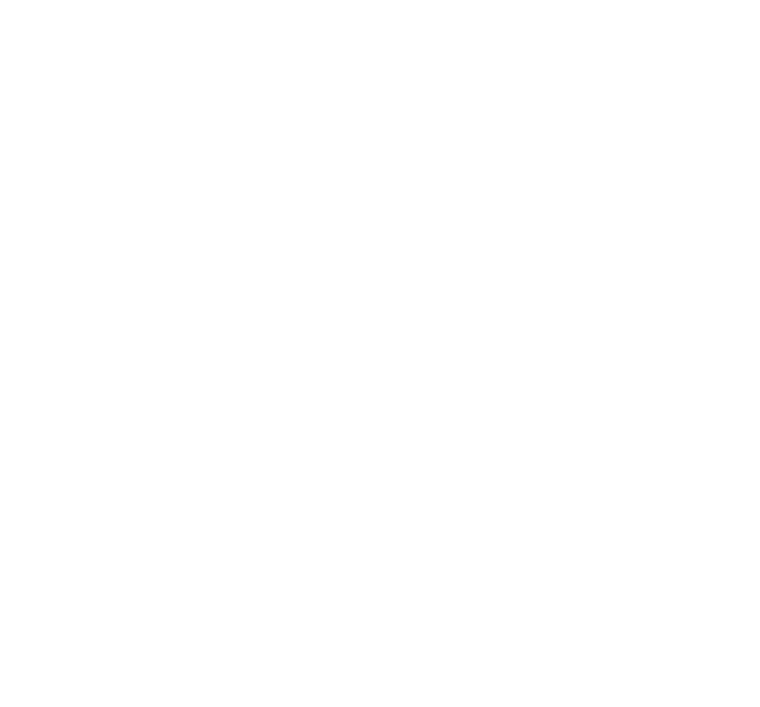 scroll, scrollTop: 0, scrollLeft: 0, axis: both 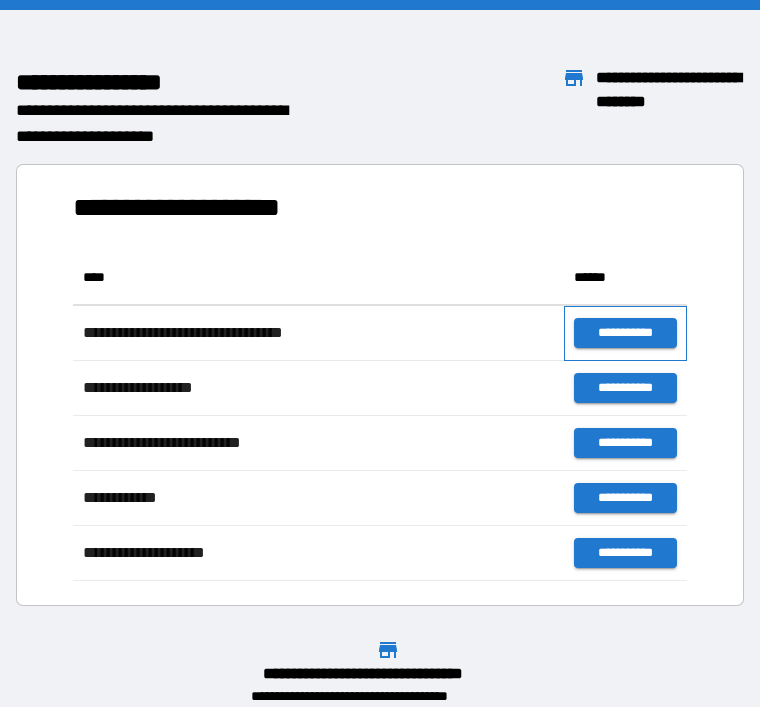 click on "**********" at bounding box center [625, 333] 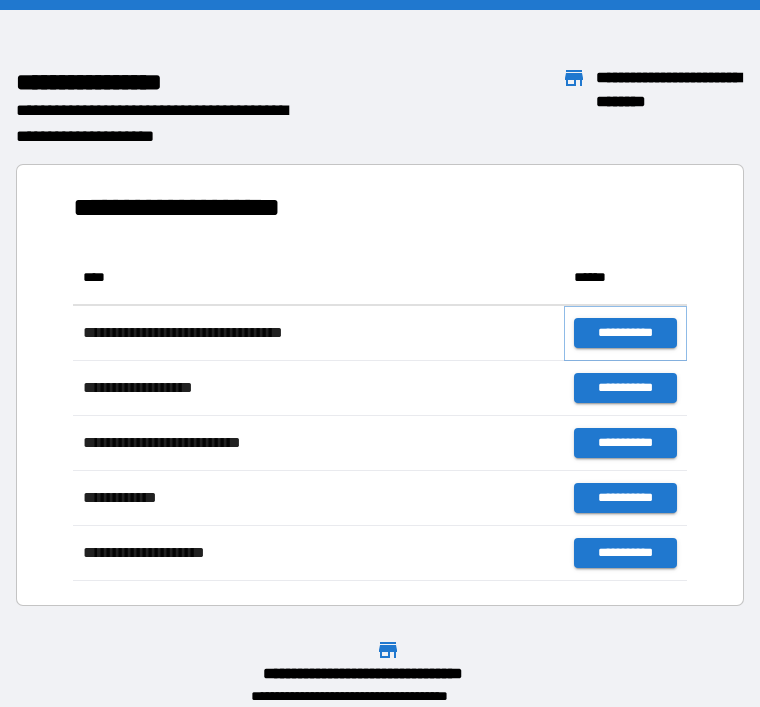 click on "**********" at bounding box center (625, 333) 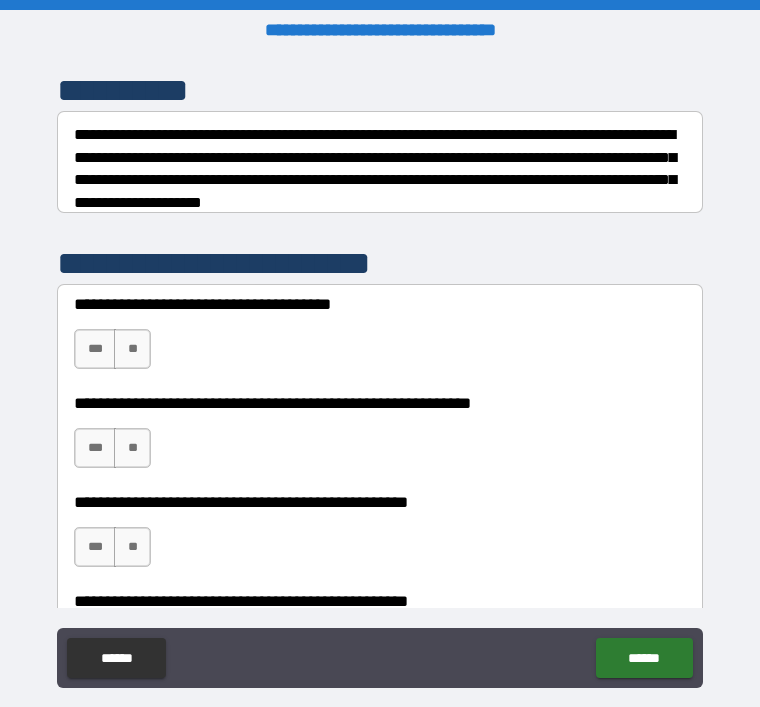 scroll, scrollTop: 258, scrollLeft: 0, axis: vertical 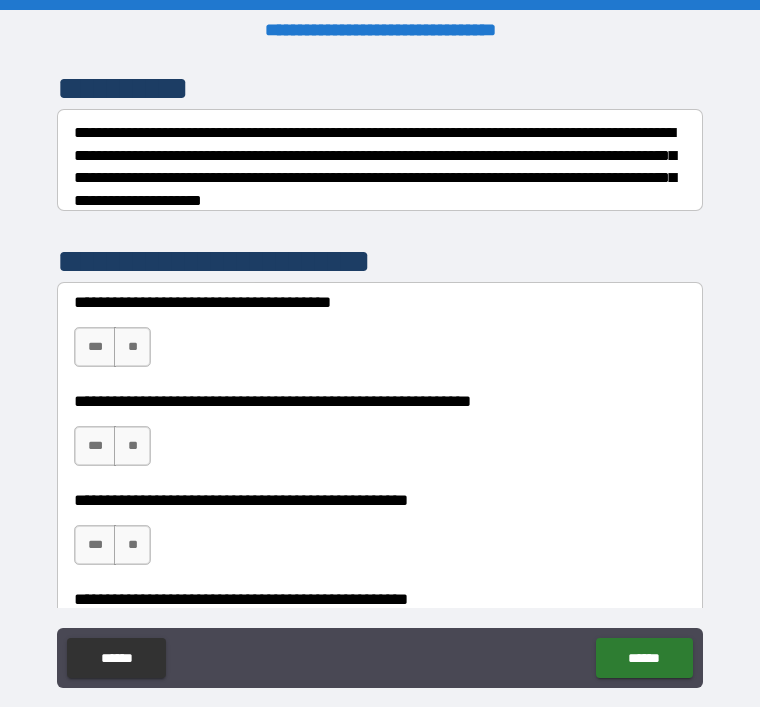 click on "**" at bounding box center [132, 446] 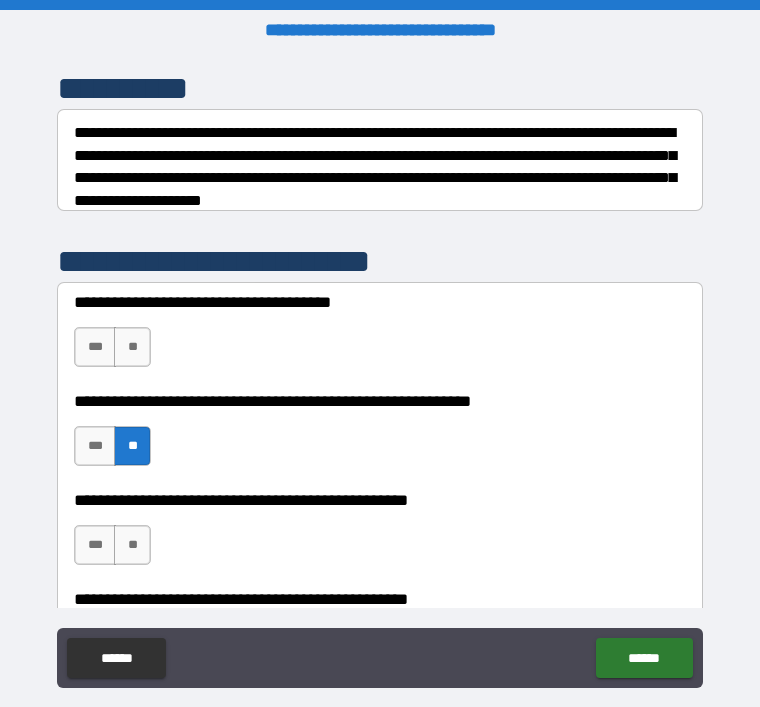 click on "**" at bounding box center [132, 545] 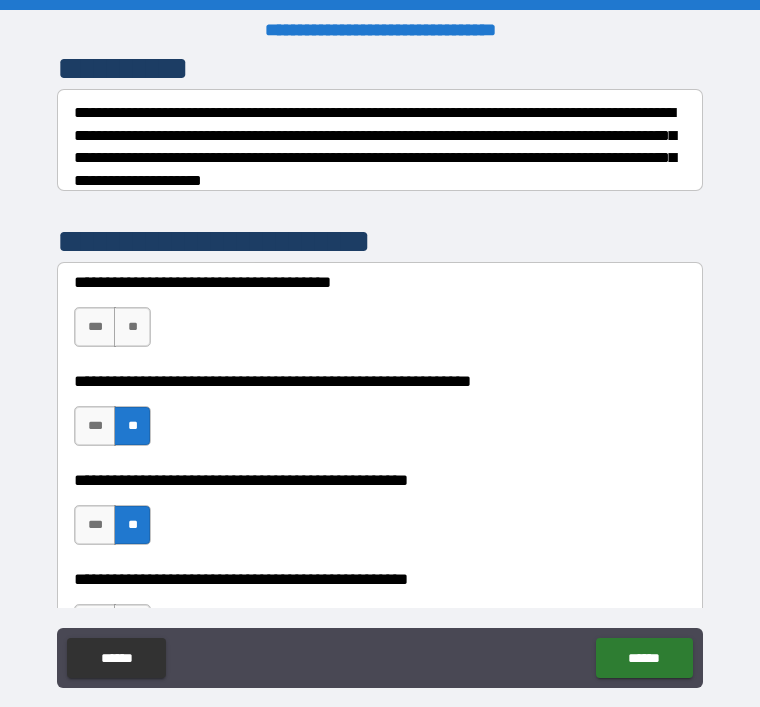 scroll, scrollTop: 280, scrollLeft: 0, axis: vertical 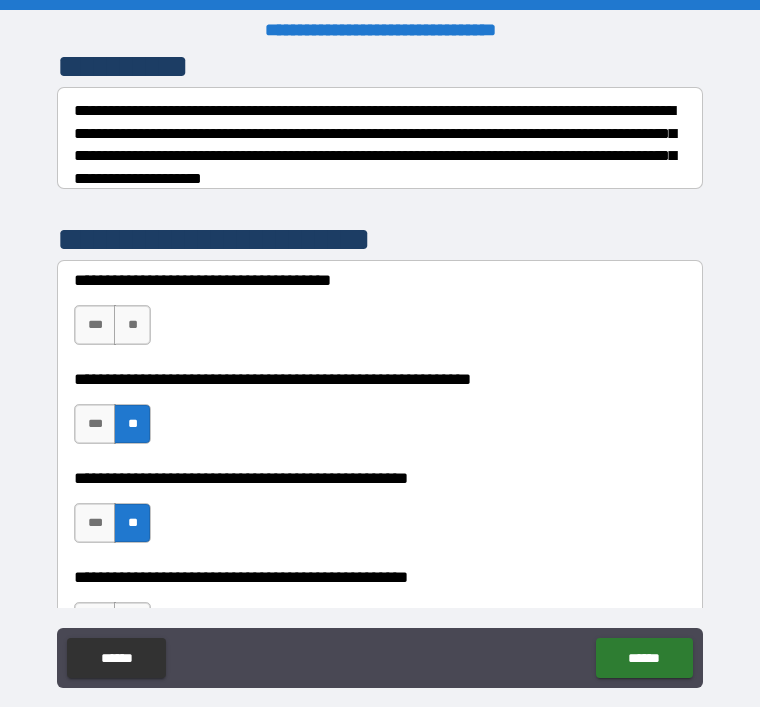 click on "**" at bounding box center [132, 325] 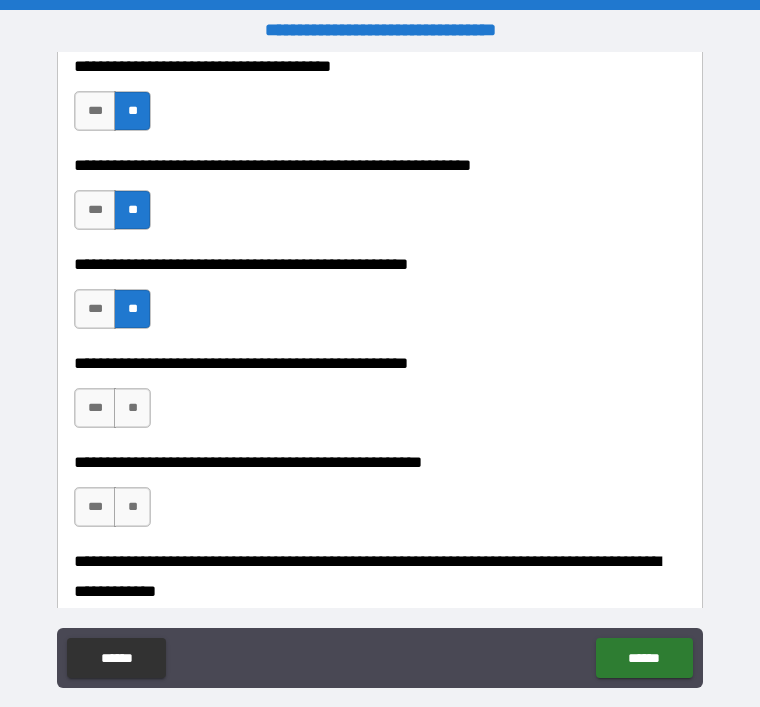 scroll, scrollTop: 502, scrollLeft: 0, axis: vertical 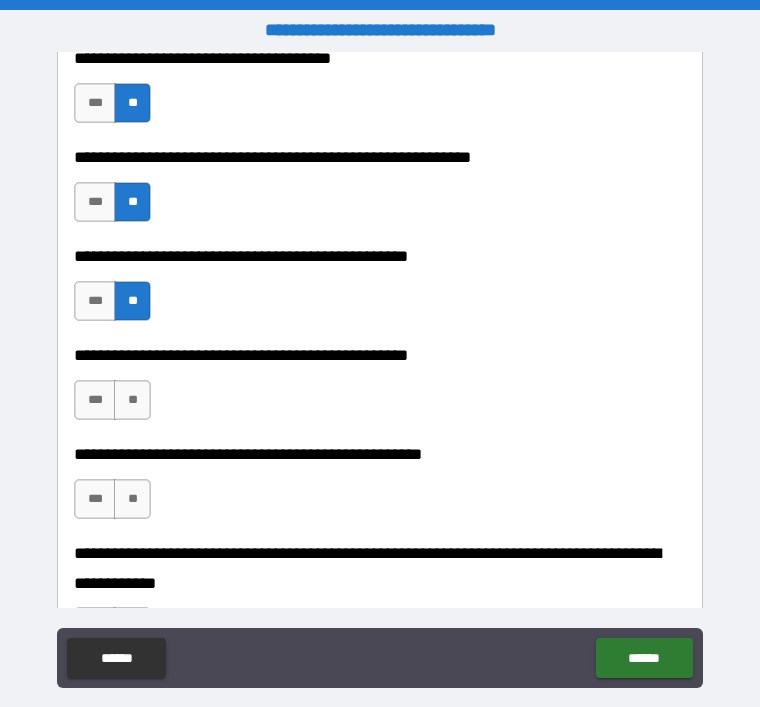 click on "**" at bounding box center [132, 400] 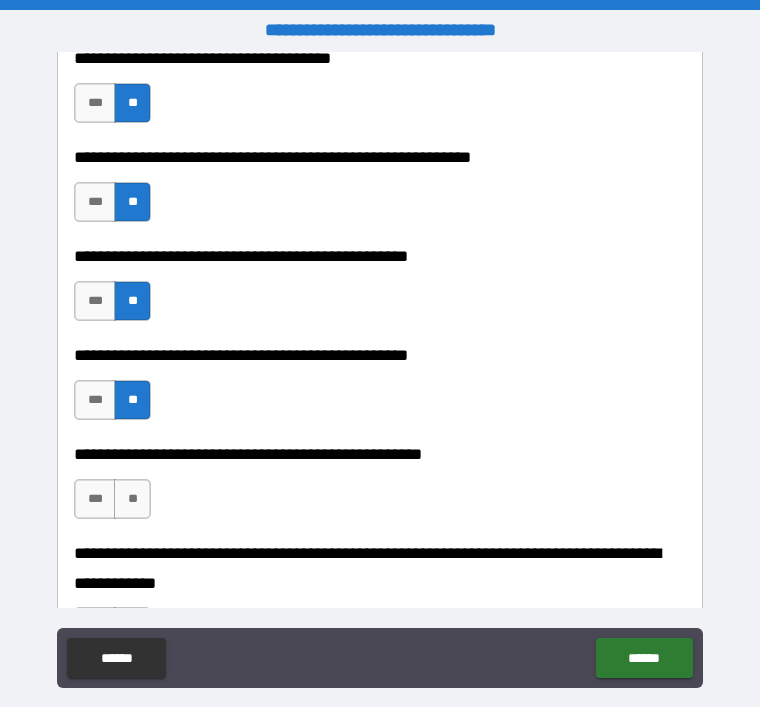 click on "**" at bounding box center [132, 400] 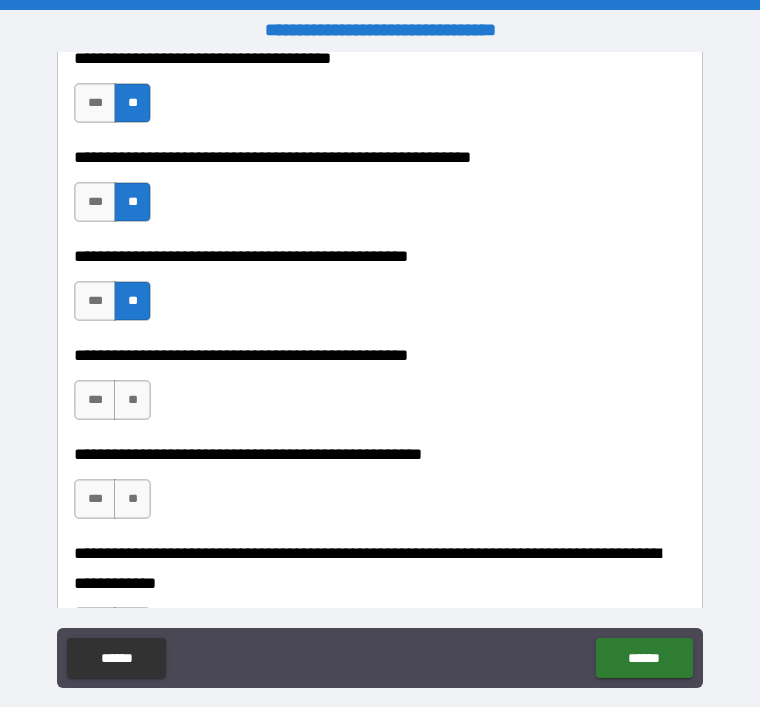 click on "**" at bounding box center [132, 400] 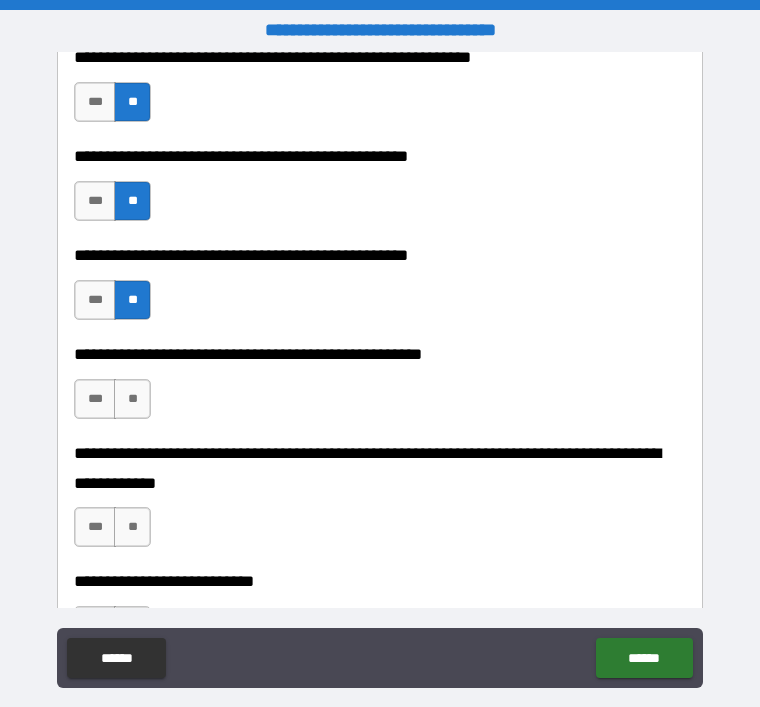 scroll, scrollTop: 623, scrollLeft: 0, axis: vertical 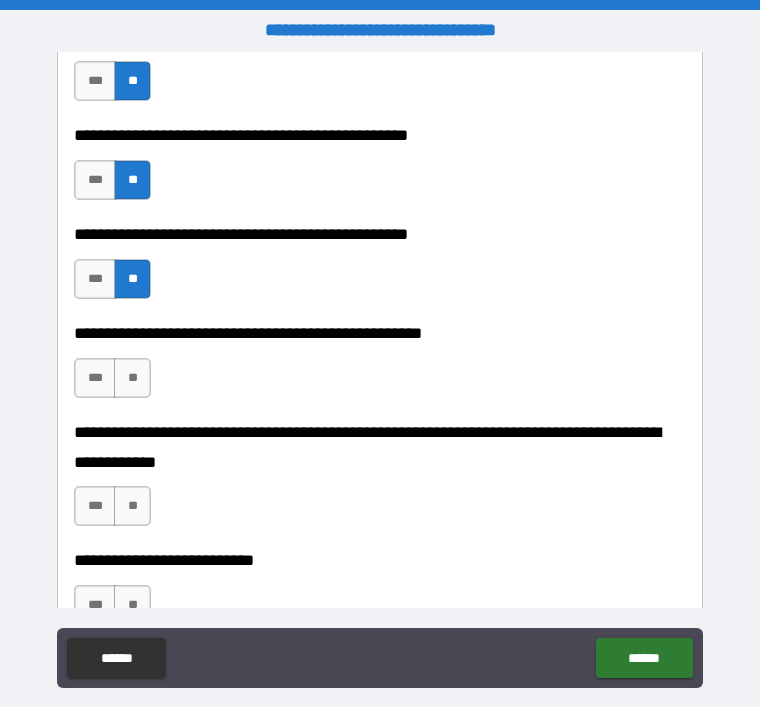 click on "**" at bounding box center [132, 378] 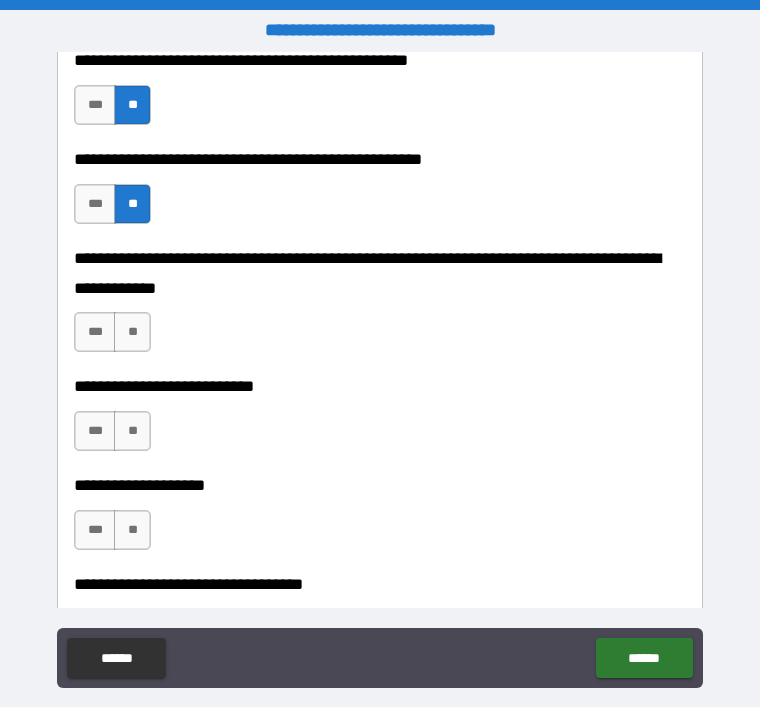 scroll, scrollTop: 798, scrollLeft: 0, axis: vertical 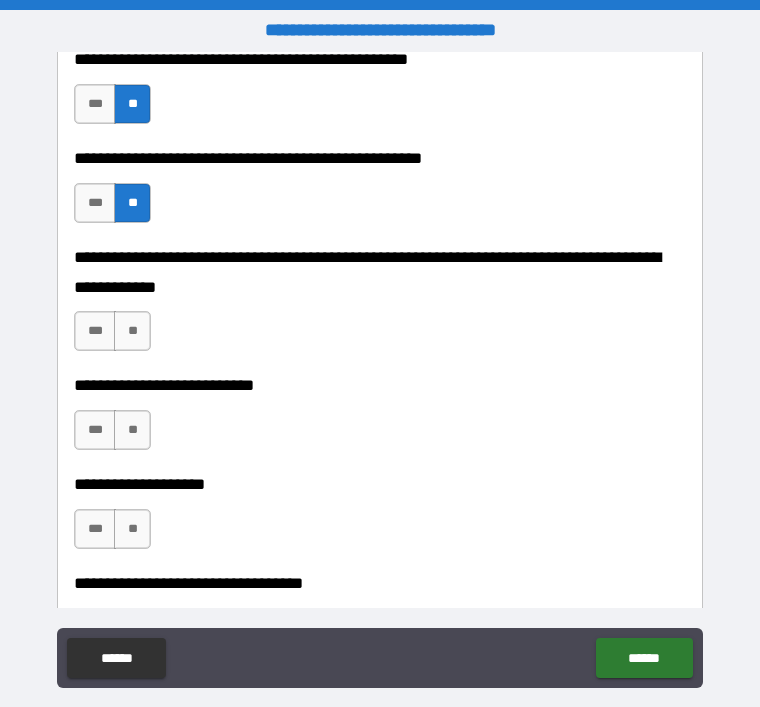 click on "**********" at bounding box center [380, 307] 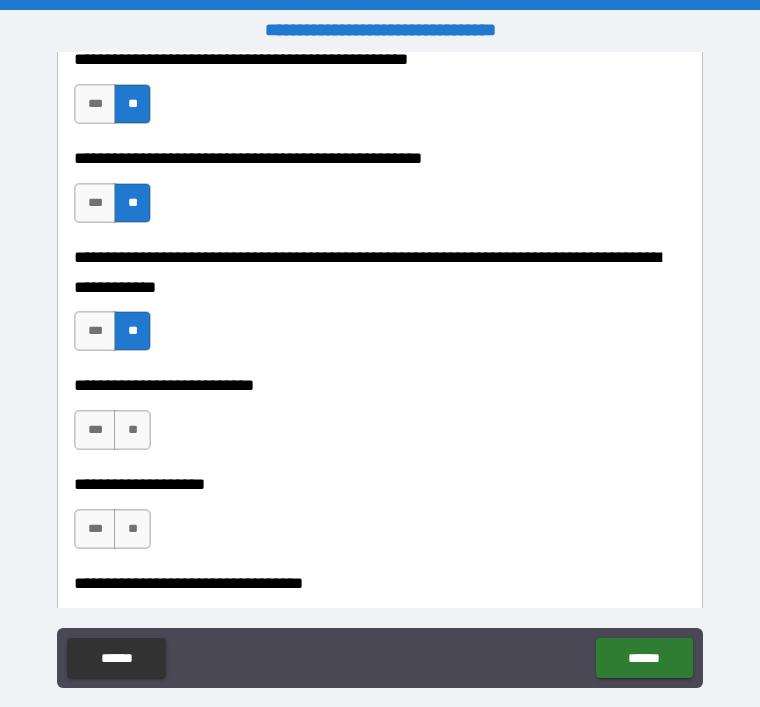 click on "**" at bounding box center [132, 430] 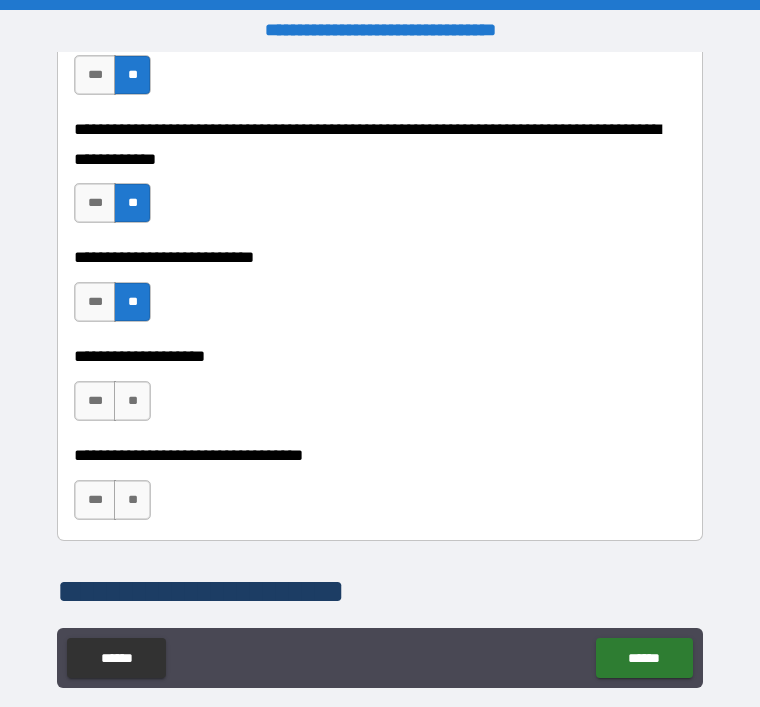 scroll, scrollTop: 931, scrollLeft: 0, axis: vertical 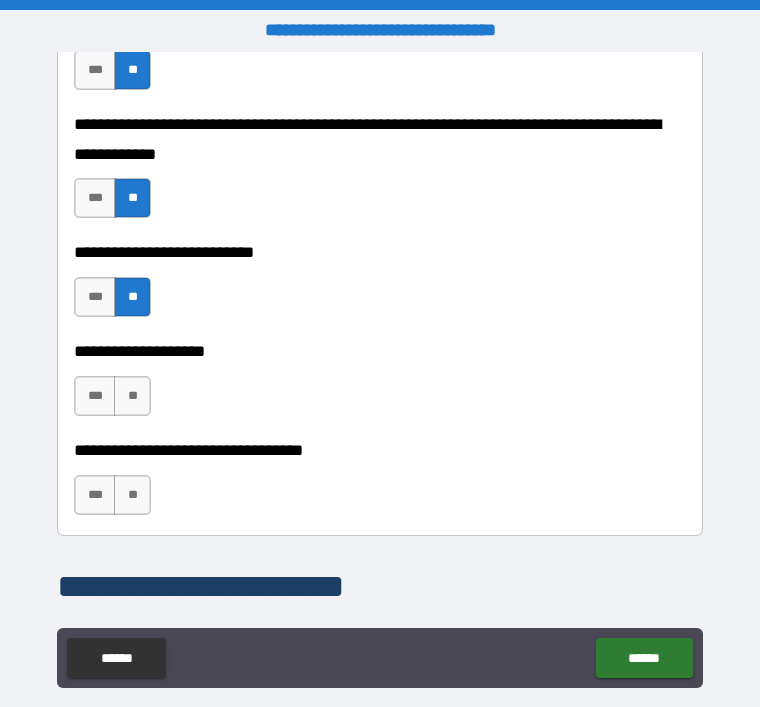 click on "**" at bounding box center [132, 396] 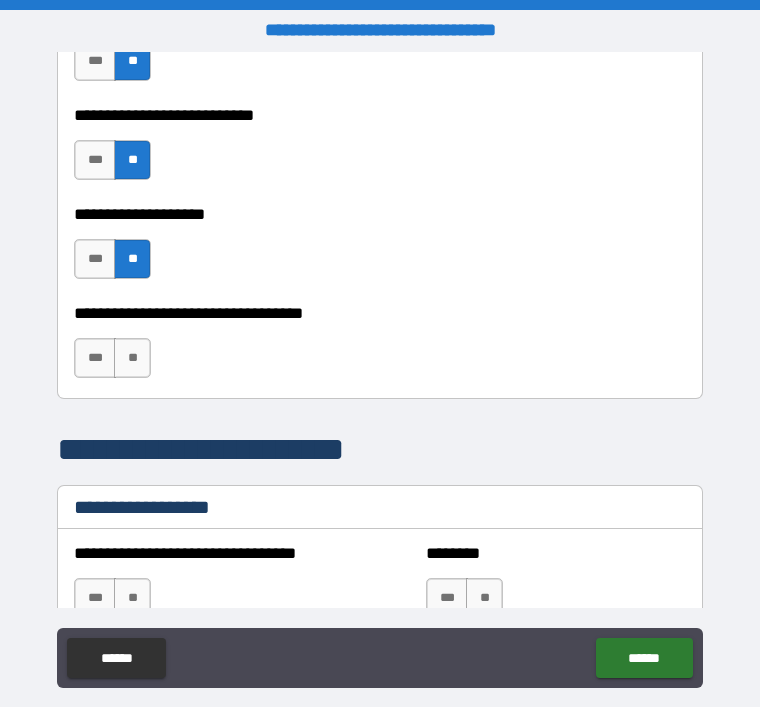 click on "**" at bounding box center [132, 358] 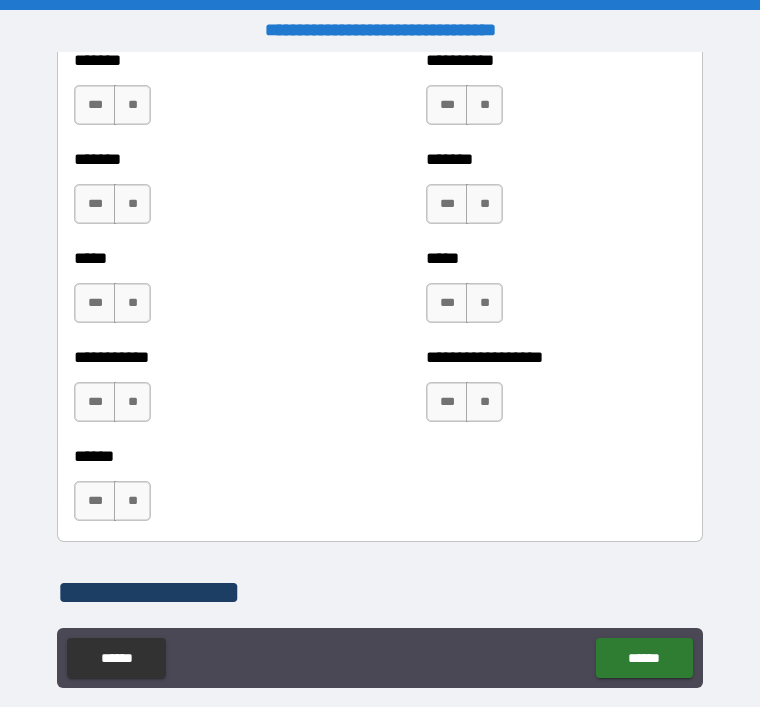 scroll, scrollTop: 1842, scrollLeft: 0, axis: vertical 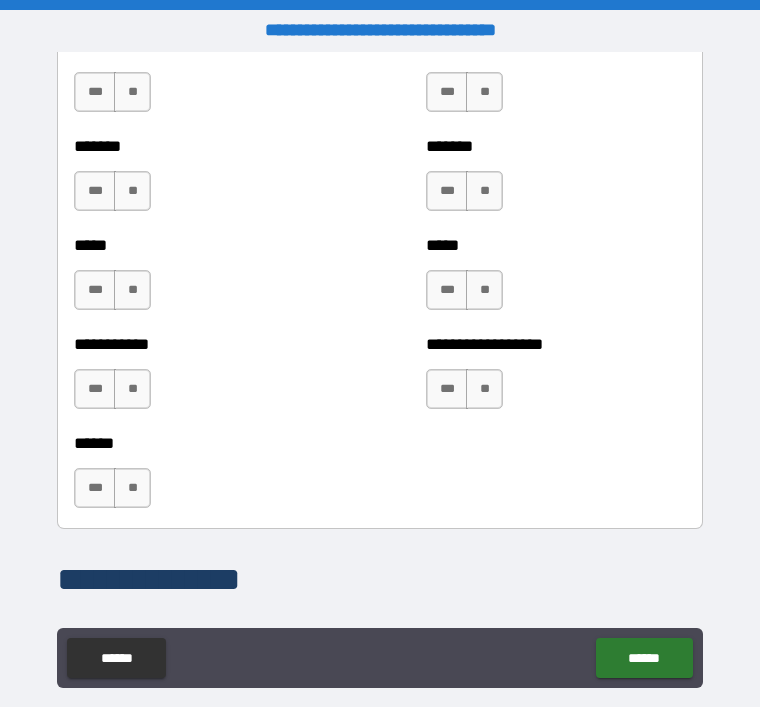 click on "**" at bounding box center (132, 488) 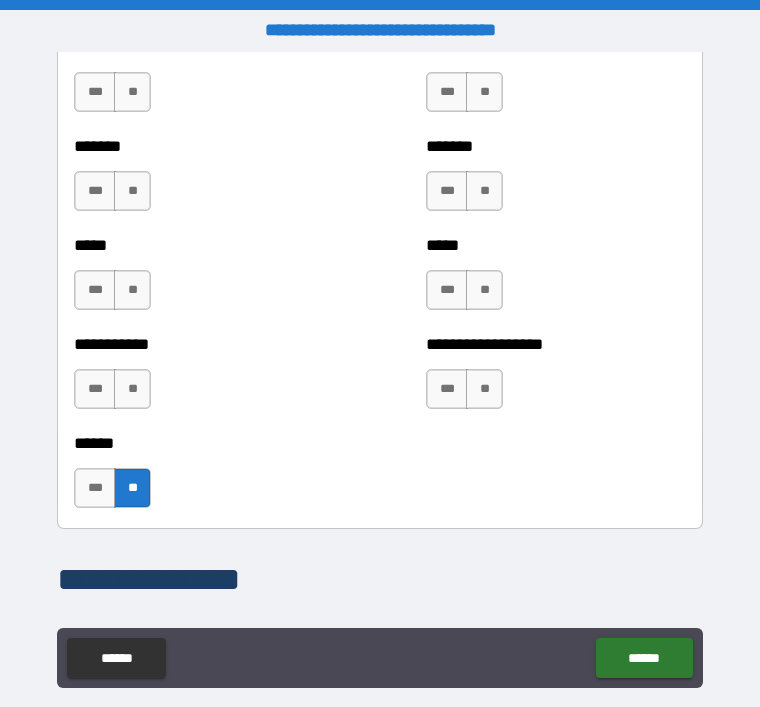 click on "**" at bounding box center (132, 389) 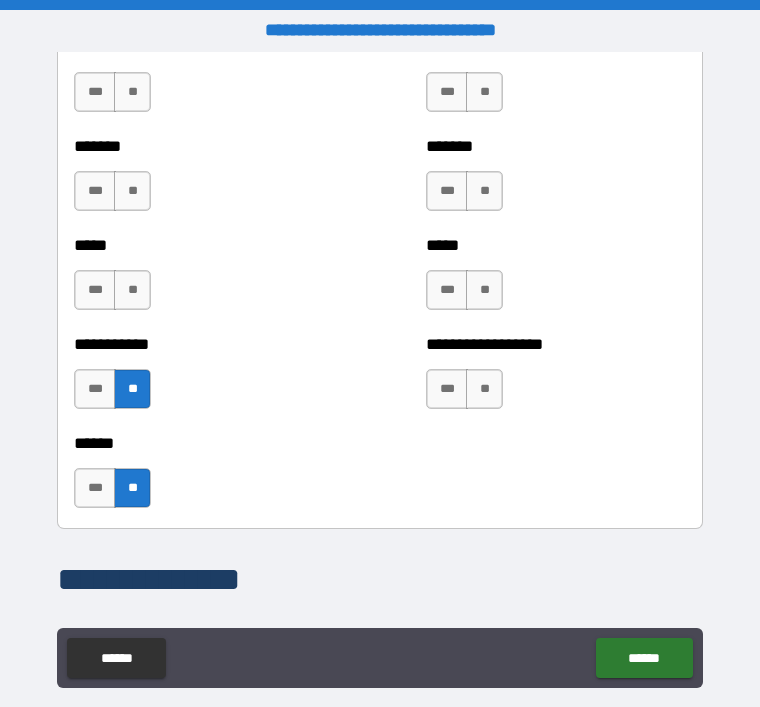 click on "**" at bounding box center [484, 389] 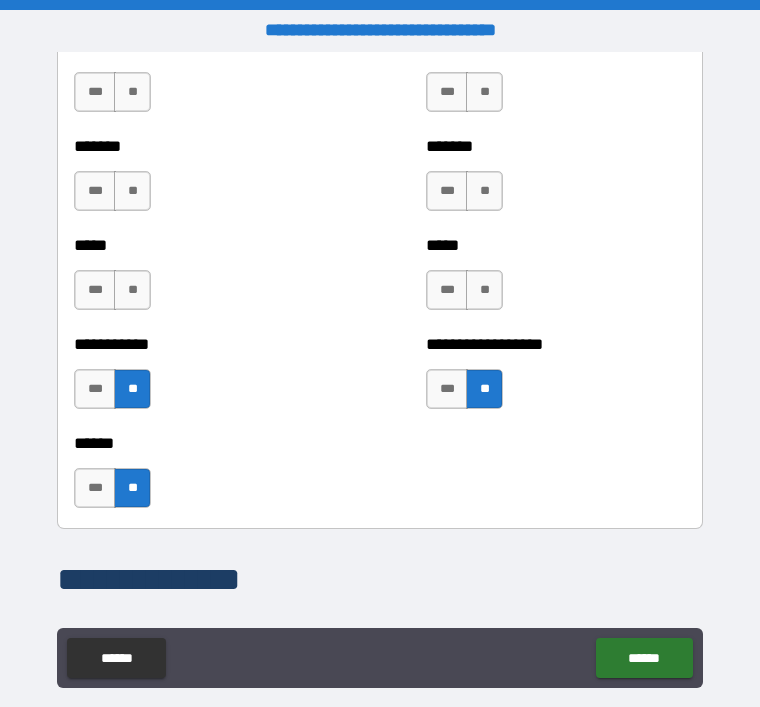 click on "**" at bounding box center [484, 290] 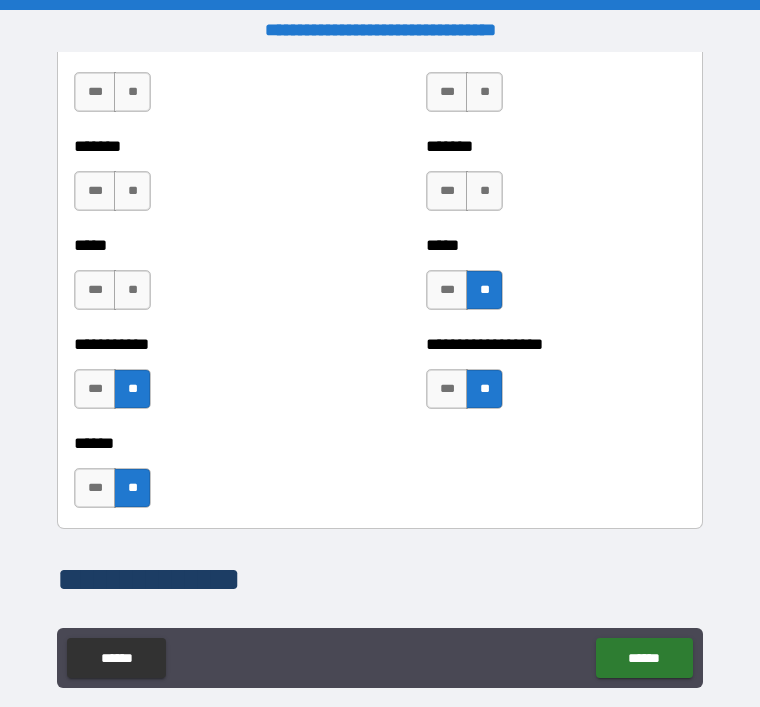 click on "**" at bounding box center [484, 191] 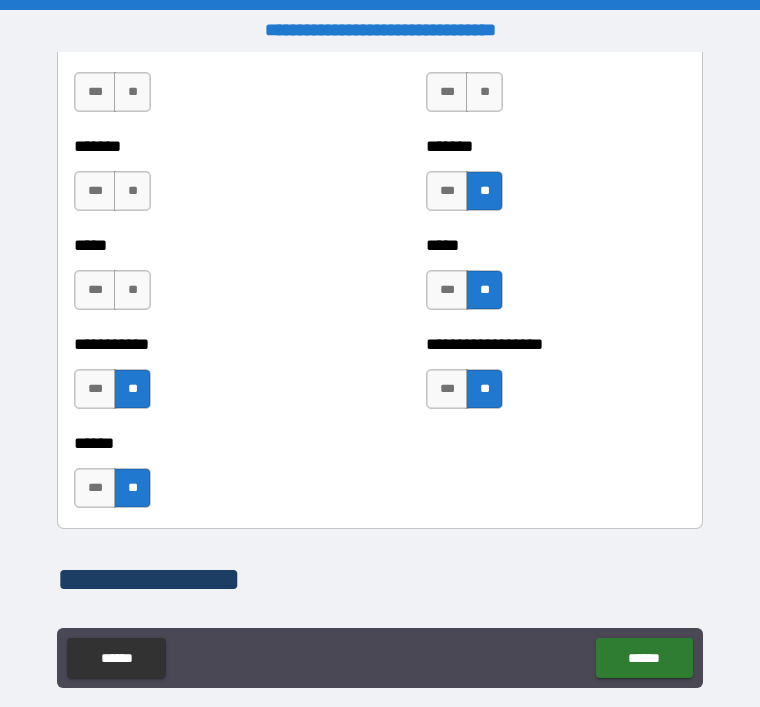 click on "**" at bounding box center [484, 92] 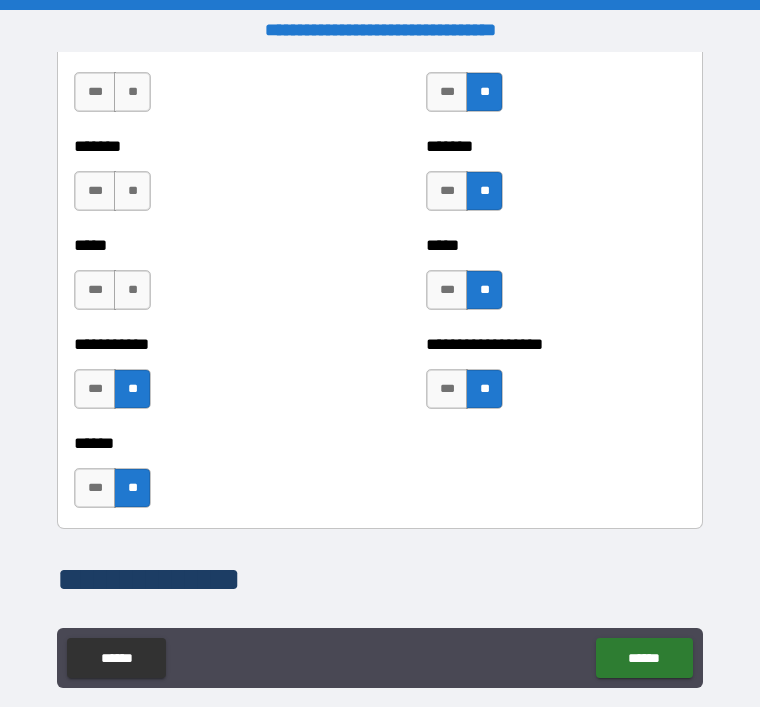 click on "**" at bounding box center (132, 92) 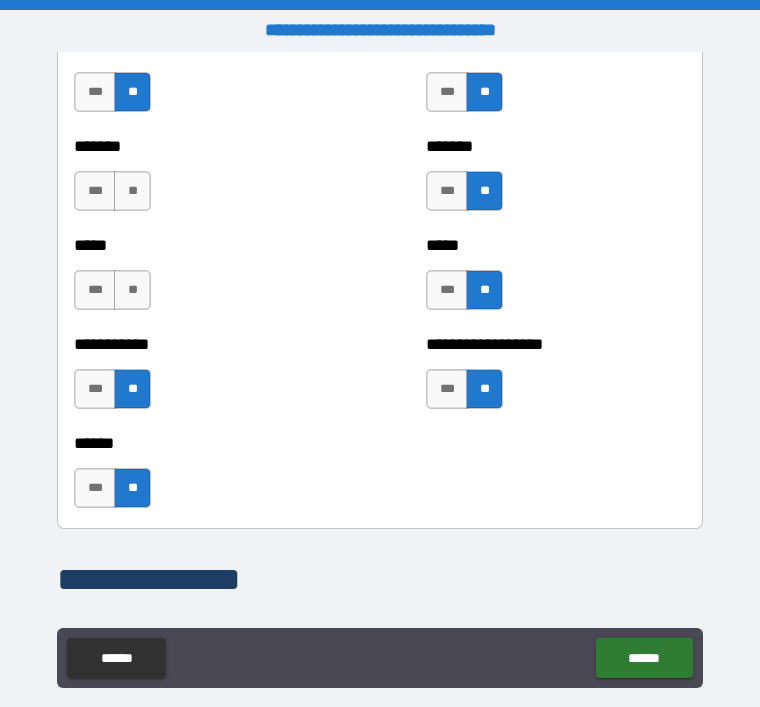 click on "**" at bounding box center [132, 191] 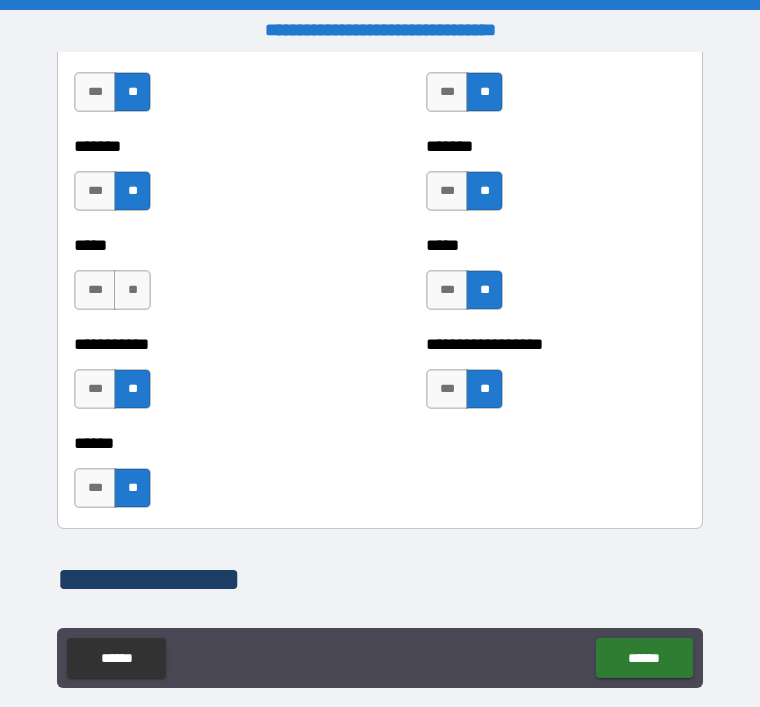 click on "**" at bounding box center [132, 290] 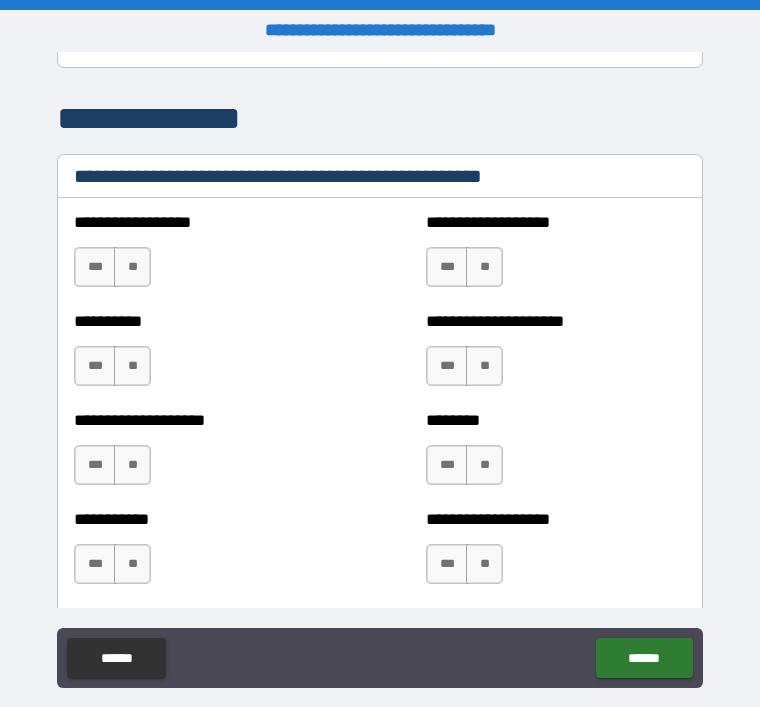 scroll, scrollTop: 2308, scrollLeft: 0, axis: vertical 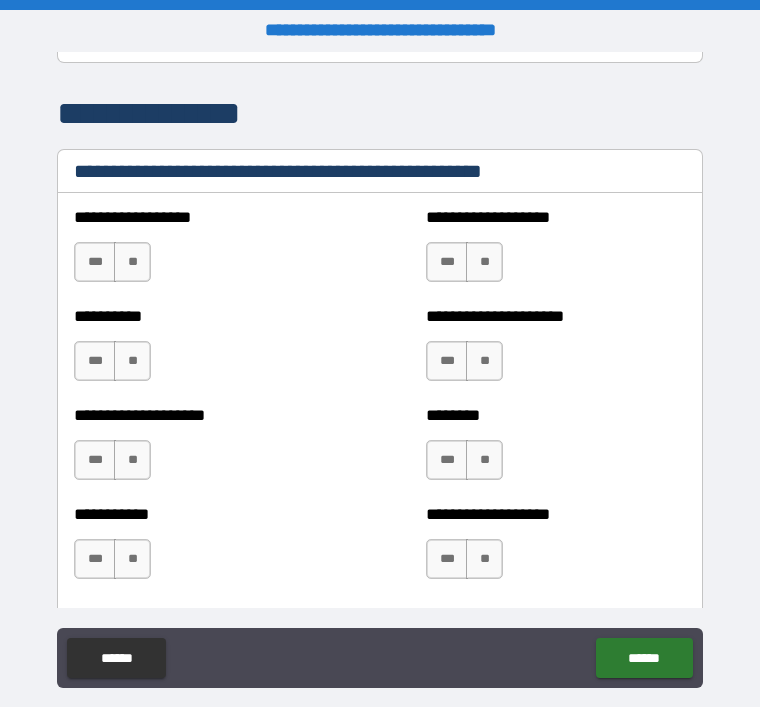click on "**" at bounding box center (132, 262) 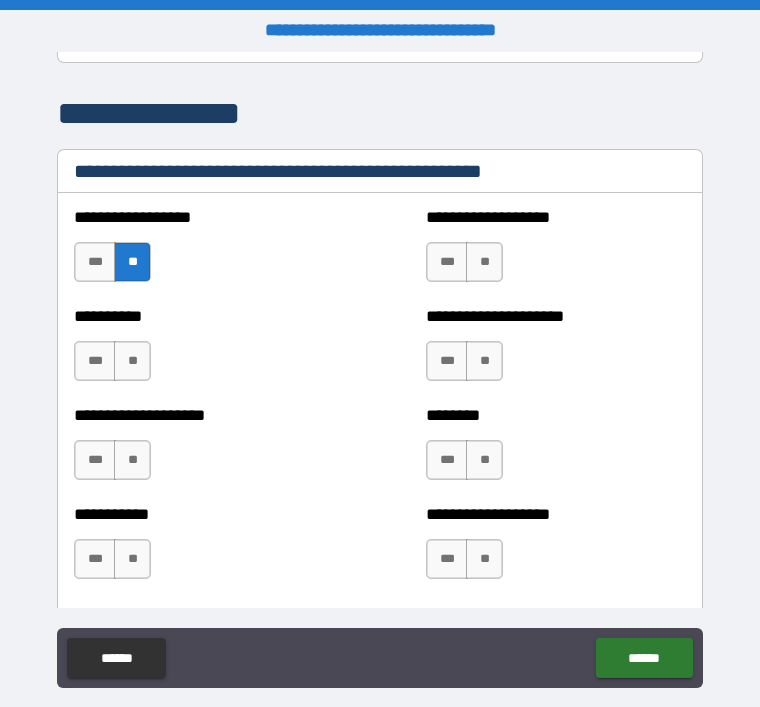 click on "**" at bounding box center (132, 361) 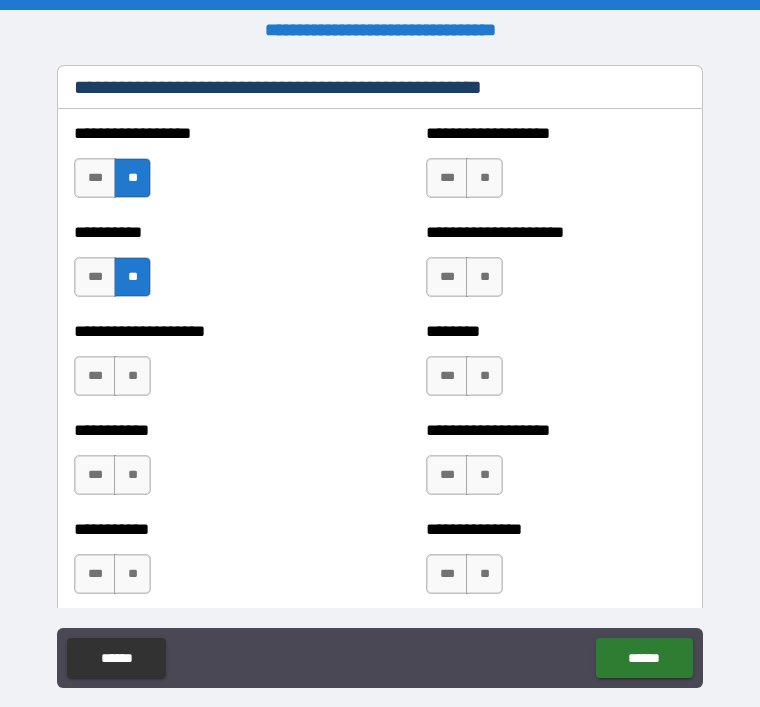 click on "**" at bounding box center [132, 376] 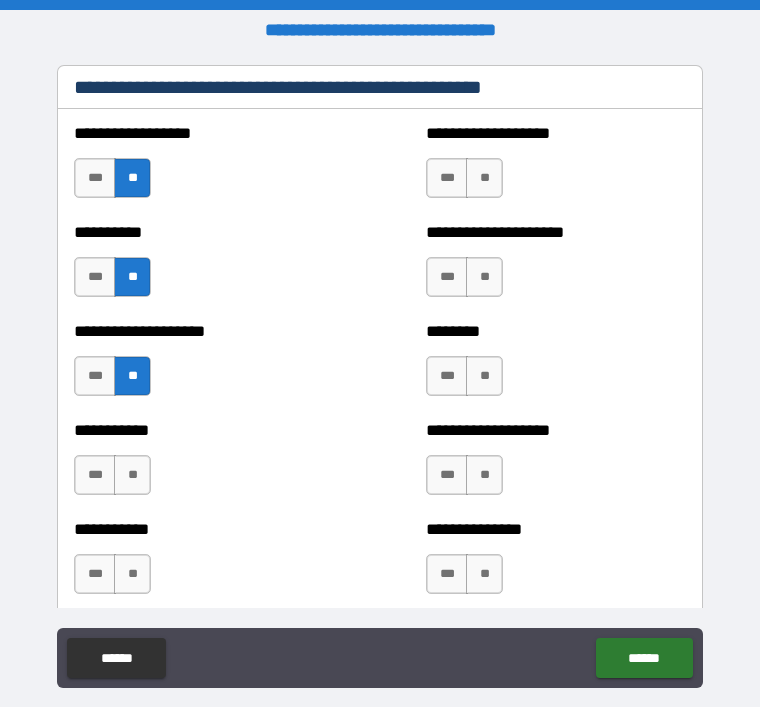 click on "**" at bounding box center [132, 475] 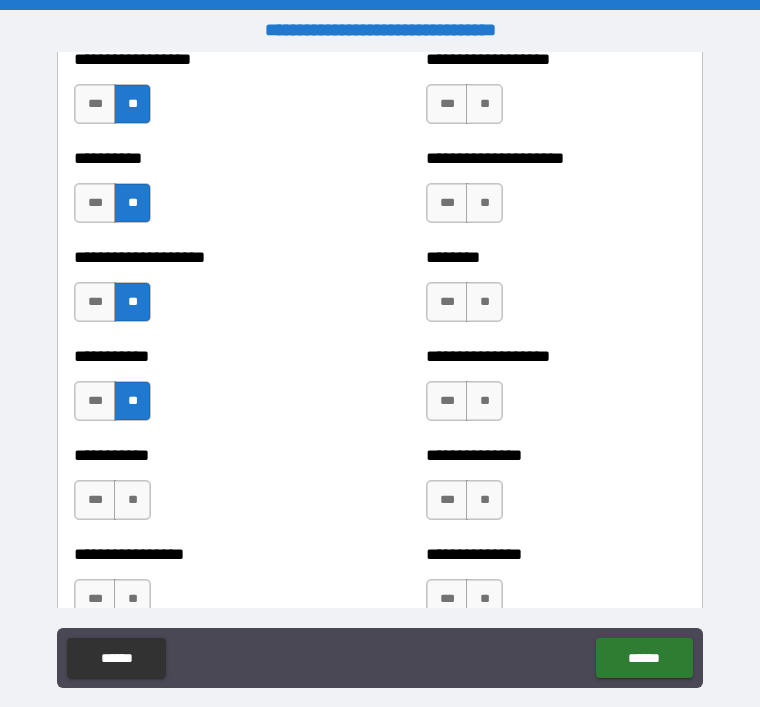 scroll, scrollTop: 2506, scrollLeft: 0, axis: vertical 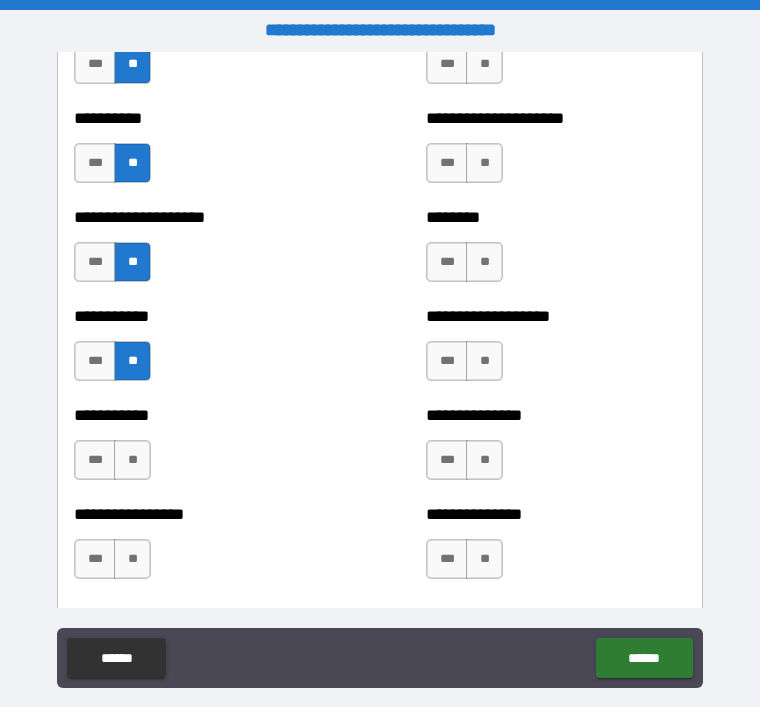 click on "**" at bounding box center (132, 460) 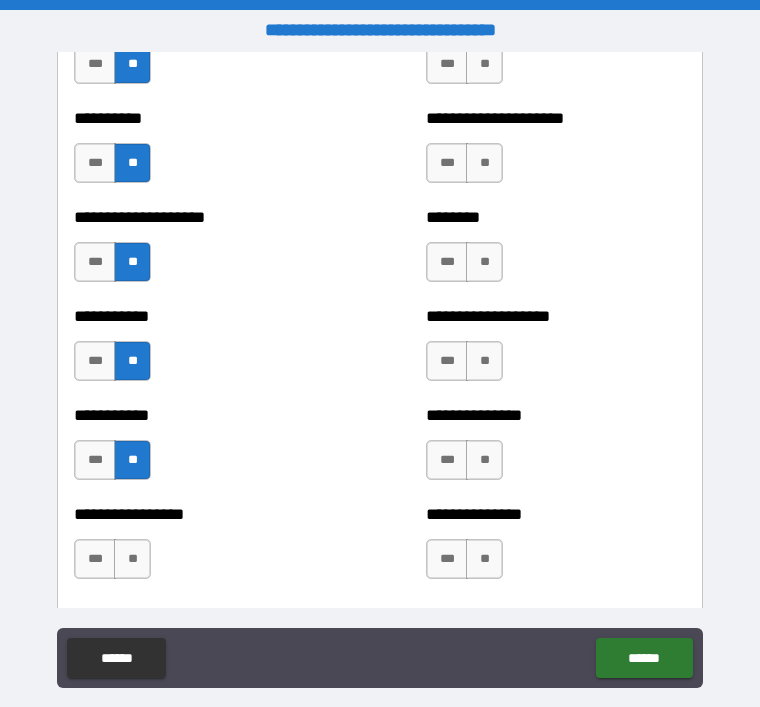 click on "**" at bounding box center (484, 559) 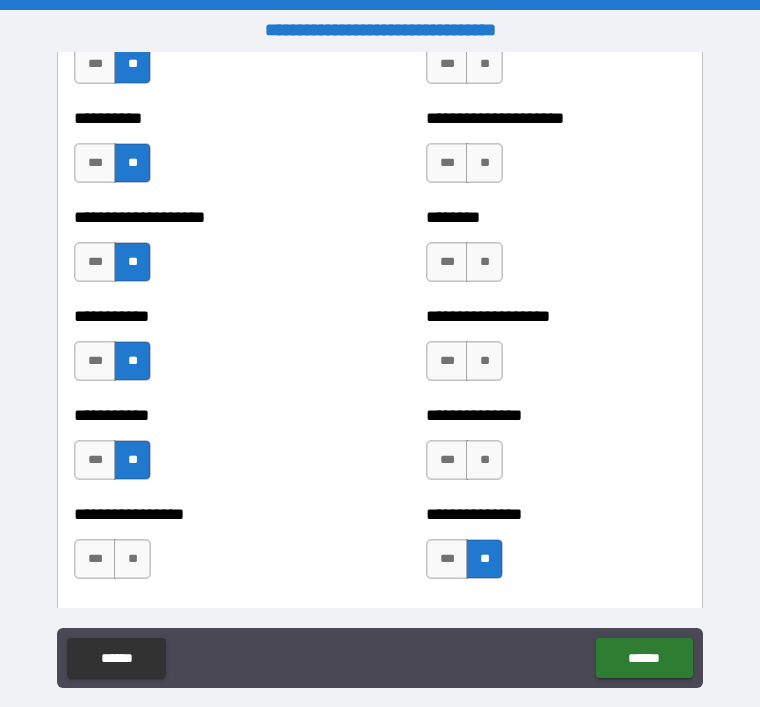 click on "**" at bounding box center [484, 460] 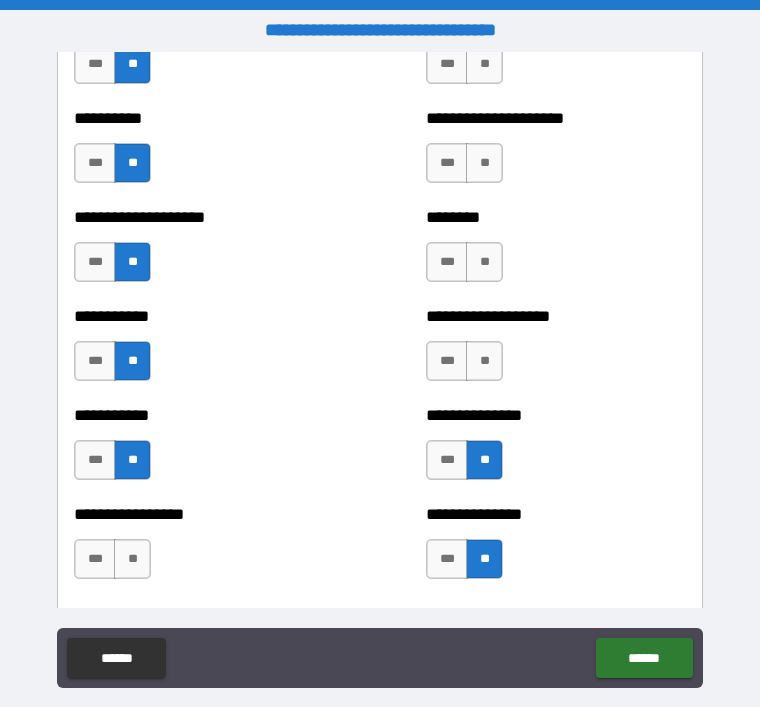 click on "**" at bounding box center (484, 361) 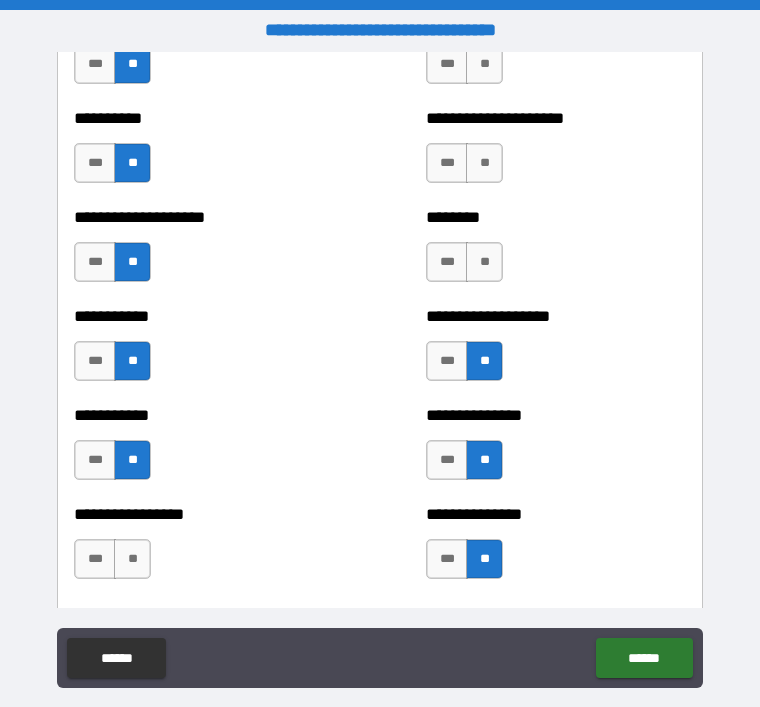 click on "******** *** **" at bounding box center (556, 252) 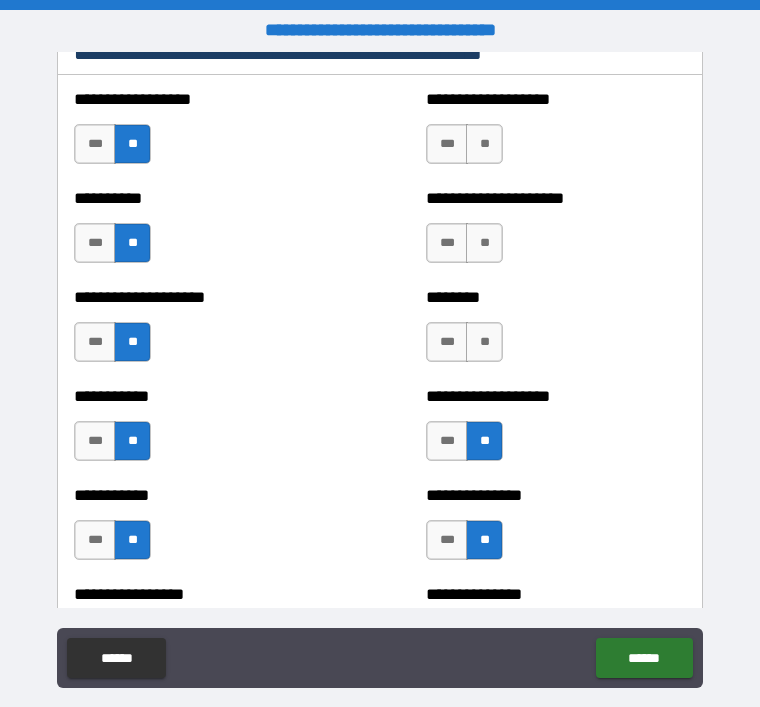 scroll, scrollTop: 2415, scrollLeft: 0, axis: vertical 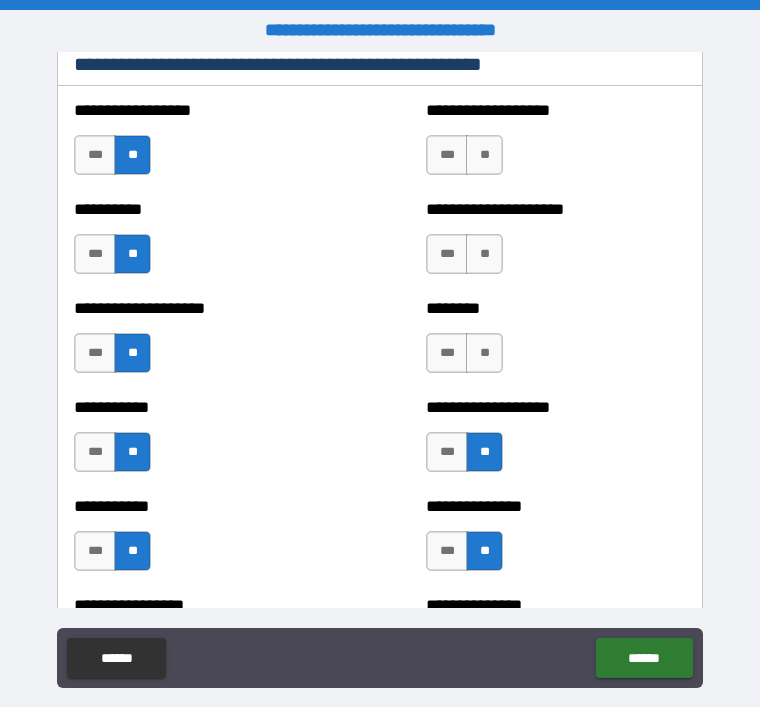 click on "**" at bounding box center (484, 353) 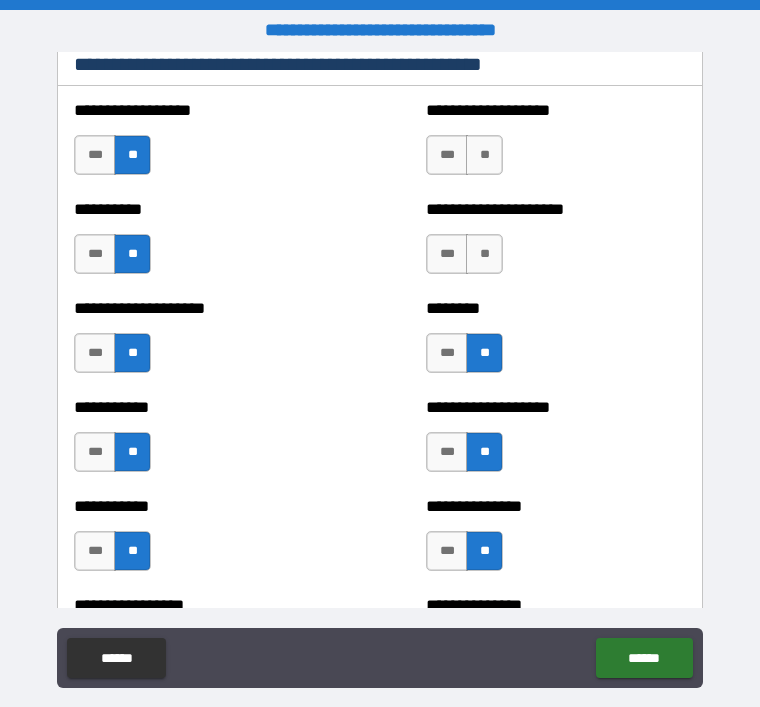click on "**" at bounding box center (484, 254) 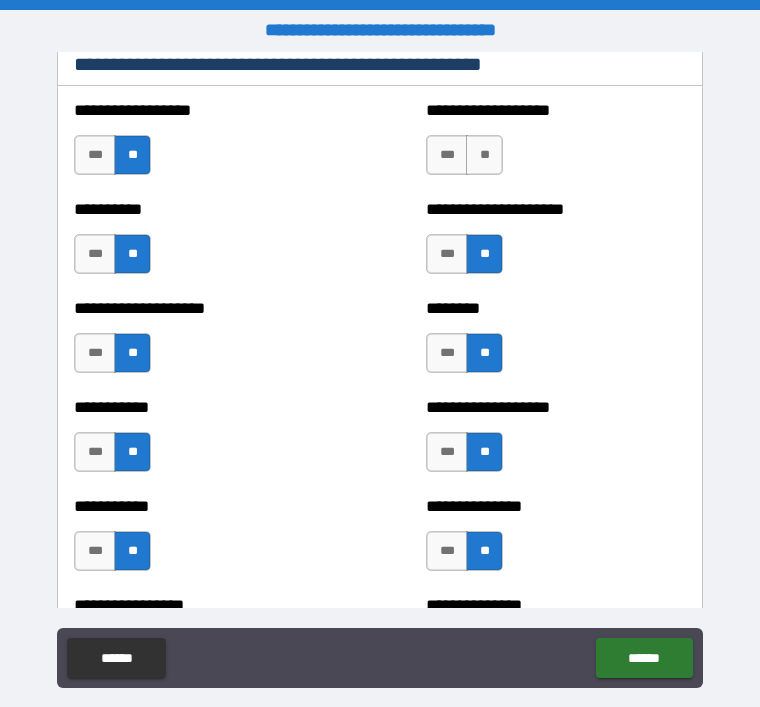 click on "**" at bounding box center (484, 155) 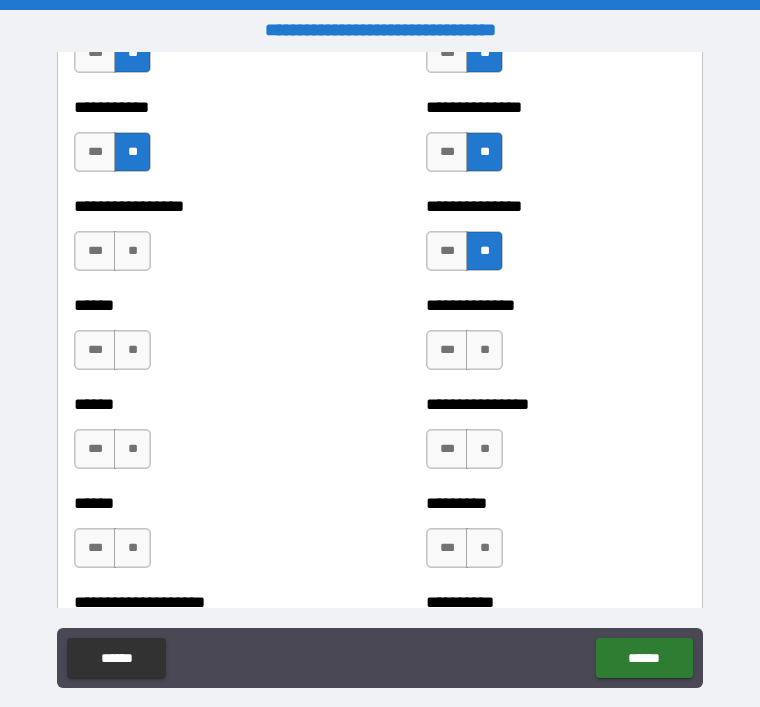 scroll, scrollTop: 2846, scrollLeft: 0, axis: vertical 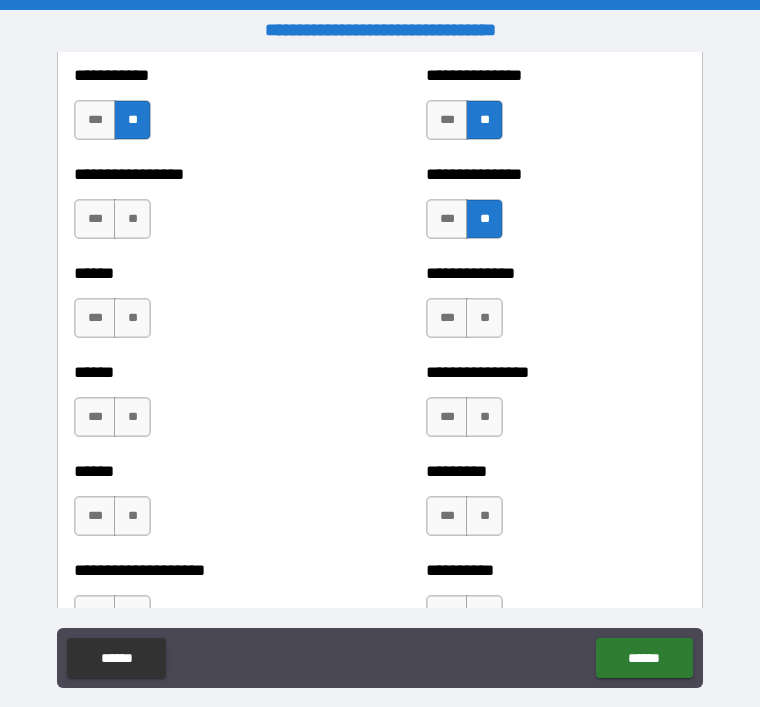 click on "**********" at bounding box center (556, 308) 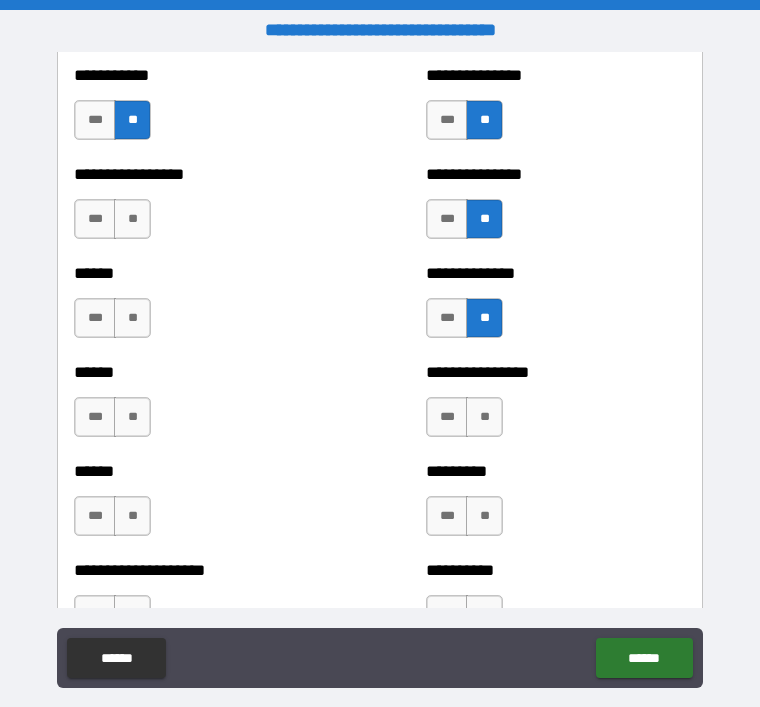 click on "**" at bounding box center [132, 219] 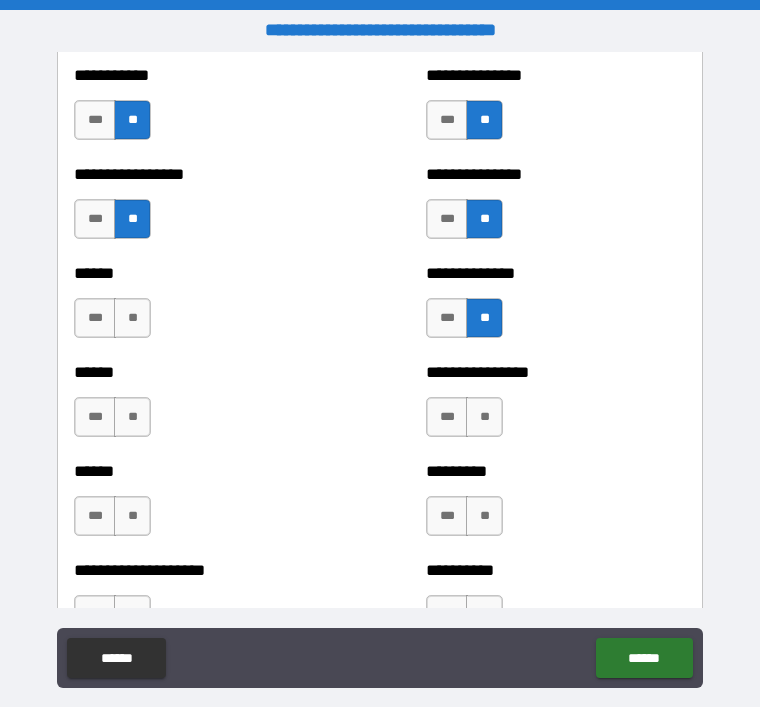 click on "**" at bounding box center [132, 318] 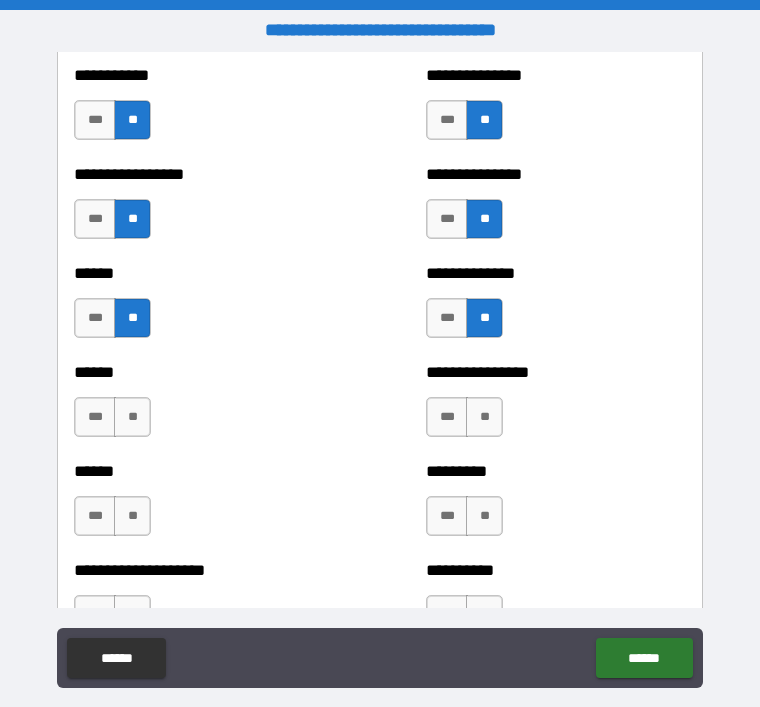 click on "**" at bounding box center (132, 417) 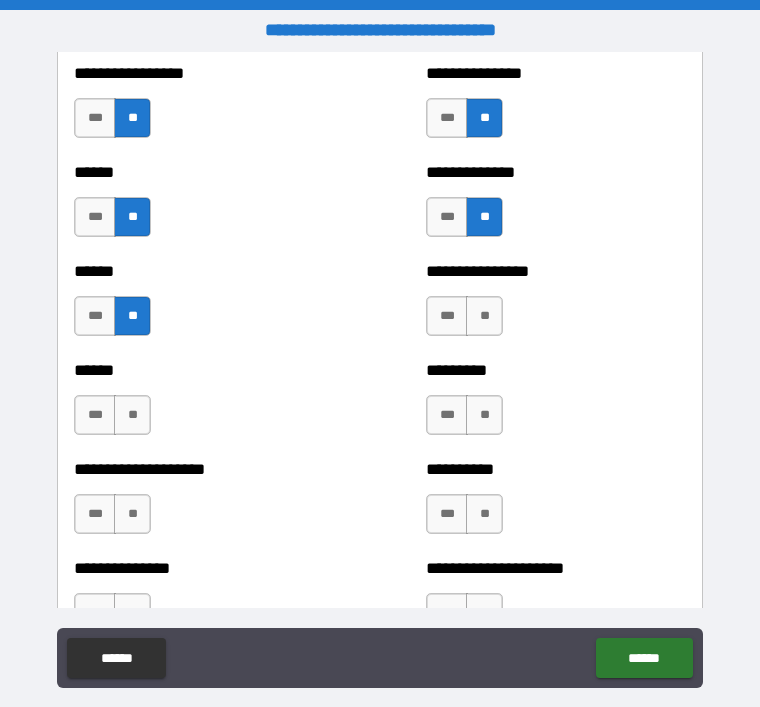 scroll, scrollTop: 2956, scrollLeft: 0, axis: vertical 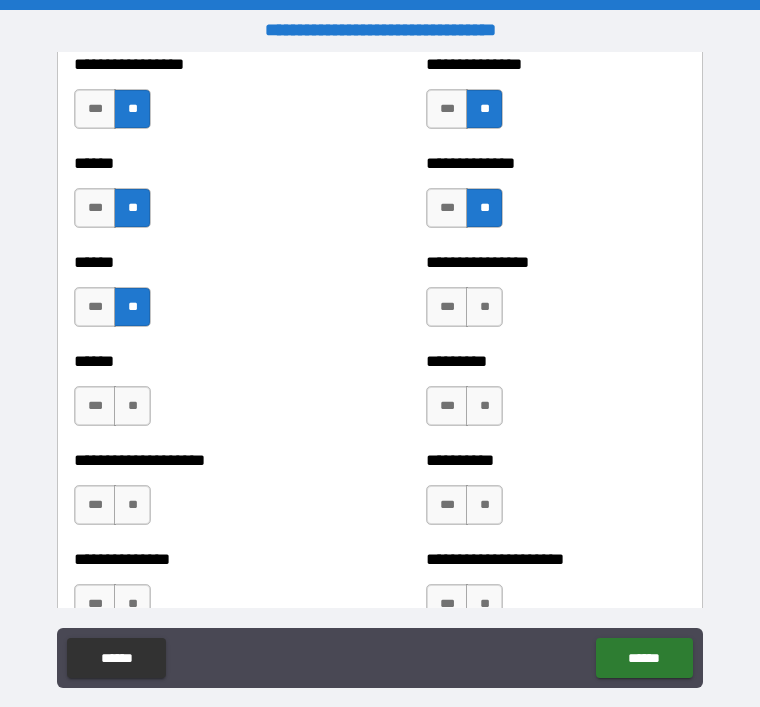 click on "**" at bounding box center (132, 406) 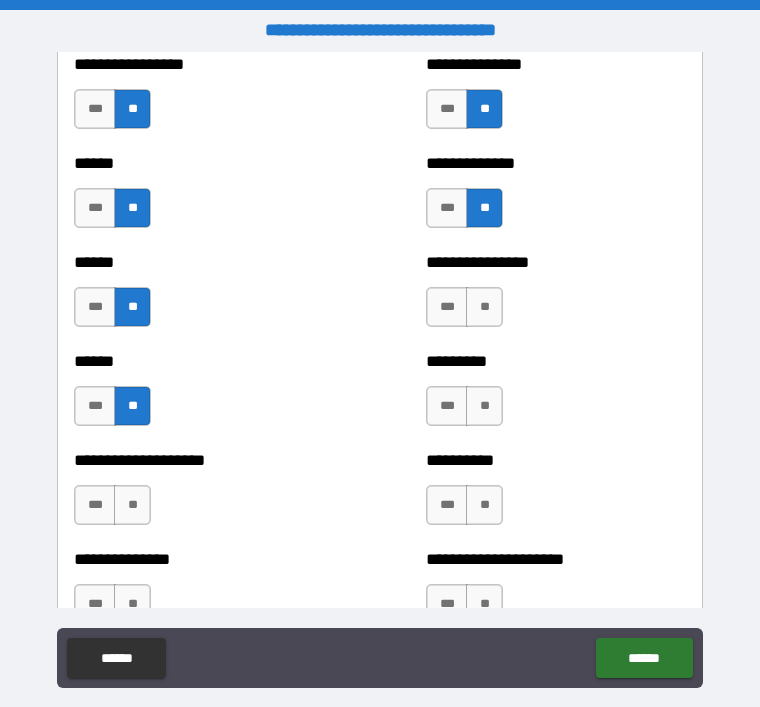 click on "**" at bounding box center (132, 505) 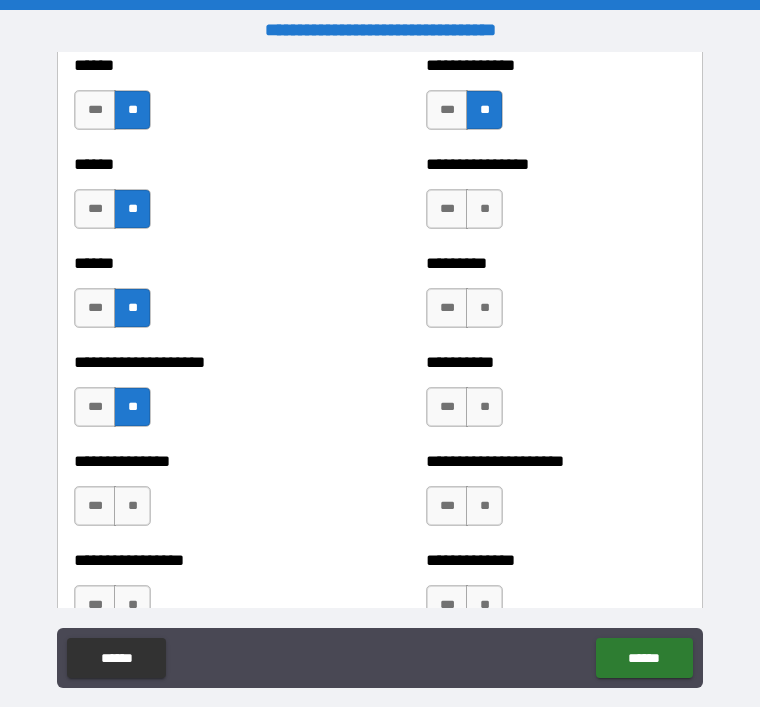 click on "**" at bounding box center [132, 506] 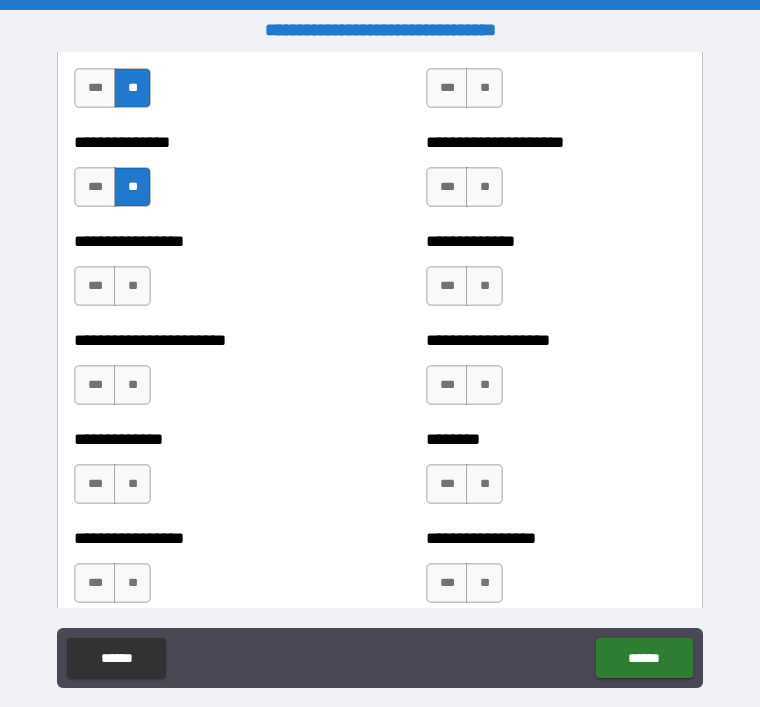 scroll, scrollTop: 3374, scrollLeft: 0, axis: vertical 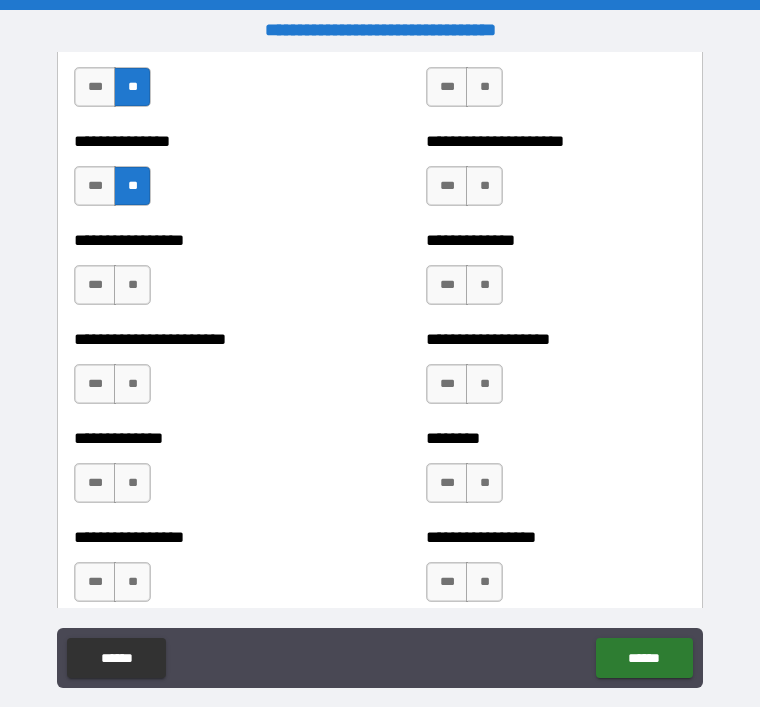 click on "**" at bounding box center [132, 285] 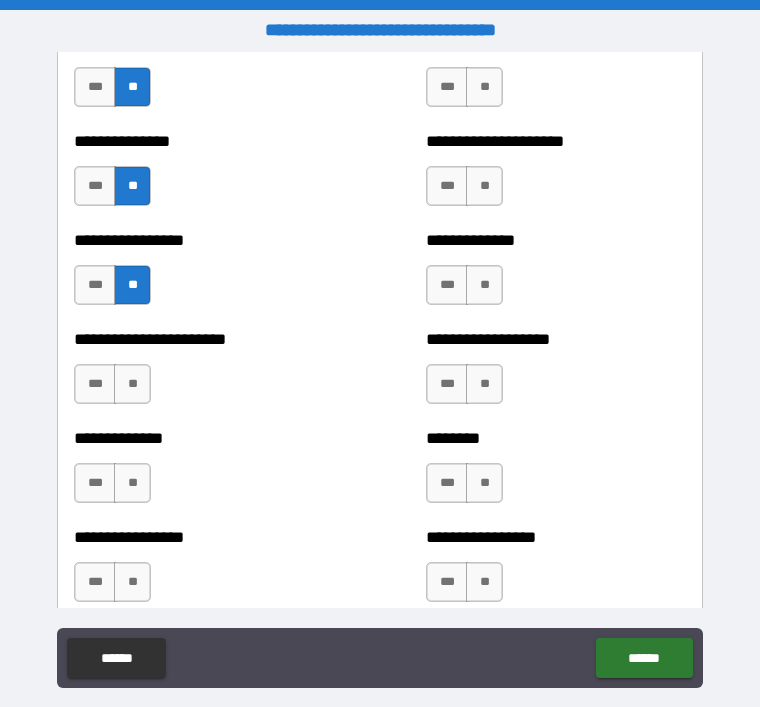 click on "**" at bounding box center [132, 384] 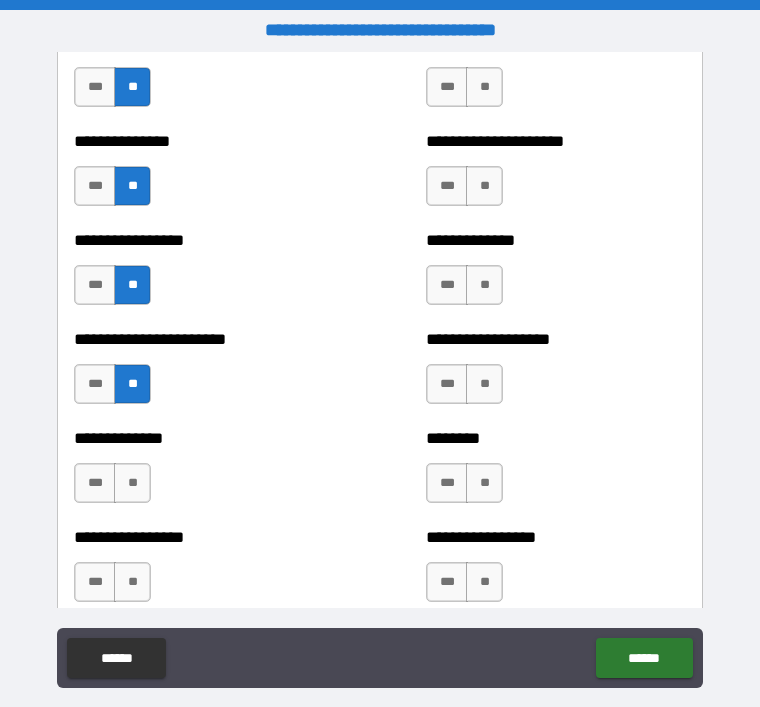 click on "**" at bounding box center [132, 483] 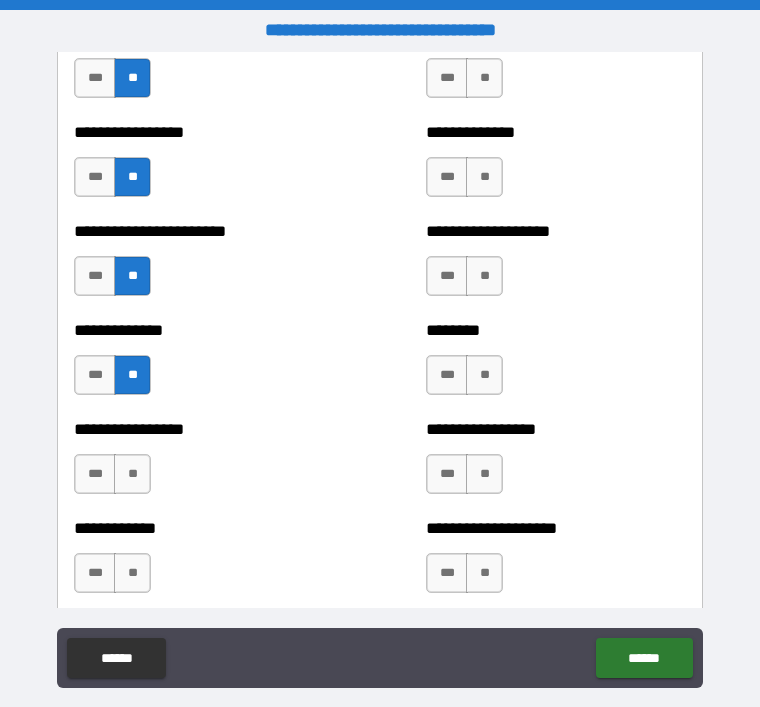 click on "**" at bounding box center (132, 474) 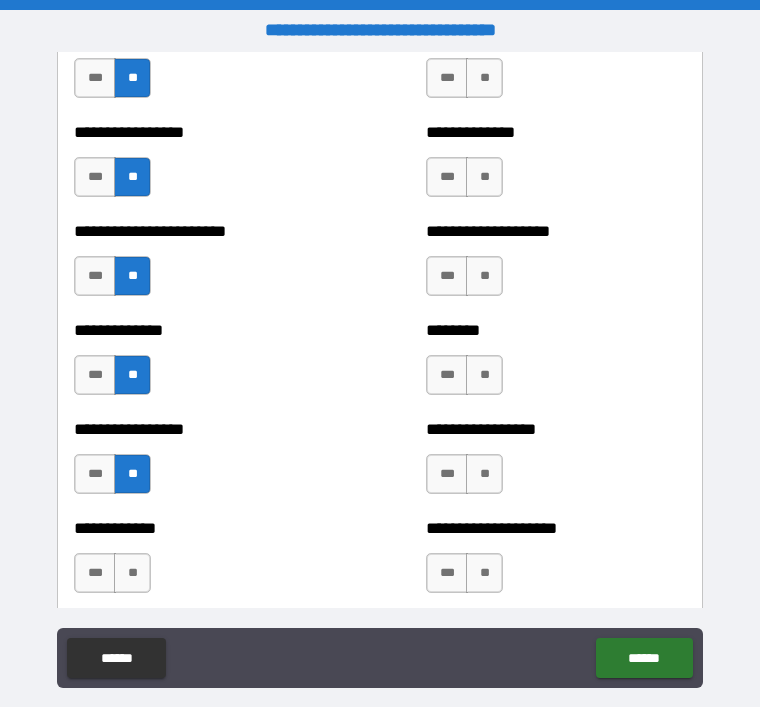 click on "**" at bounding box center [132, 573] 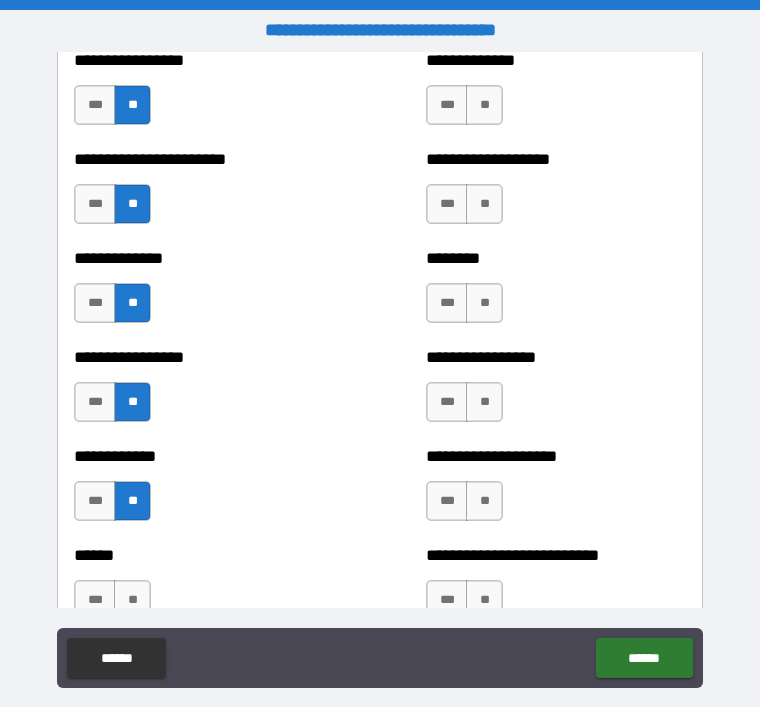 scroll, scrollTop: 3655, scrollLeft: 0, axis: vertical 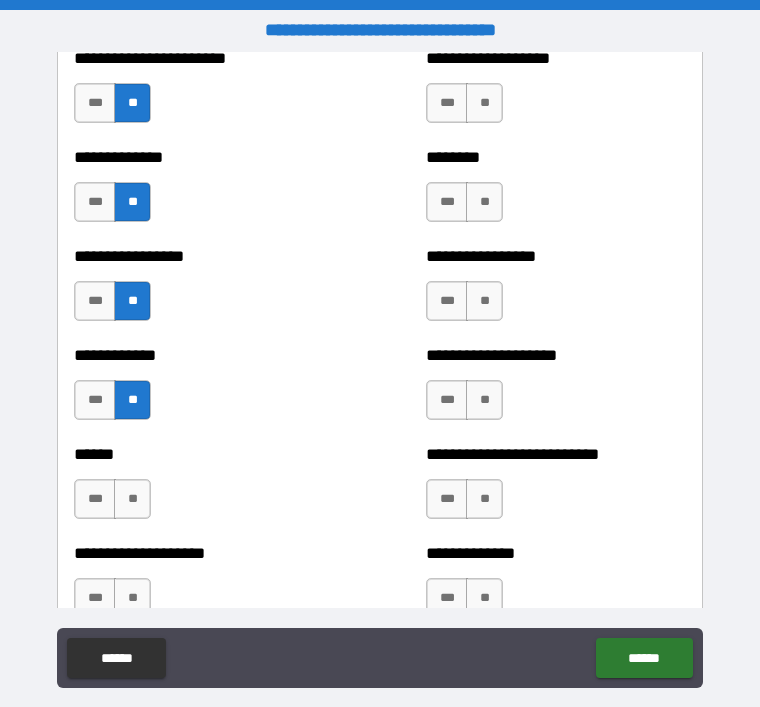 click on "****** *** **" at bounding box center [204, 489] 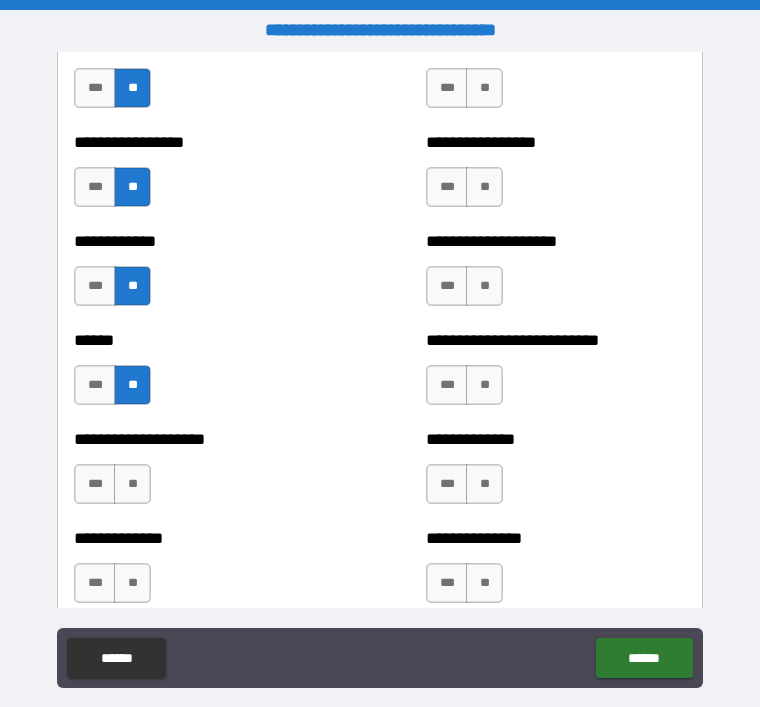 click on "**" at bounding box center [132, 484] 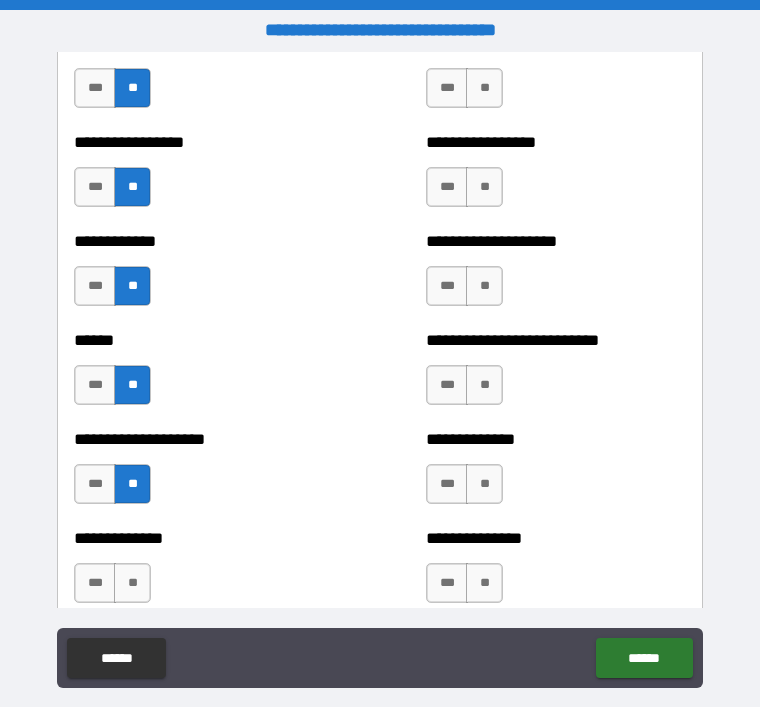 click on "**" at bounding box center [132, 583] 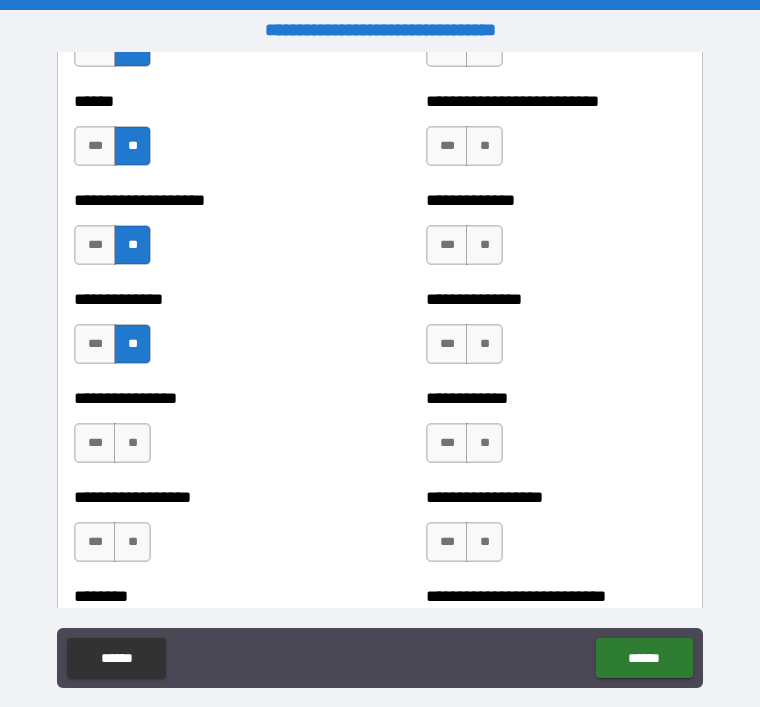 click on "**" at bounding box center [132, 443] 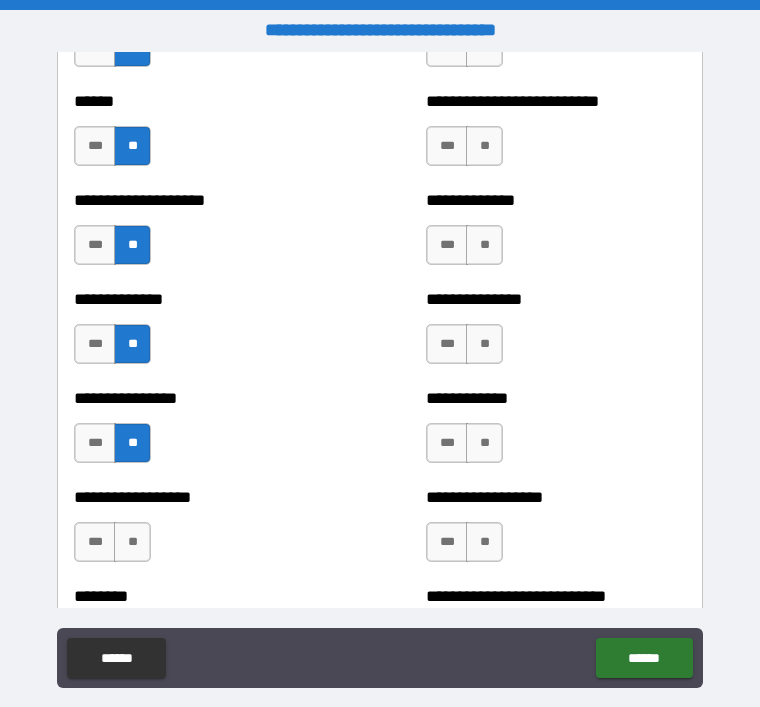 click on "**" at bounding box center (132, 542) 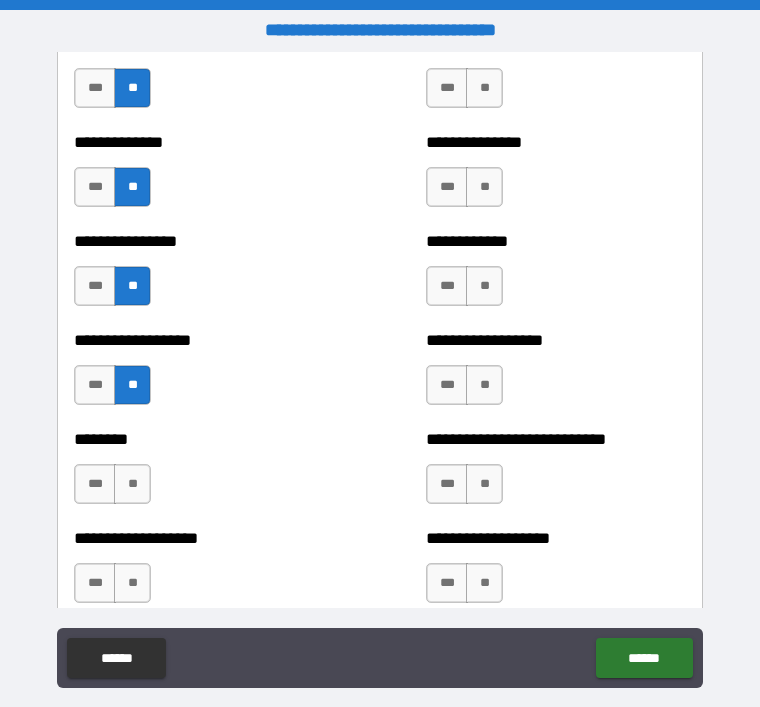 click on "**" at bounding box center [132, 484] 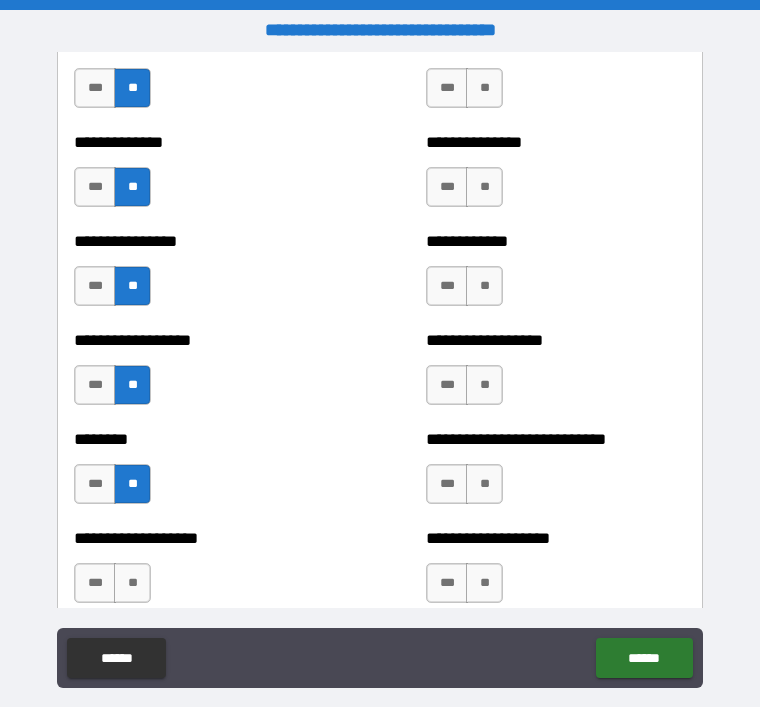 click on "**" at bounding box center (132, 583) 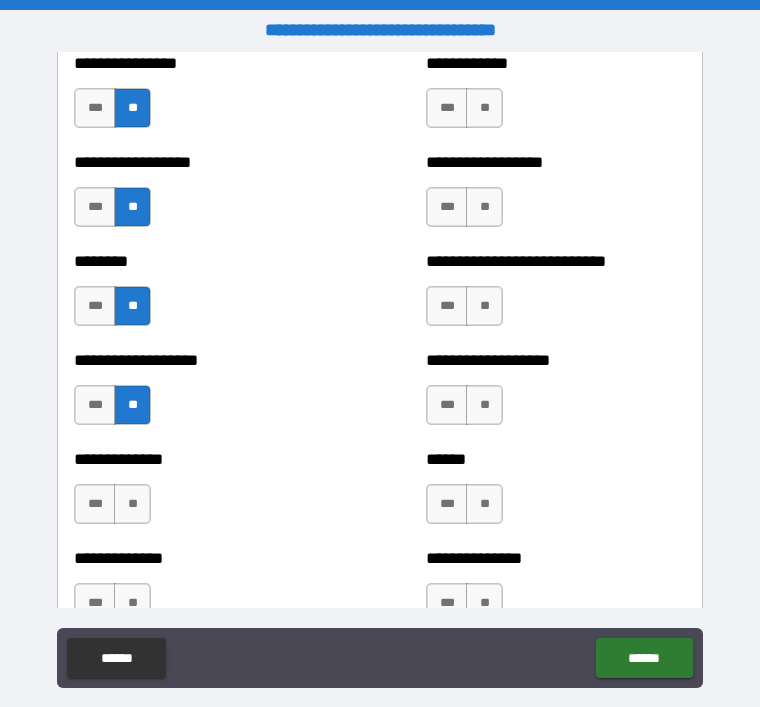 scroll, scrollTop: 4467, scrollLeft: 0, axis: vertical 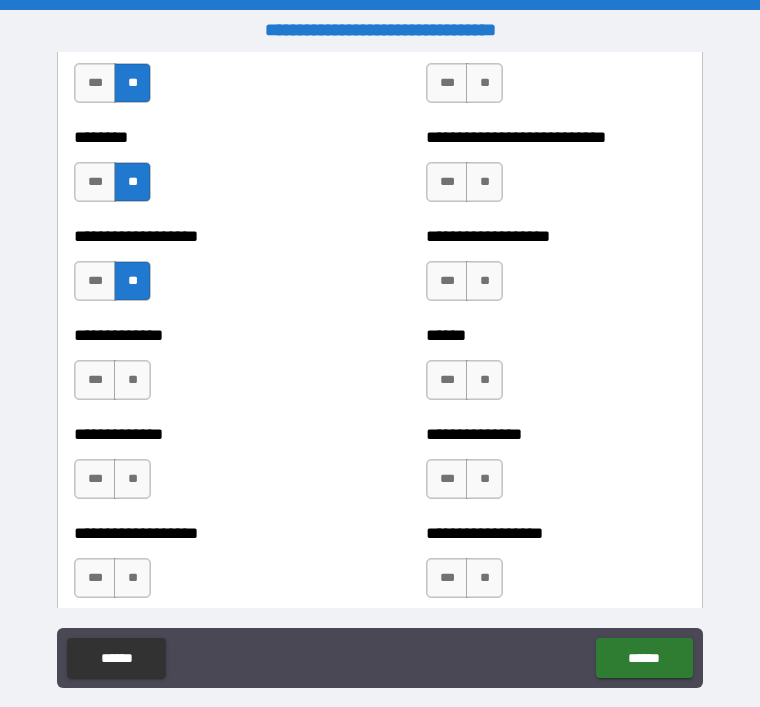 click on "**" at bounding box center [132, 380] 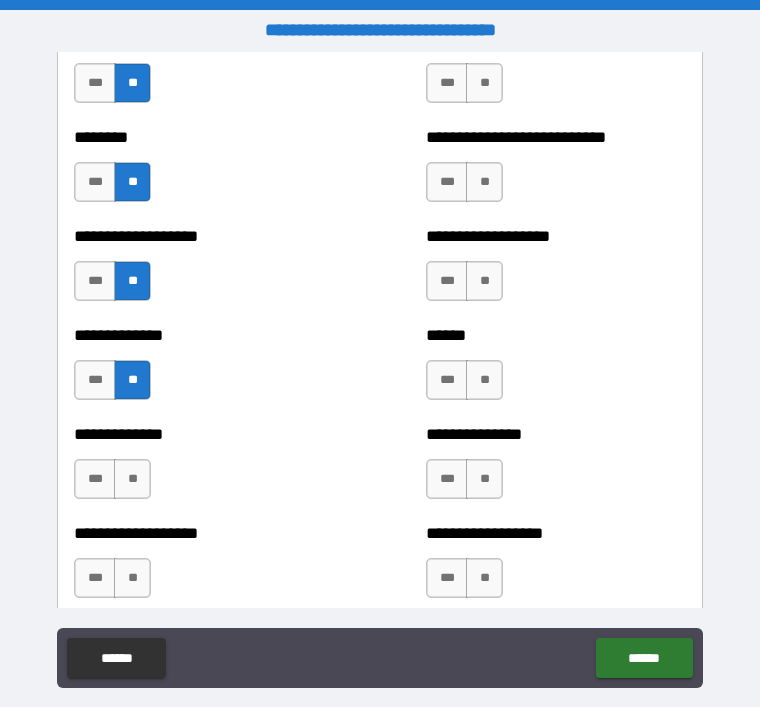 click on "**" at bounding box center [132, 479] 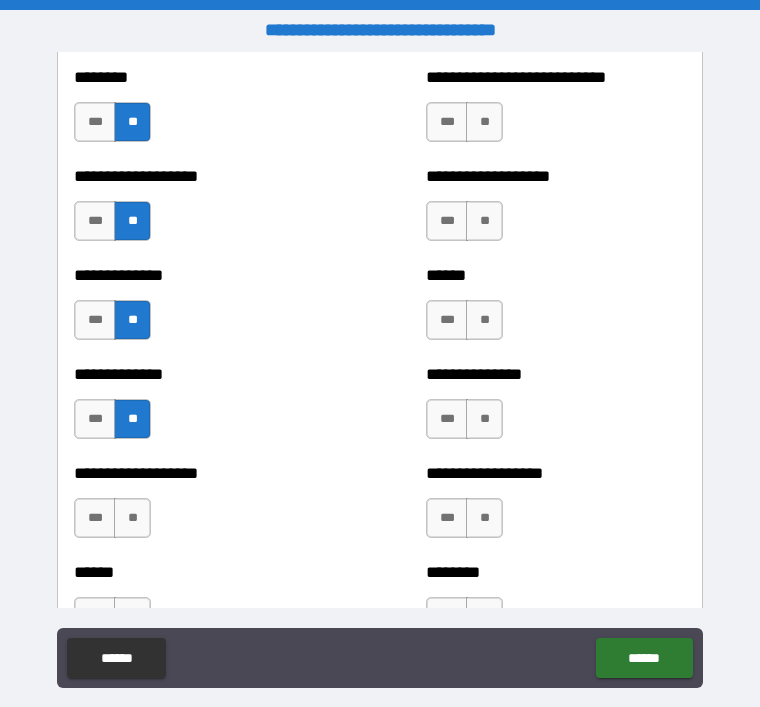 click on "**" at bounding box center (132, 518) 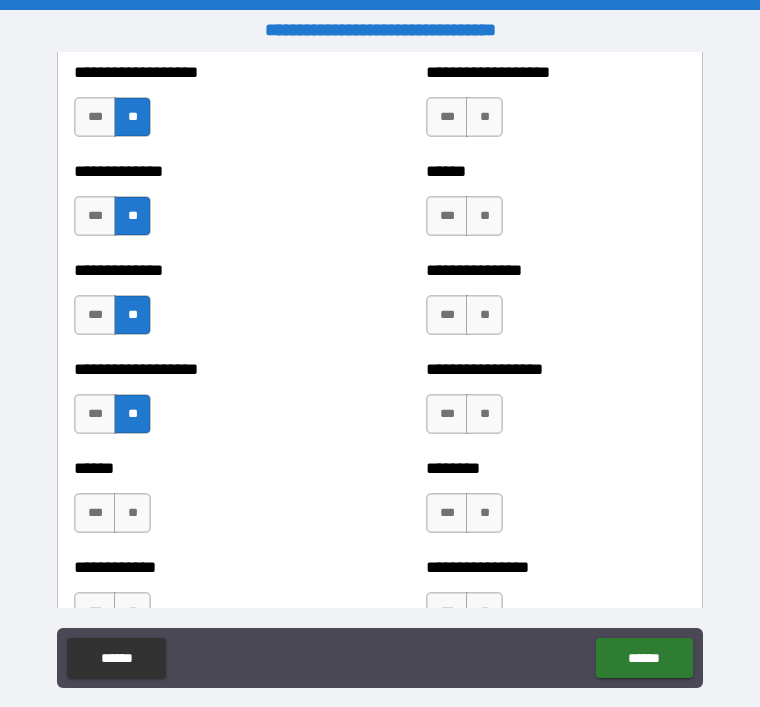 click on "**" at bounding box center [132, 513] 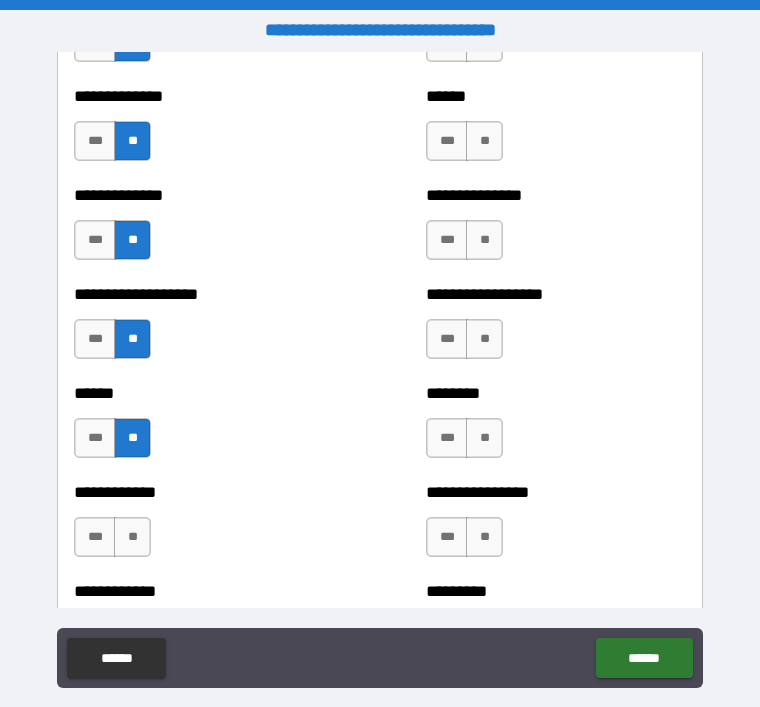 scroll, scrollTop: 4758, scrollLeft: 0, axis: vertical 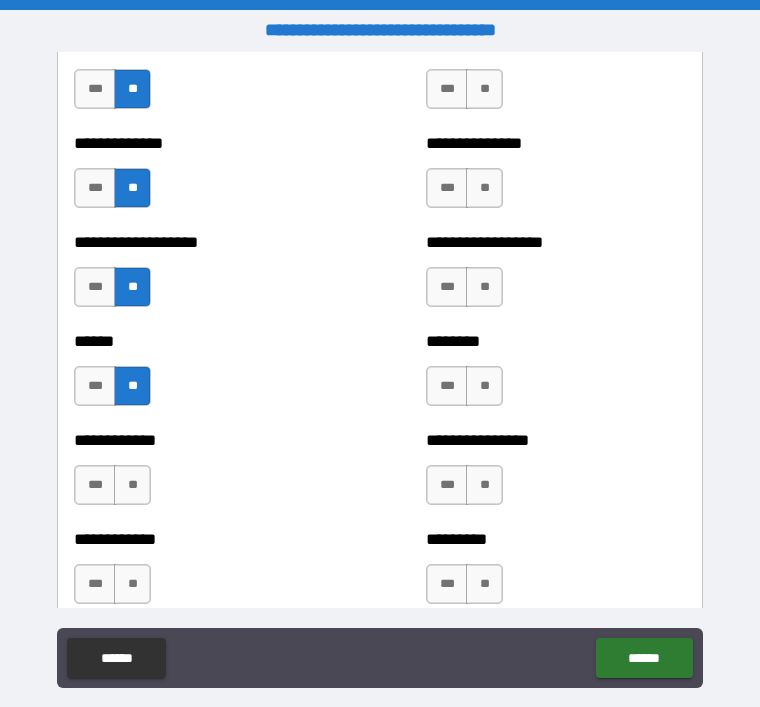 click on "**" at bounding box center (132, 485) 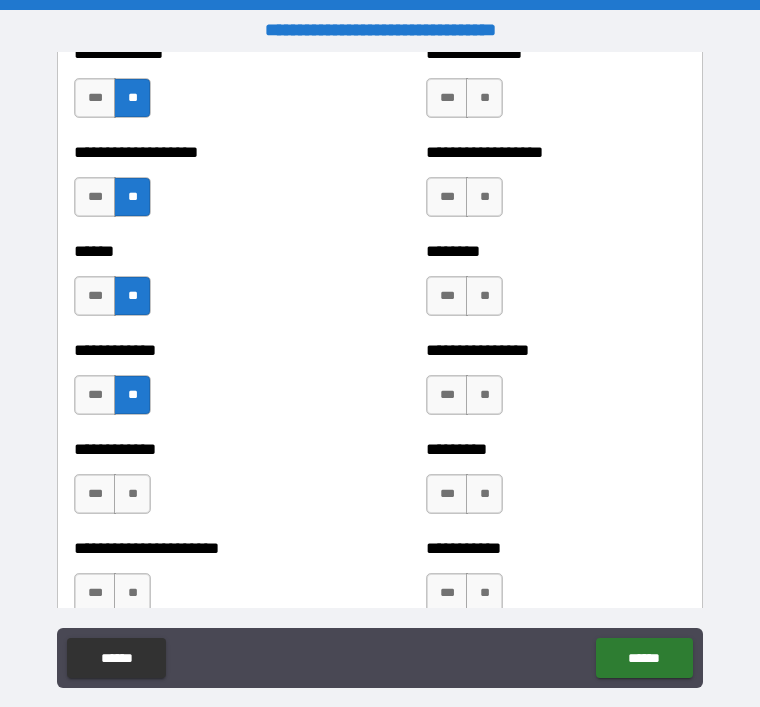 scroll, scrollTop: 4878, scrollLeft: 0, axis: vertical 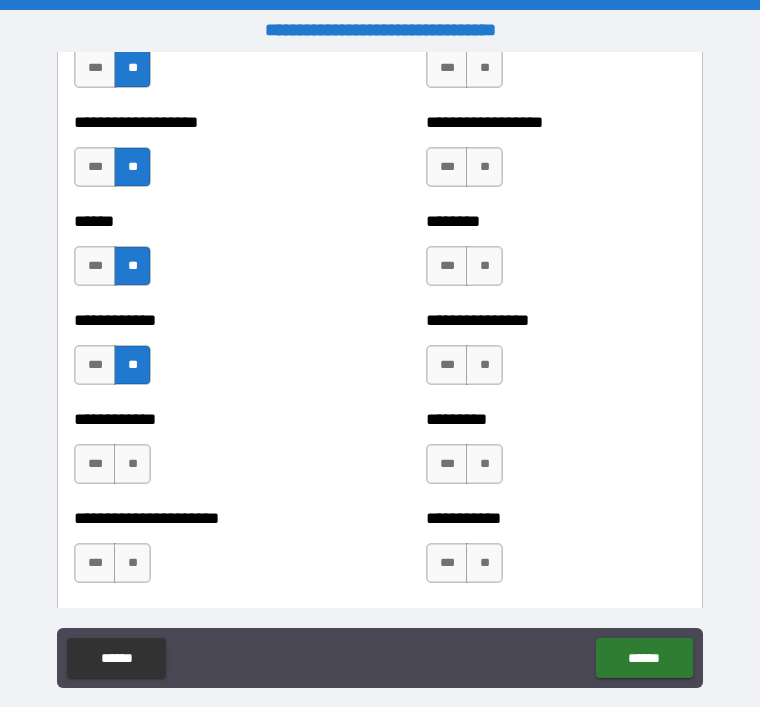 click on "**" at bounding box center (132, 464) 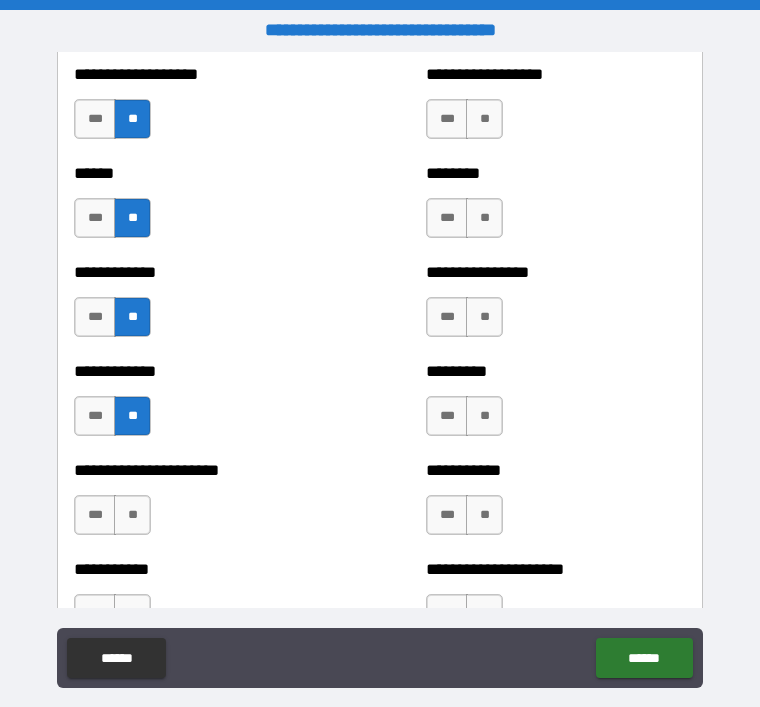 scroll, scrollTop: 4948, scrollLeft: 0, axis: vertical 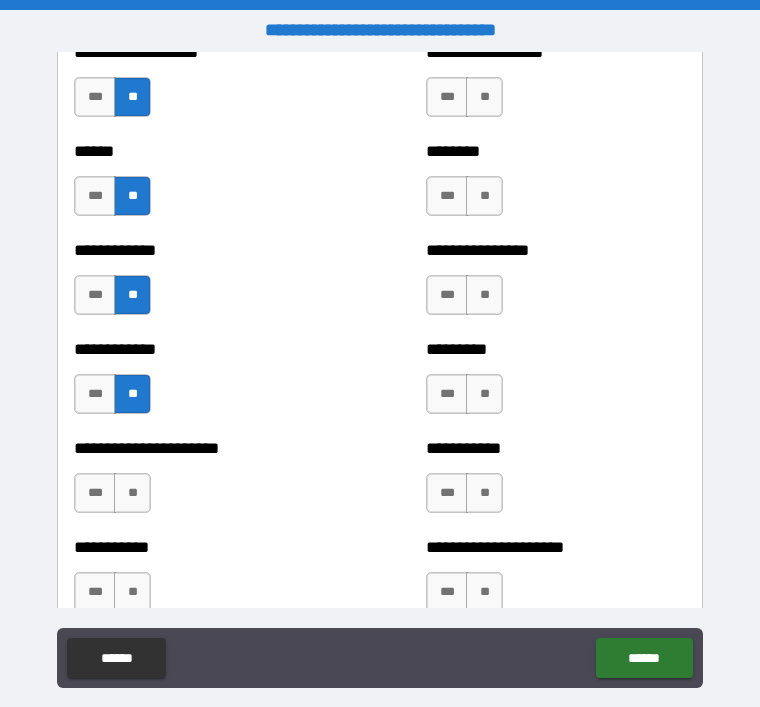 click on "**" at bounding box center [132, 493] 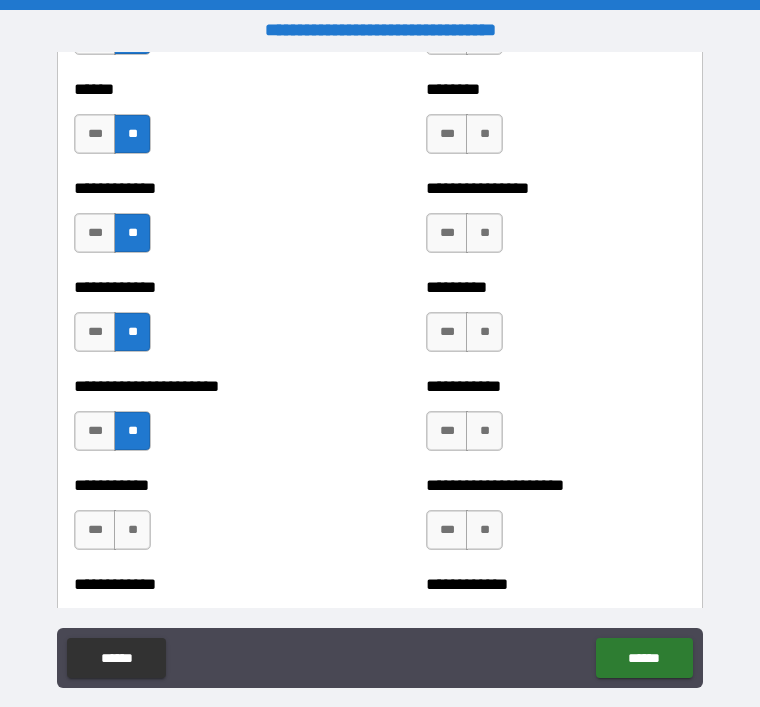 scroll, scrollTop: 5026, scrollLeft: 0, axis: vertical 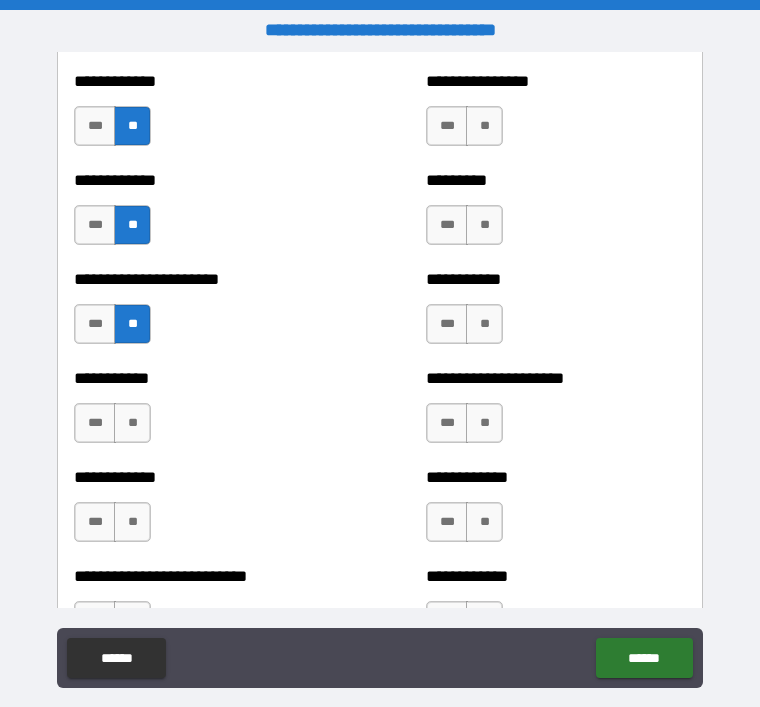 click on "**" at bounding box center [132, 423] 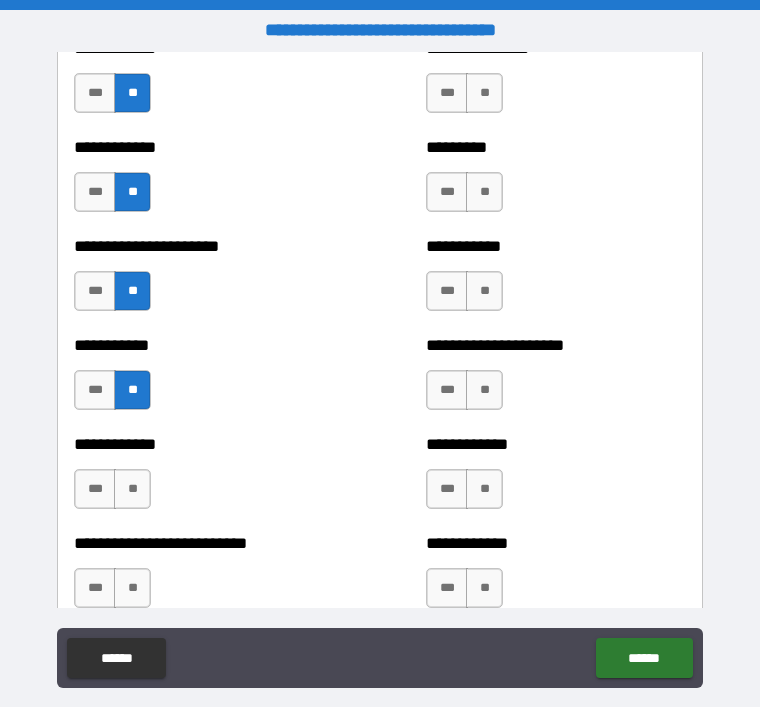 click on "**" at bounding box center (132, 489) 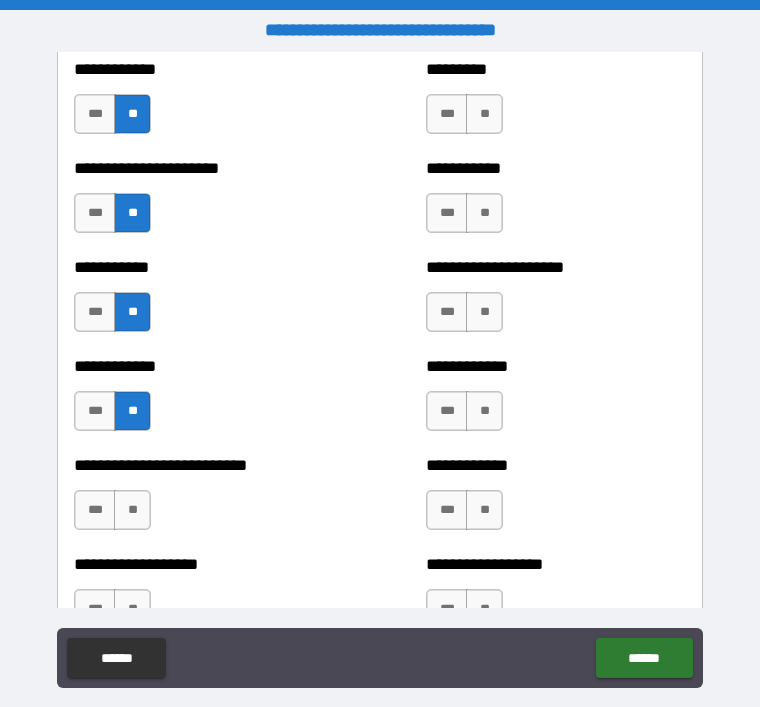 click on "**" at bounding box center (132, 510) 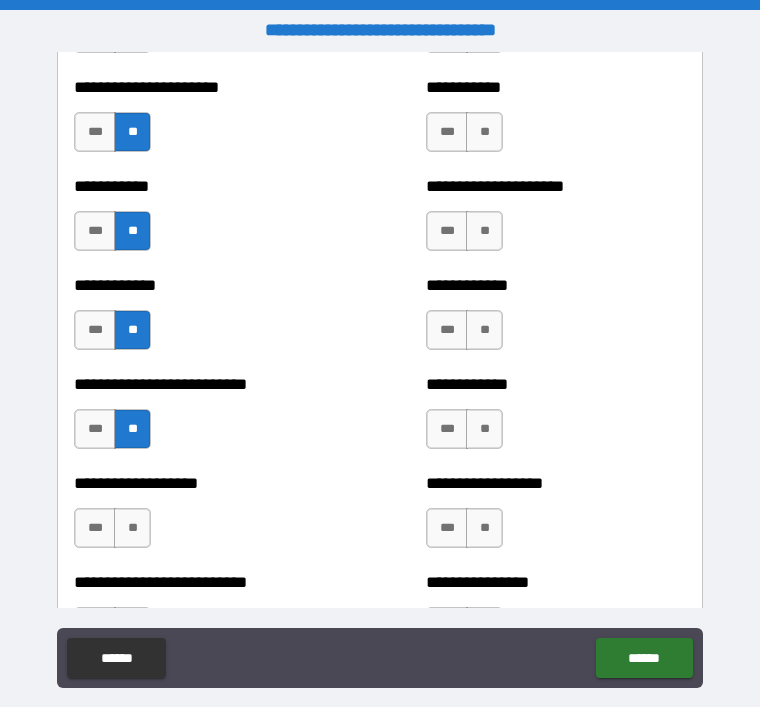 scroll, scrollTop: 5387, scrollLeft: 0, axis: vertical 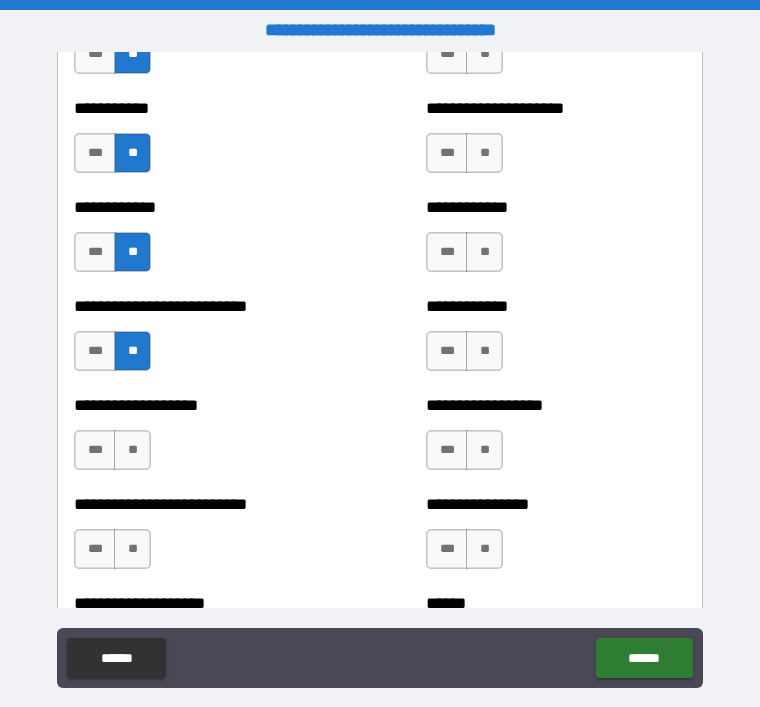 click on "**" at bounding box center [132, 450] 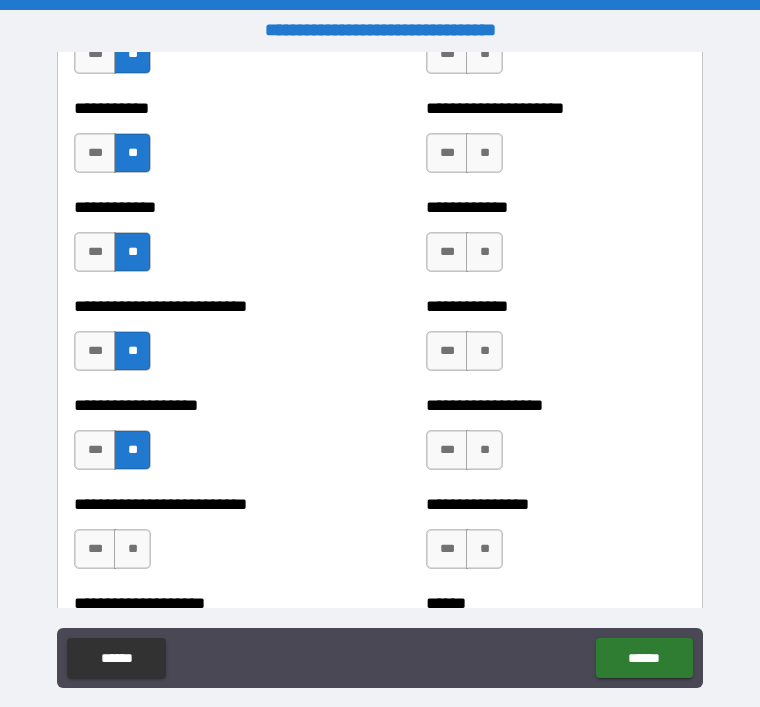 click on "**" at bounding box center (132, 549) 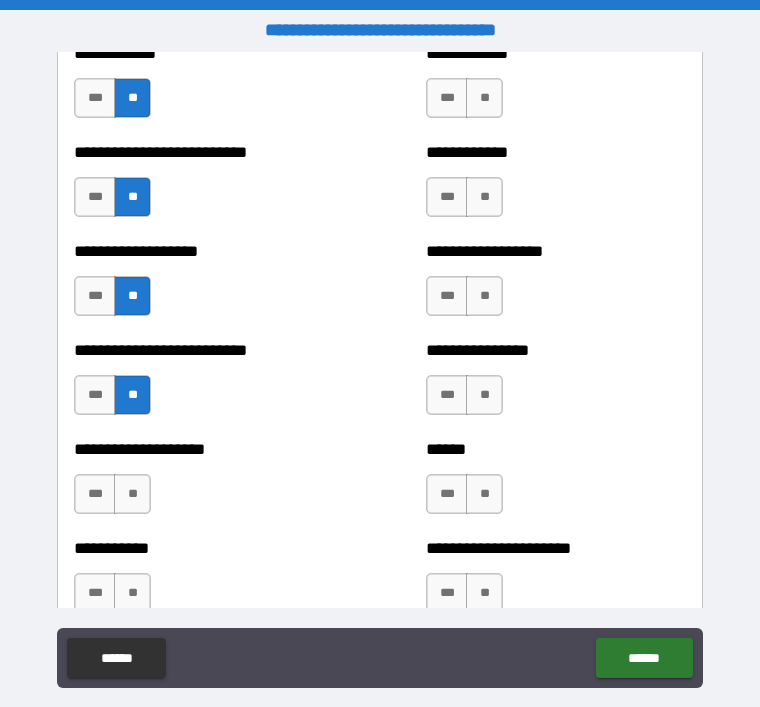 click on "**" at bounding box center [132, 494] 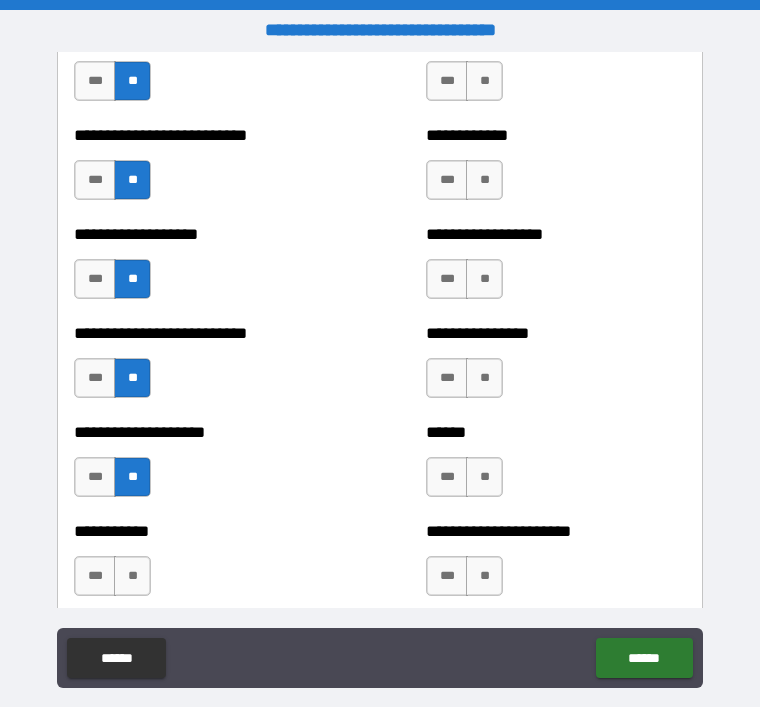 scroll, scrollTop: 5557, scrollLeft: 0, axis: vertical 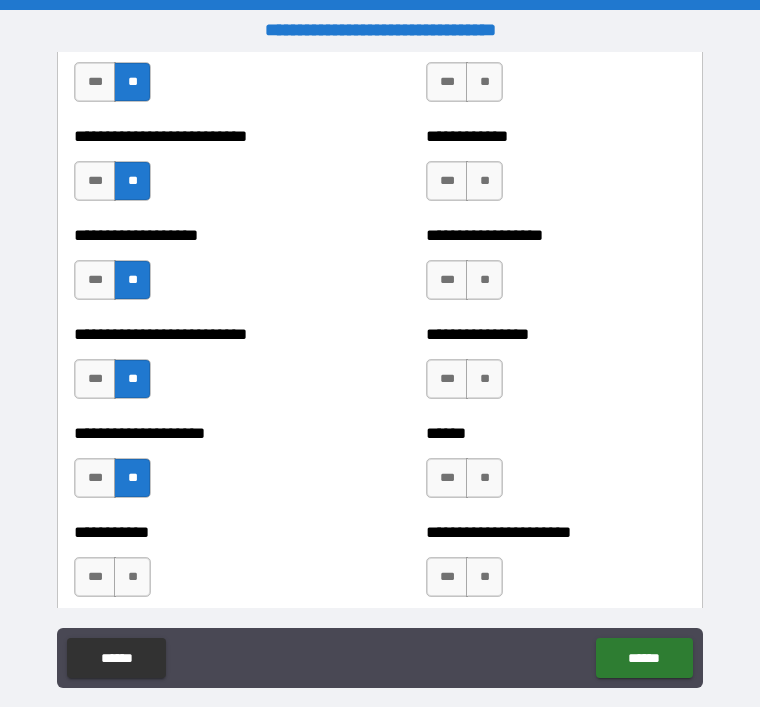 click on "**" at bounding box center (132, 577) 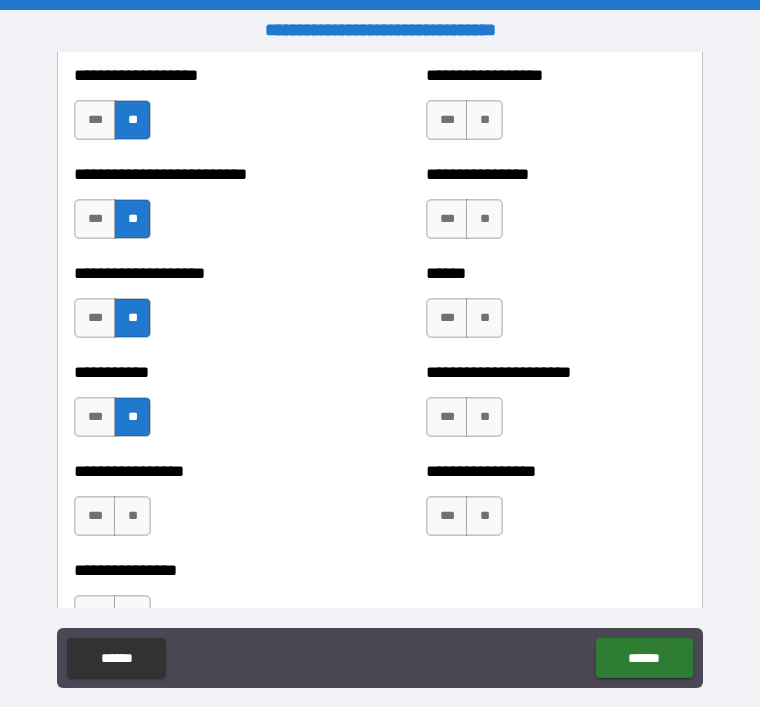 click on "**" at bounding box center [132, 516] 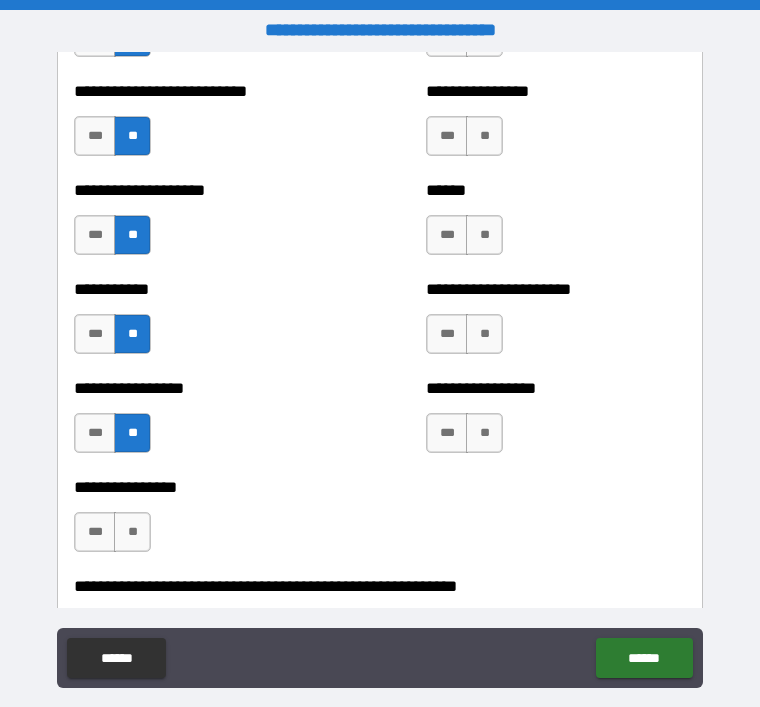 click on "**" at bounding box center (132, 532) 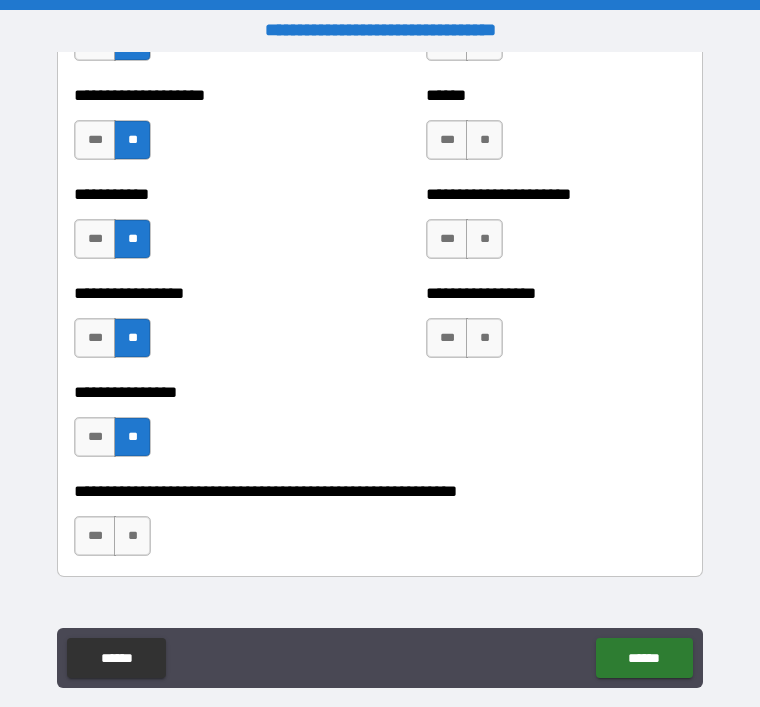 scroll, scrollTop: 5900, scrollLeft: 0, axis: vertical 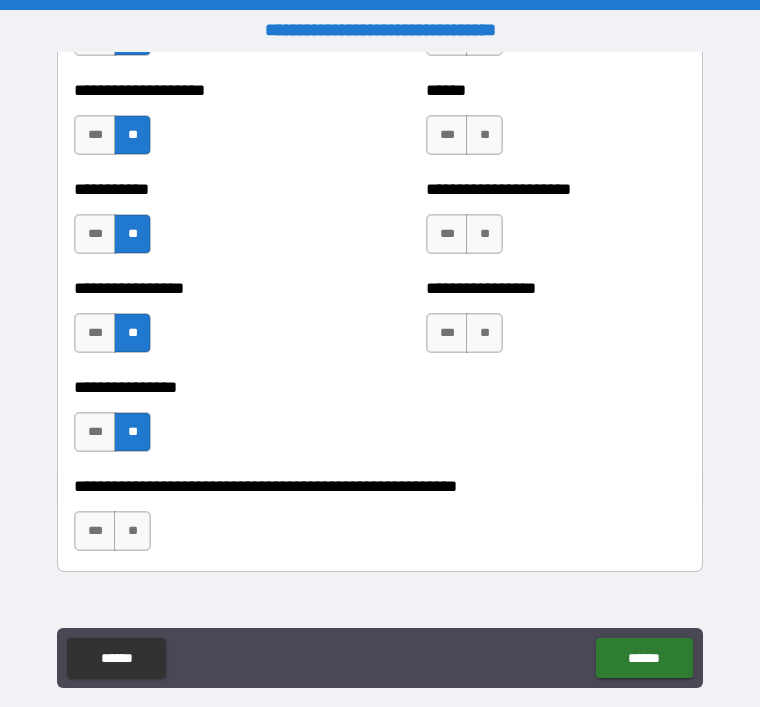 click on "**" at bounding box center [132, 531] 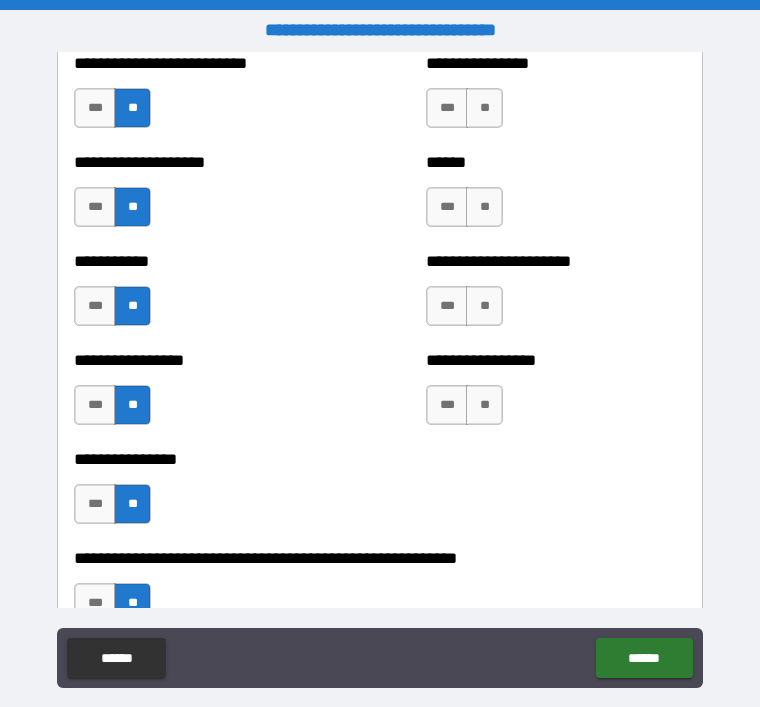 scroll, scrollTop: 5785, scrollLeft: 0, axis: vertical 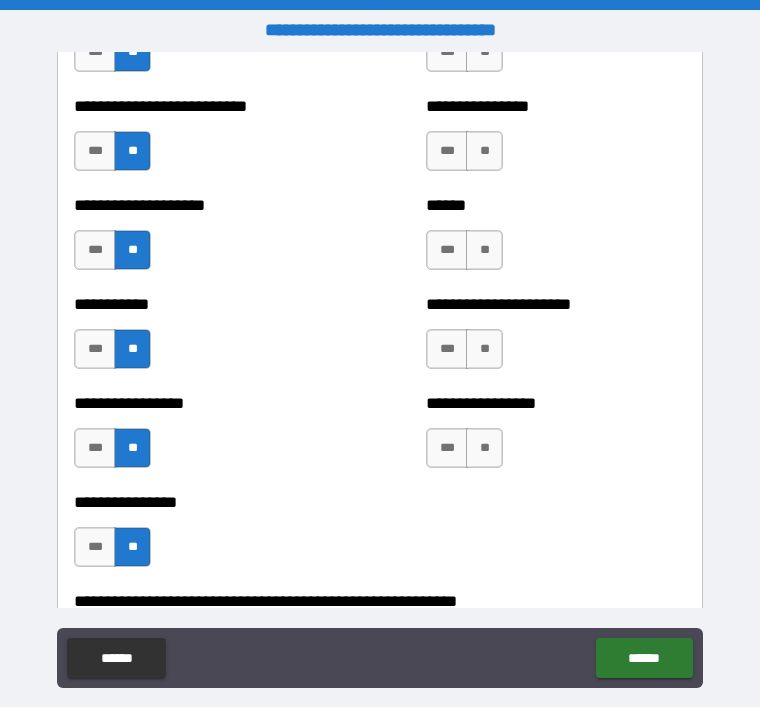 click on "**" at bounding box center [484, 448] 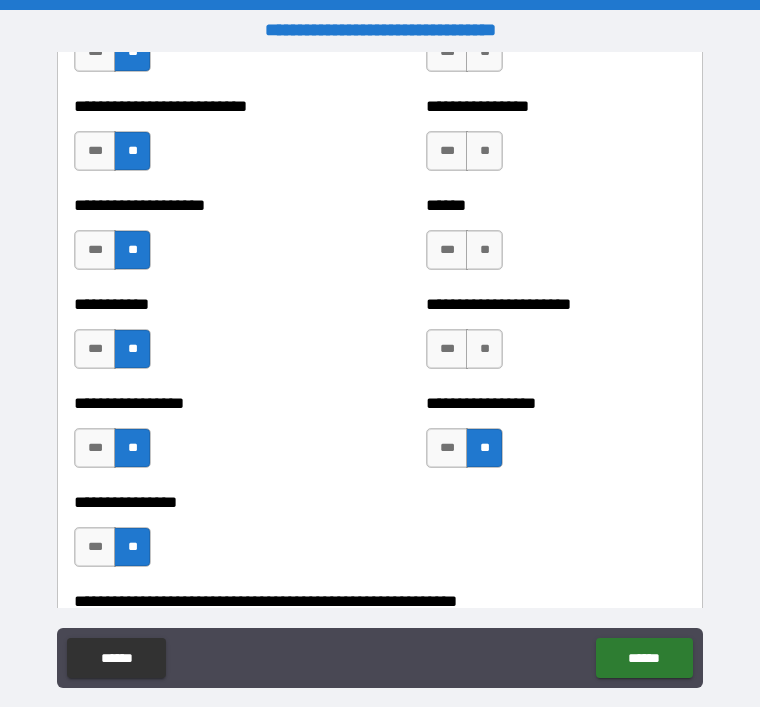 click on "**" at bounding box center (484, 349) 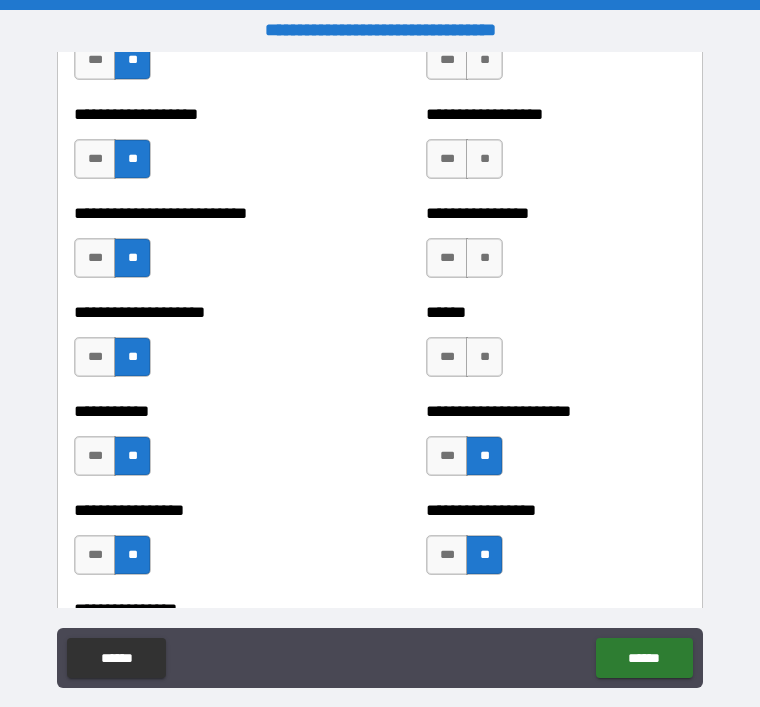 scroll, scrollTop: 5672, scrollLeft: 0, axis: vertical 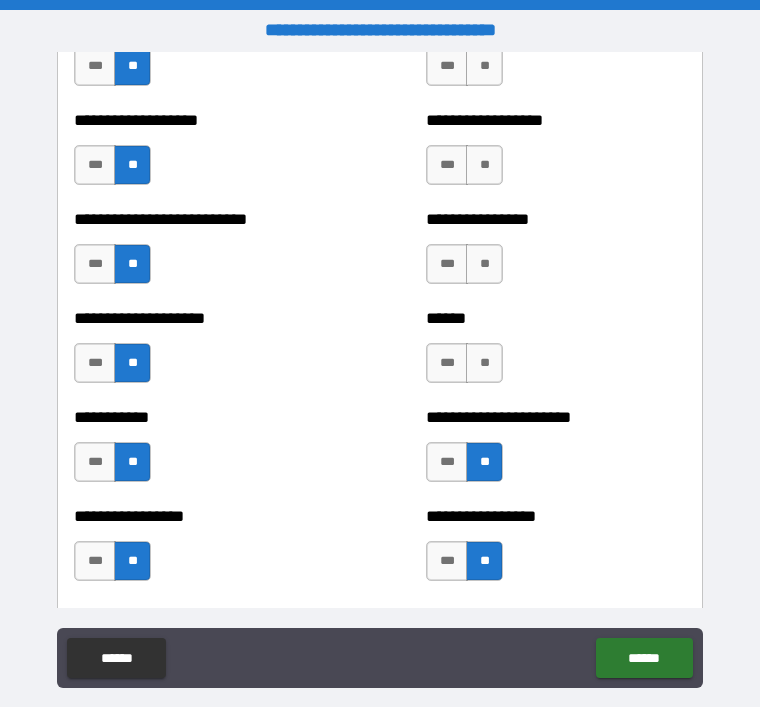 click on "**" at bounding box center (484, 363) 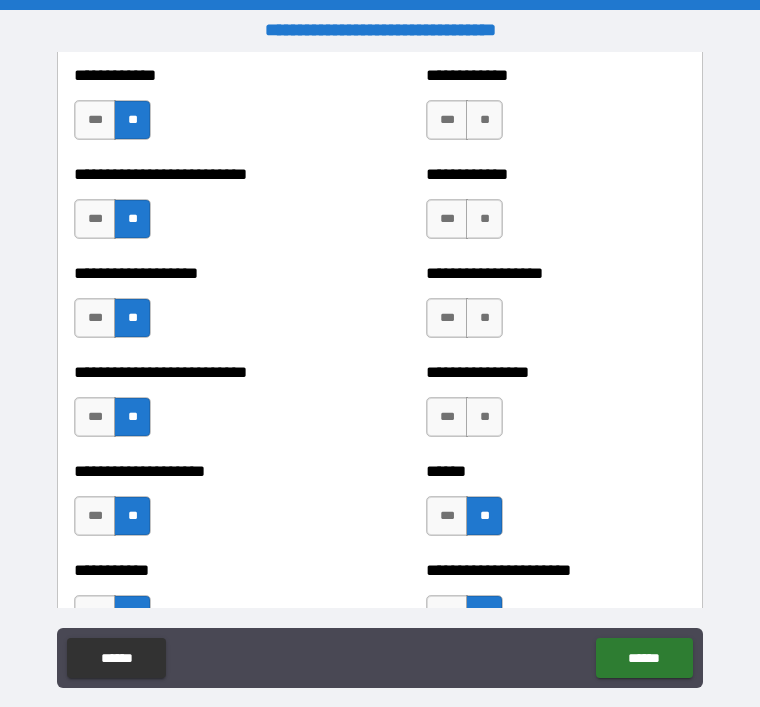 click on "**" at bounding box center (484, 417) 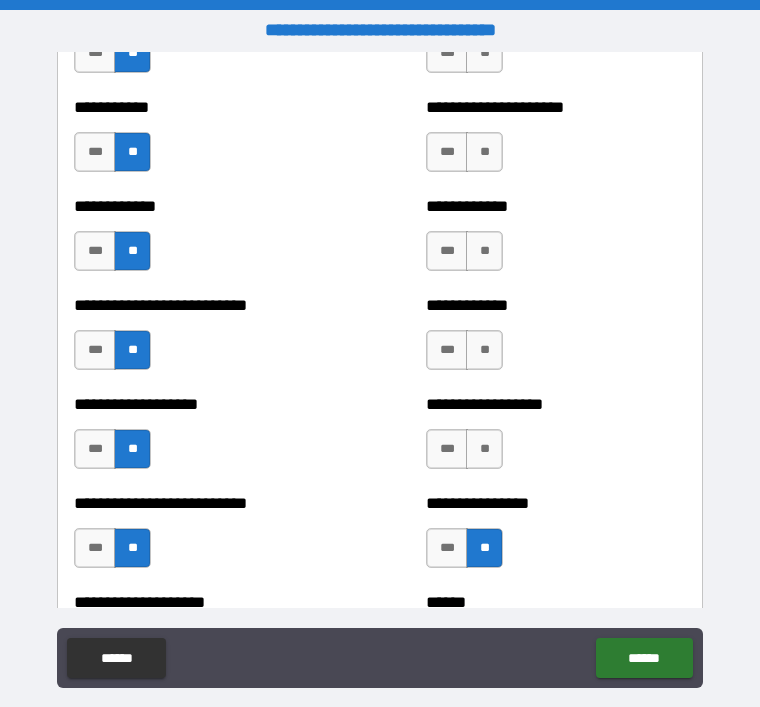 scroll, scrollTop: 5360, scrollLeft: 0, axis: vertical 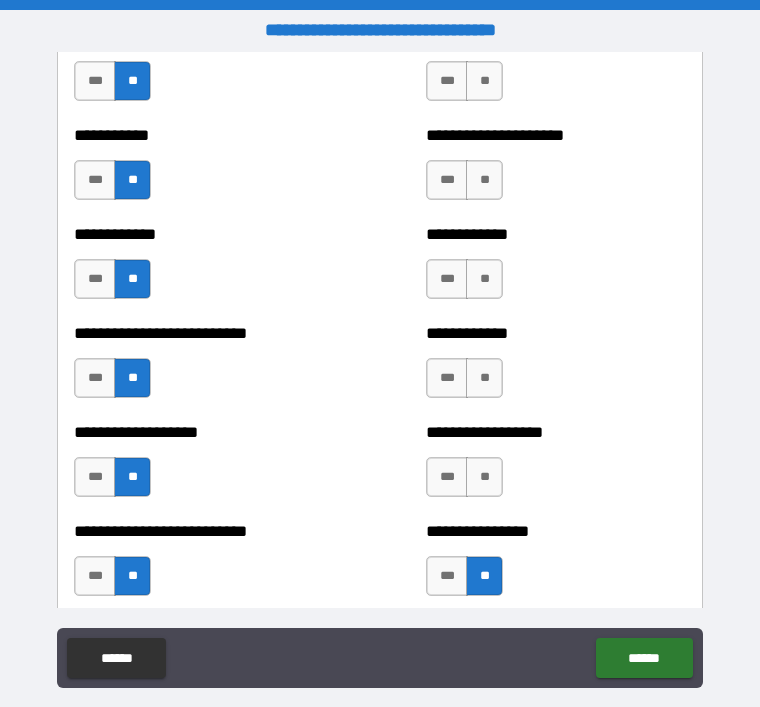 click on "**" at bounding box center (484, 477) 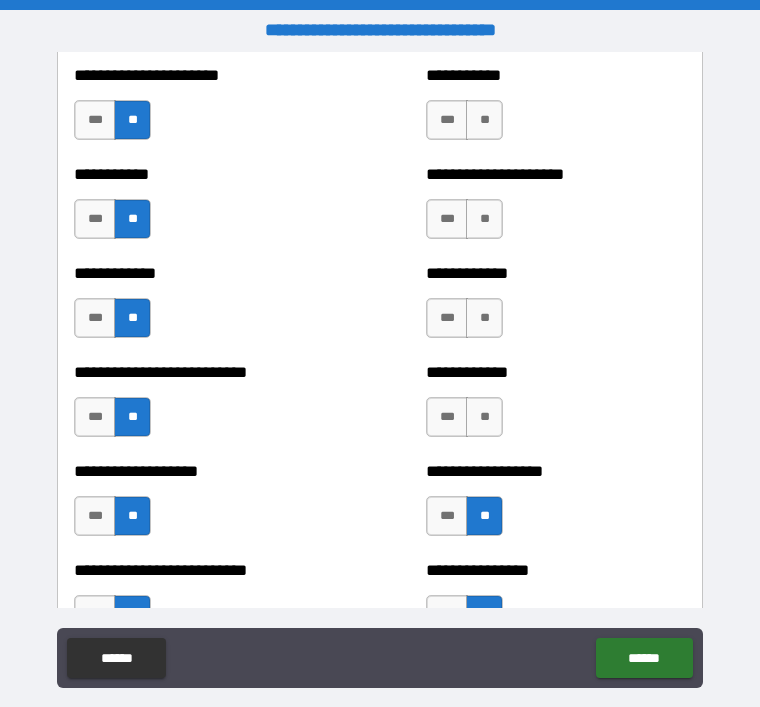 click on "**********" at bounding box center (556, 407) 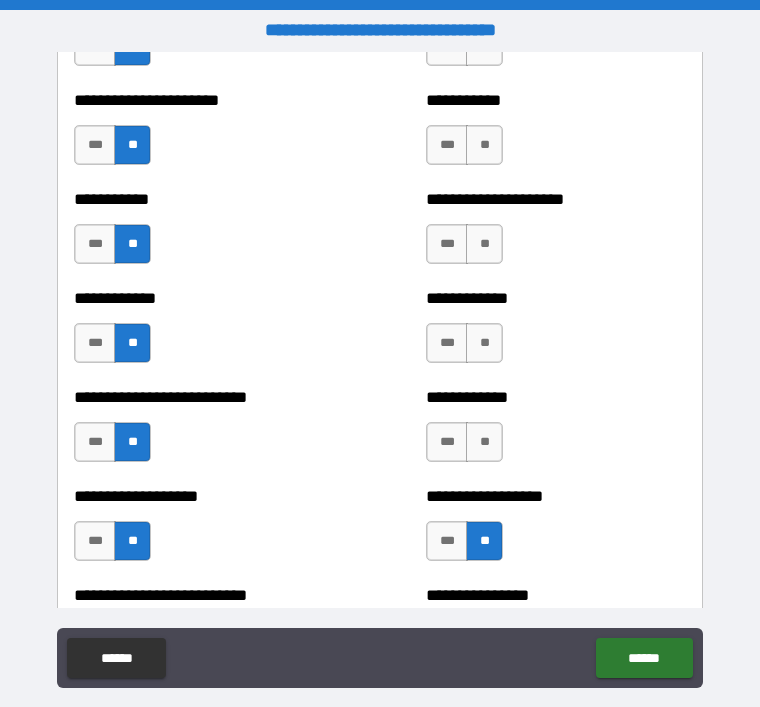 scroll, scrollTop: 5287, scrollLeft: 0, axis: vertical 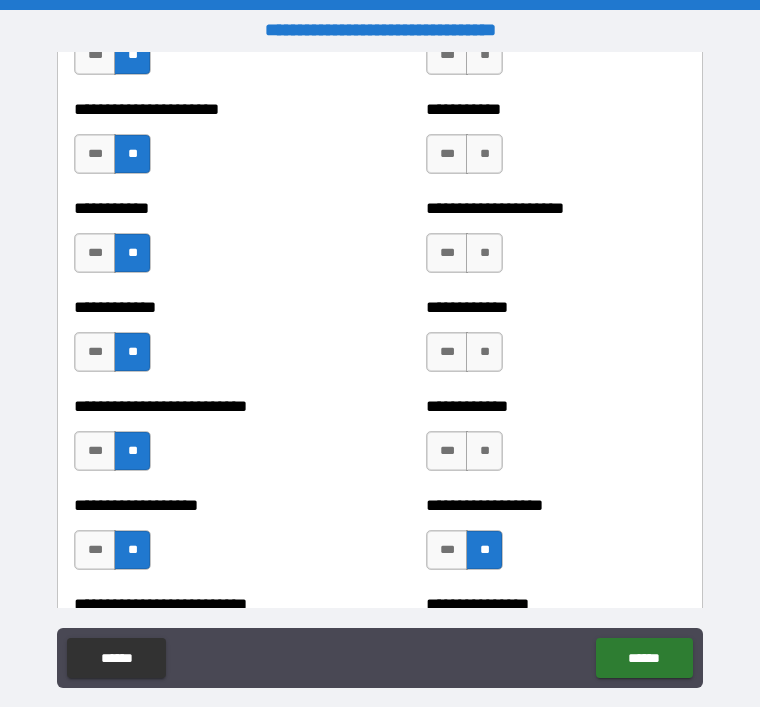 click on "**" at bounding box center (484, 451) 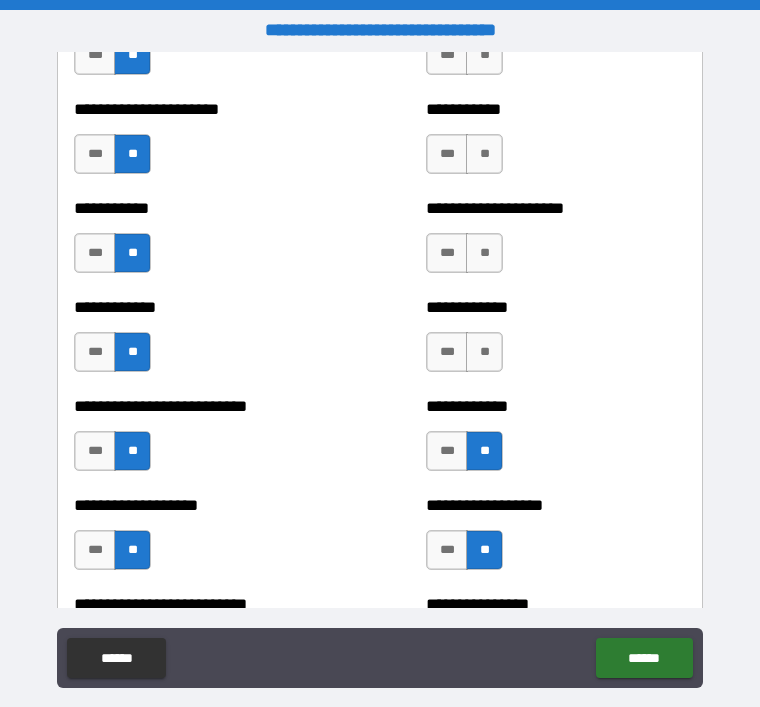 click on "**" at bounding box center [484, 352] 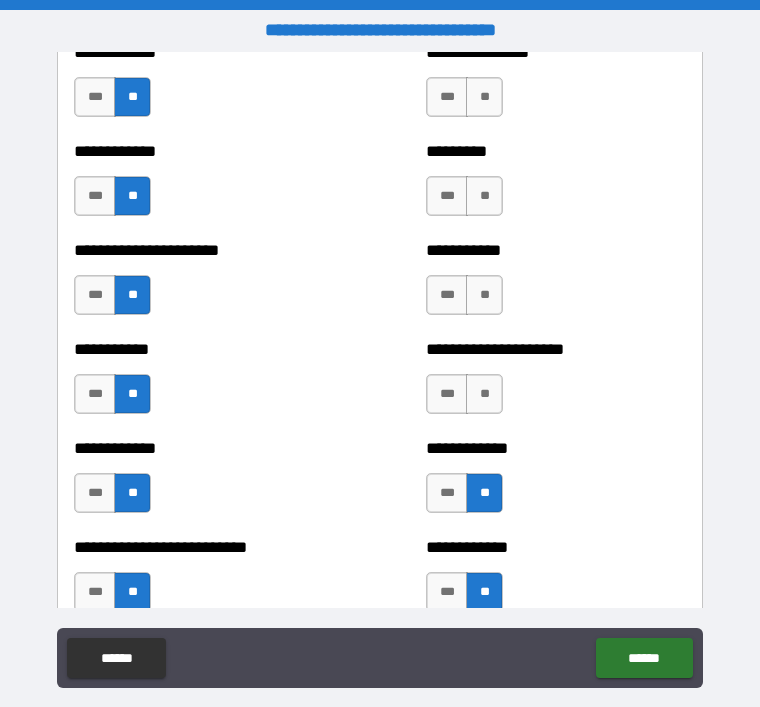 click on "**" at bounding box center (484, 394) 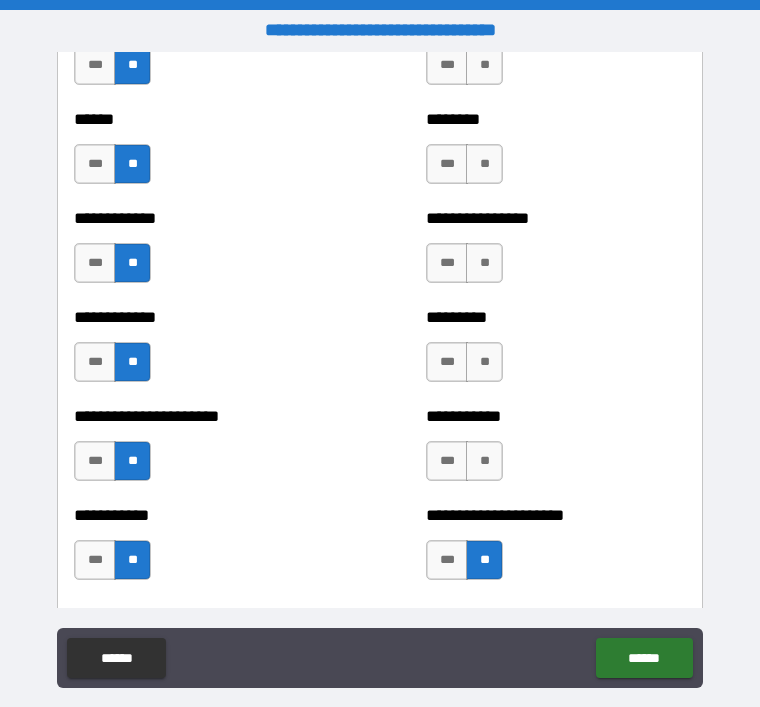 scroll, scrollTop: 4977, scrollLeft: 0, axis: vertical 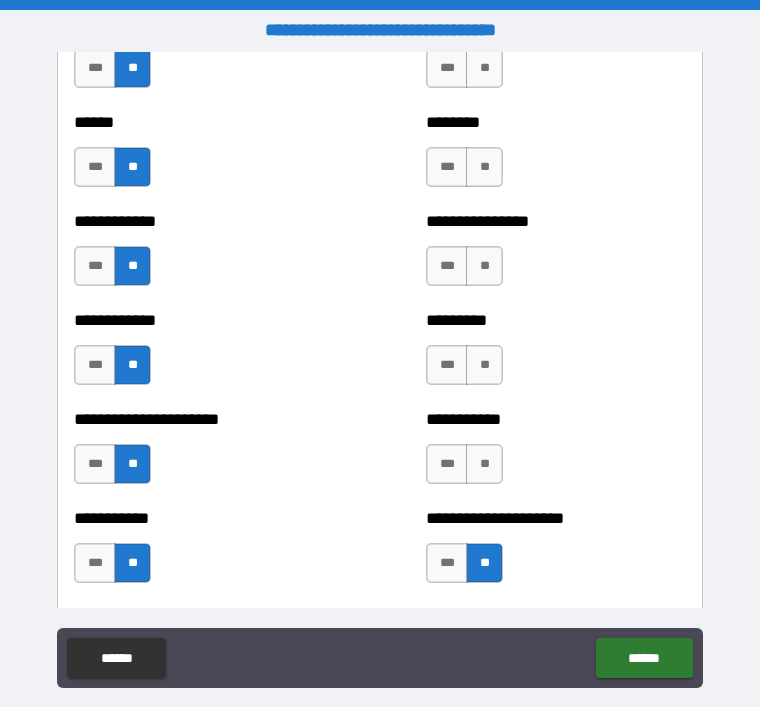 click on "**" at bounding box center (484, 464) 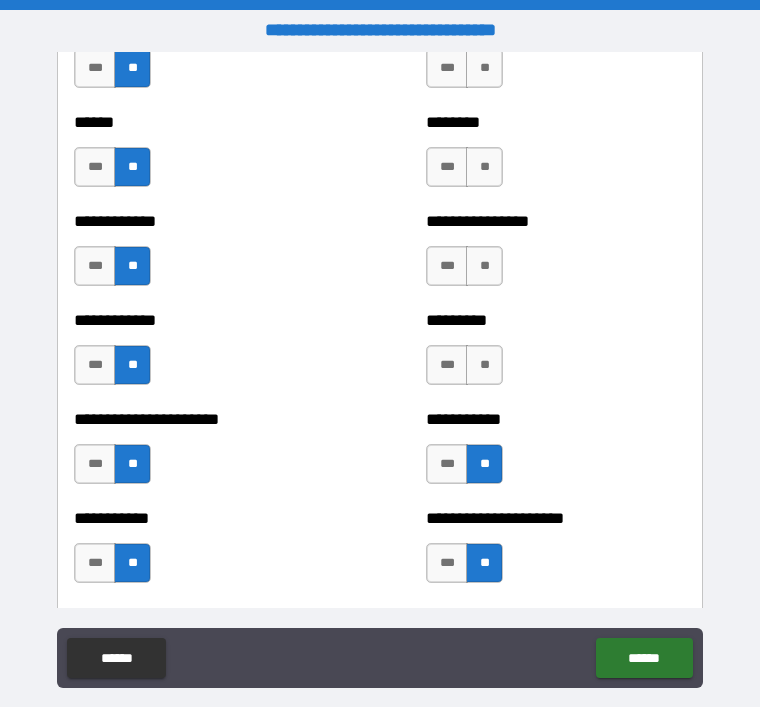 click on "**" at bounding box center [484, 365] 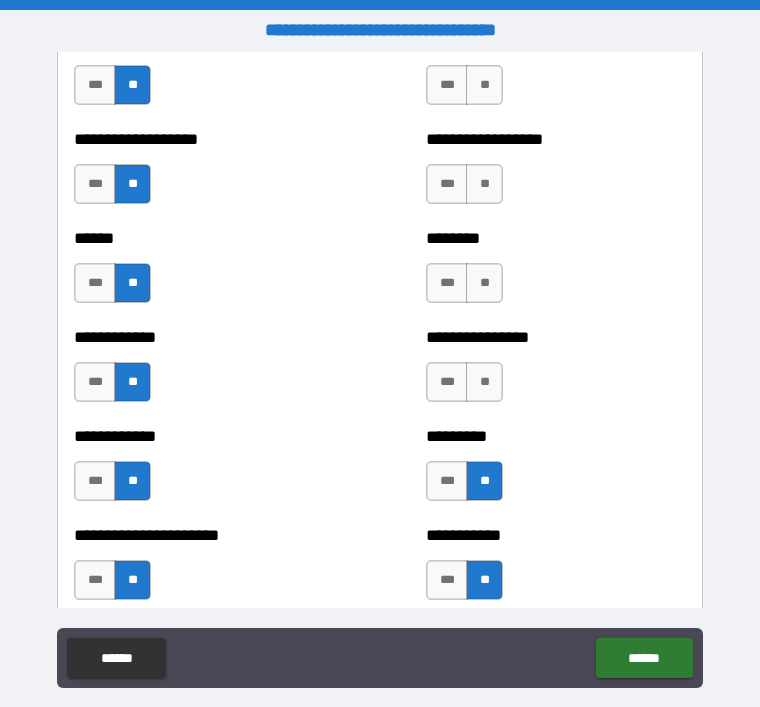 scroll, scrollTop: 4857, scrollLeft: 0, axis: vertical 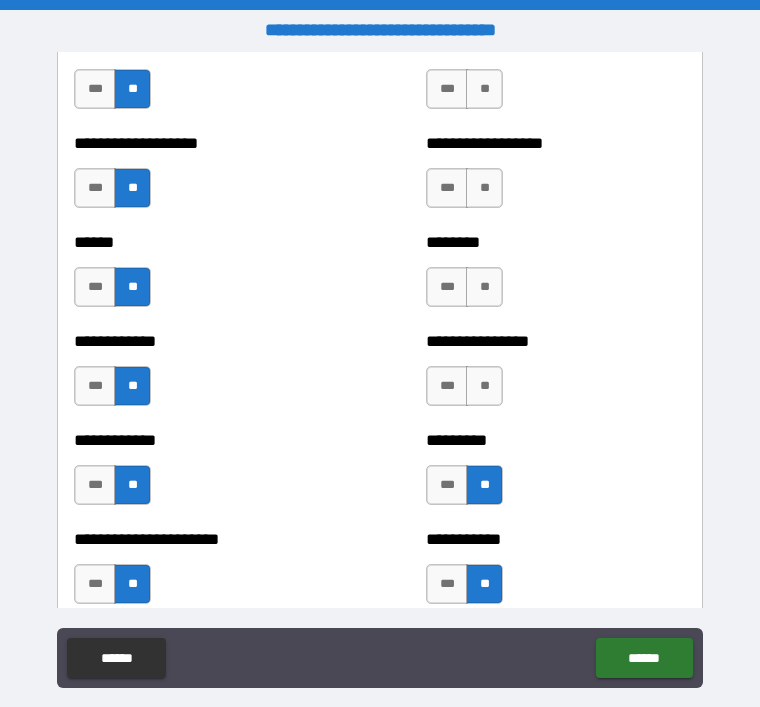 click on "**********" at bounding box center [556, 376] 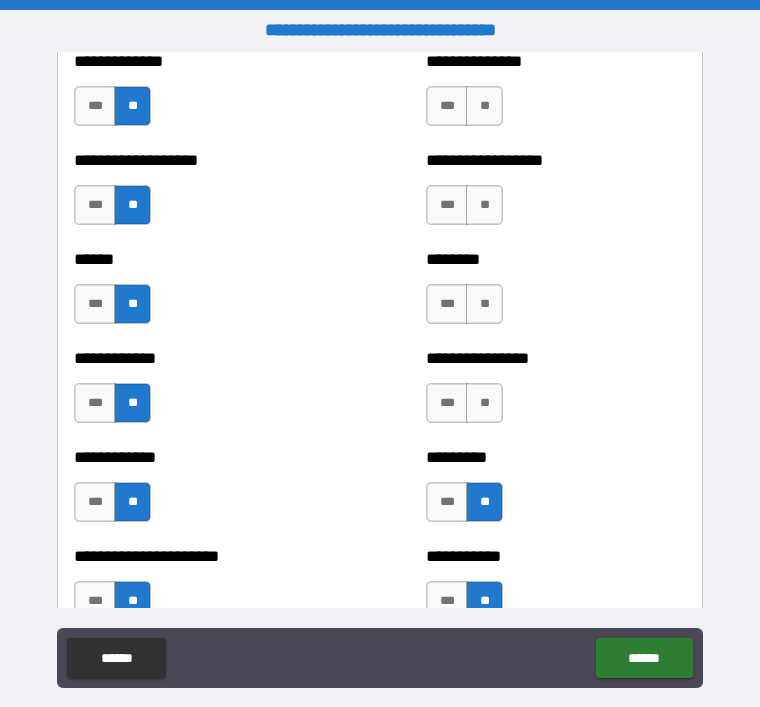 click on "**" at bounding box center [484, 403] 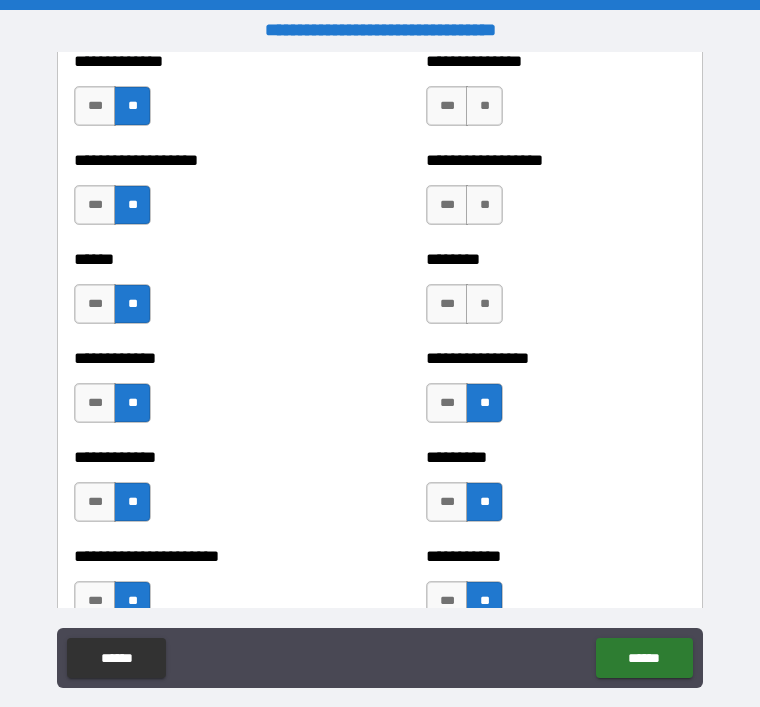 click on "**" at bounding box center [484, 304] 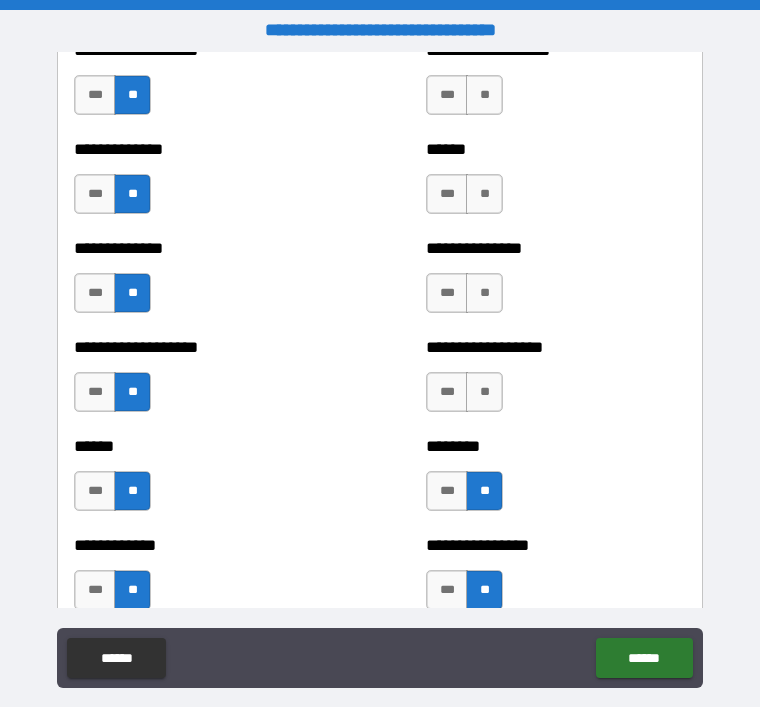 scroll, scrollTop: 4610, scrollLeft: 0, axis: vertical 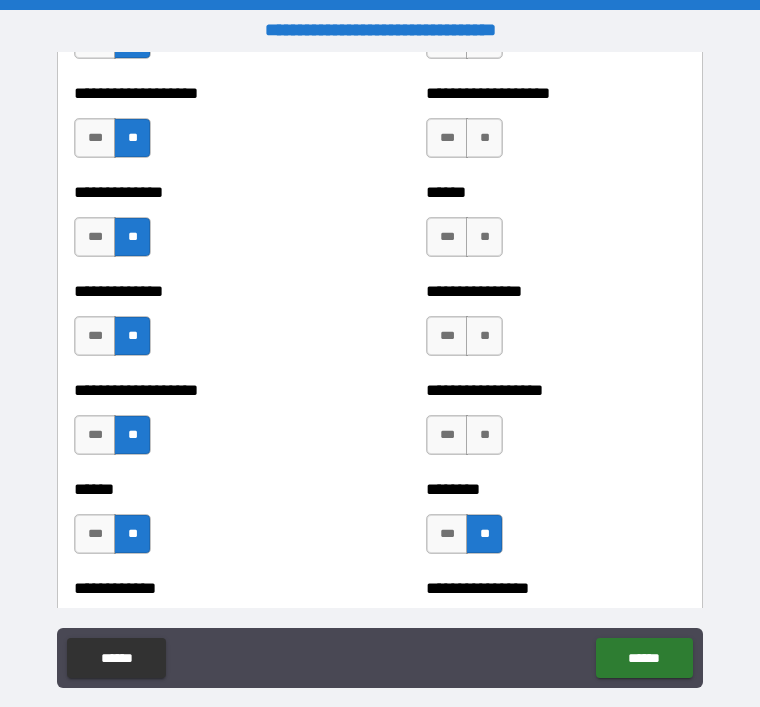 click on "**" at bounding box center [484, 435] 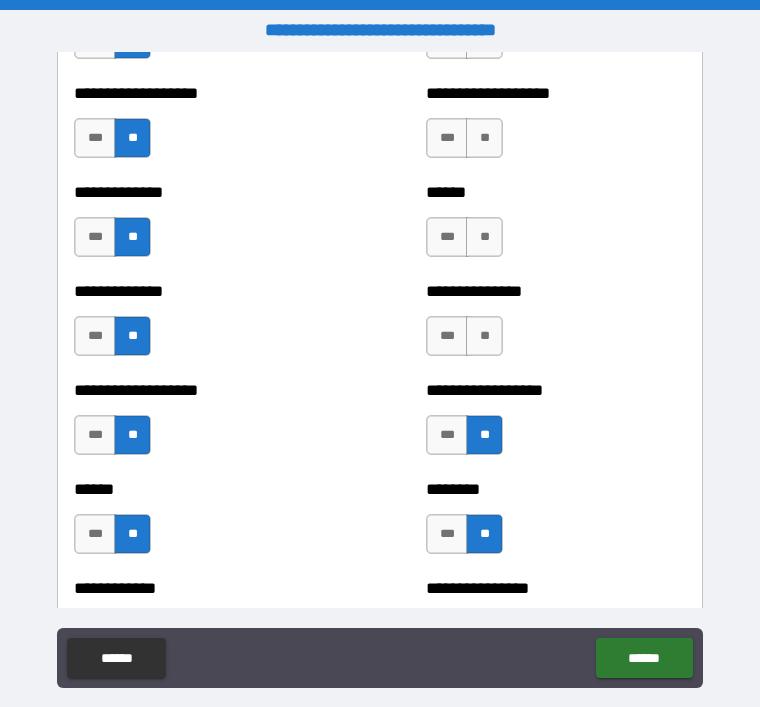 click on "**" at bounding box center [484, 336] 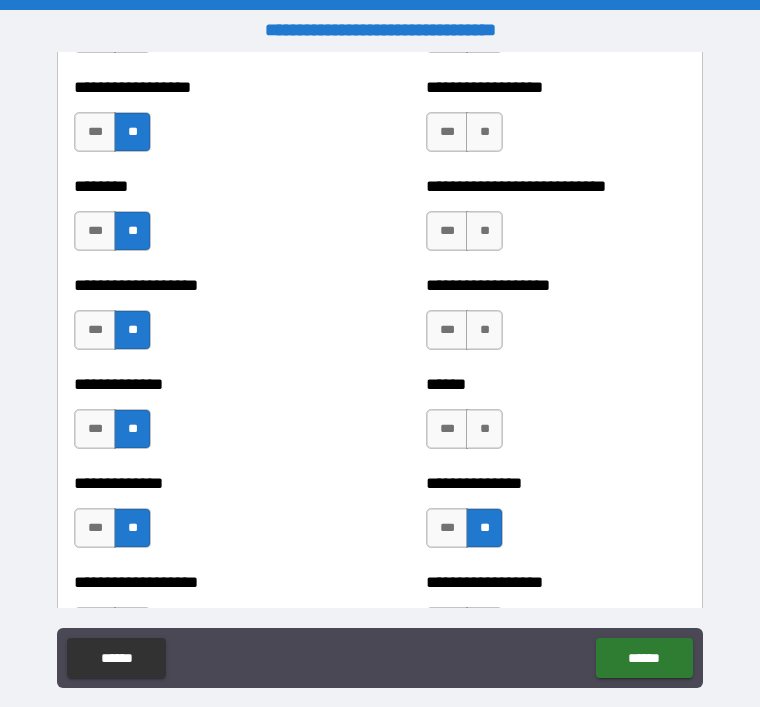 scroll, scrollTop: 4406, scrollLeft: 0, axis: vertical 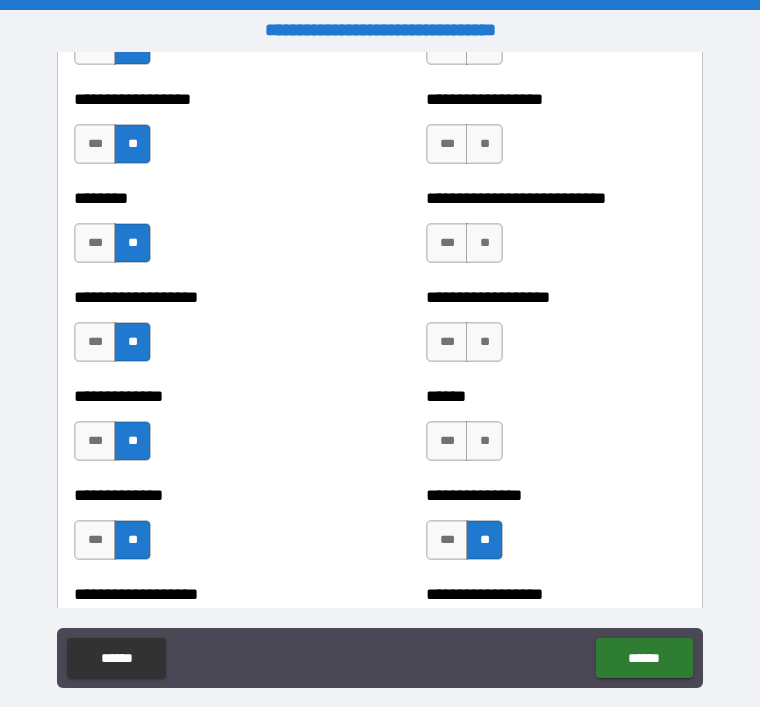 click on "**" at bounding box center [484, 441] 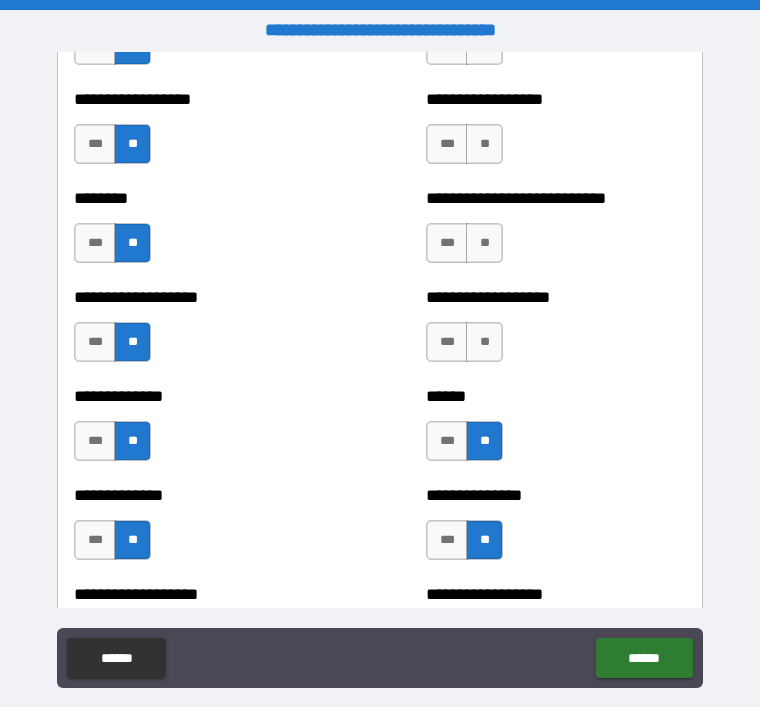click on "**" at bounding box center [484, 342] 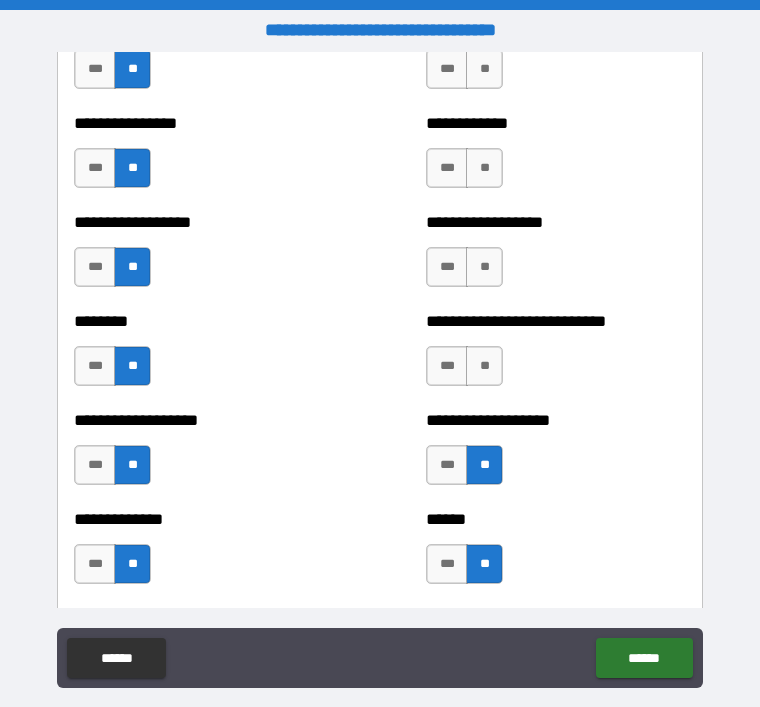 click on "**" at bounding box center [484, 366] 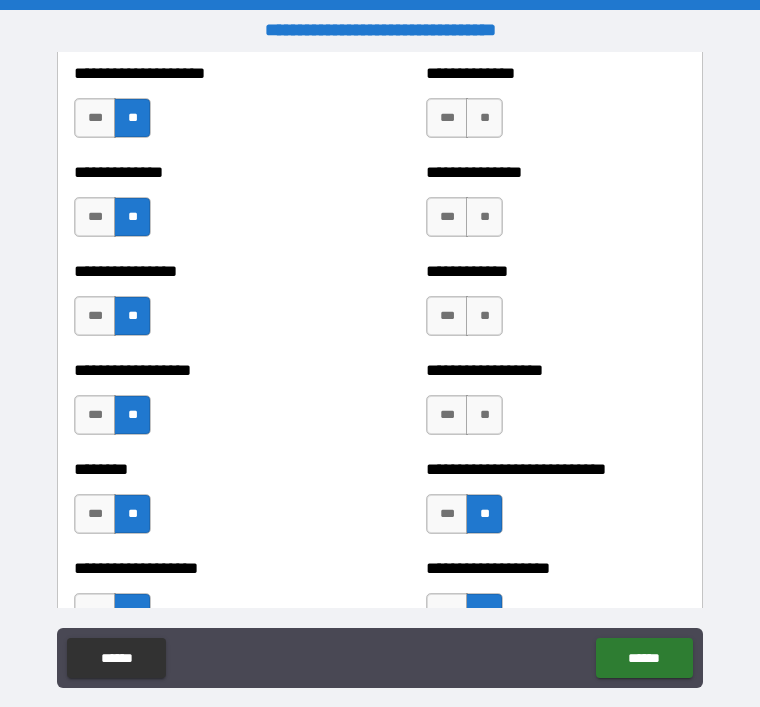 click on "**" at bounding box center [484, 415] 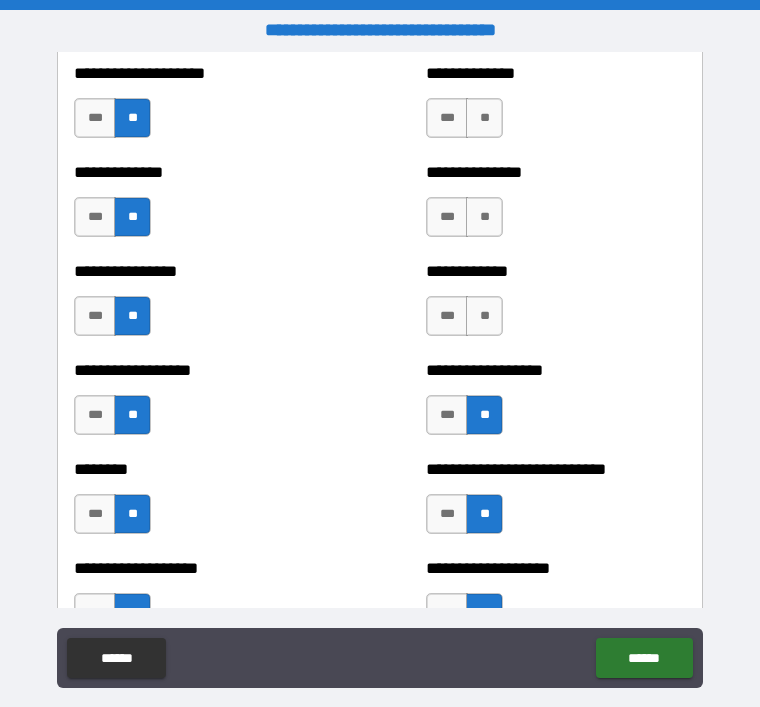 click on "**" at bounding box center (484, 316) 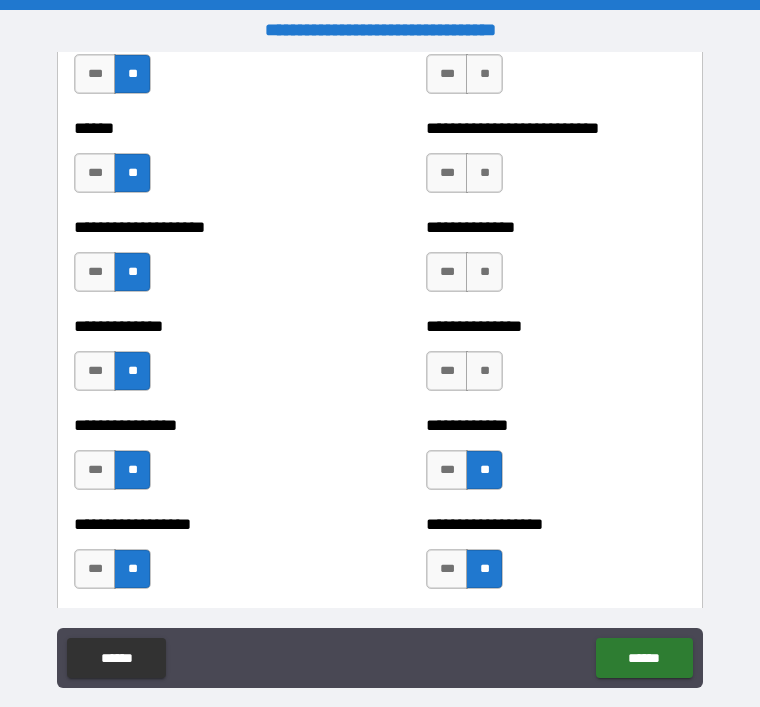 click on "**" at bounding box center [484, 371] 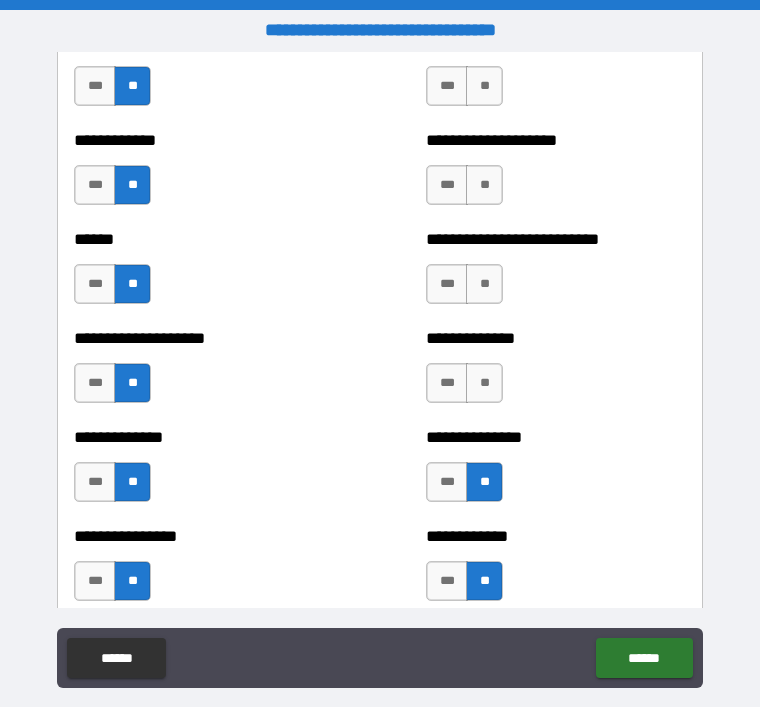 scroll, scrollTop: 3861, scrollLeft: 0, axis: vertical 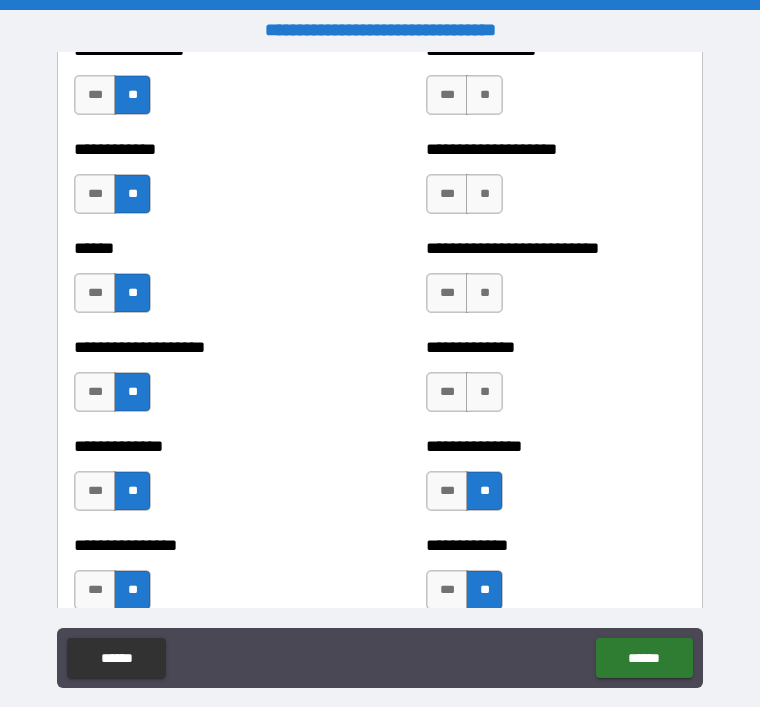 click on "*** **" at bounding box center (467, 397) 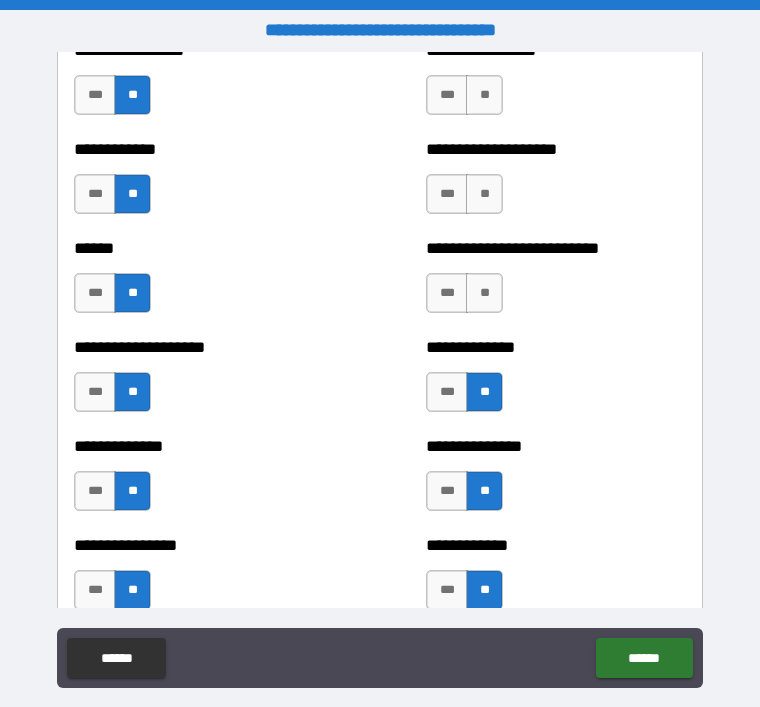 click on "**" at bounding box center [484, 293] 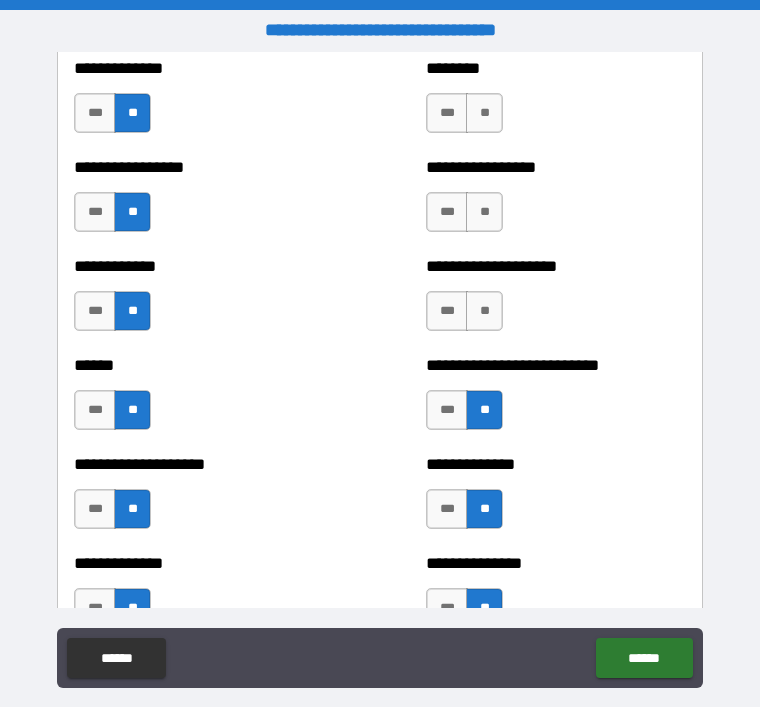 click on "**" at bounding box center (484, 311) 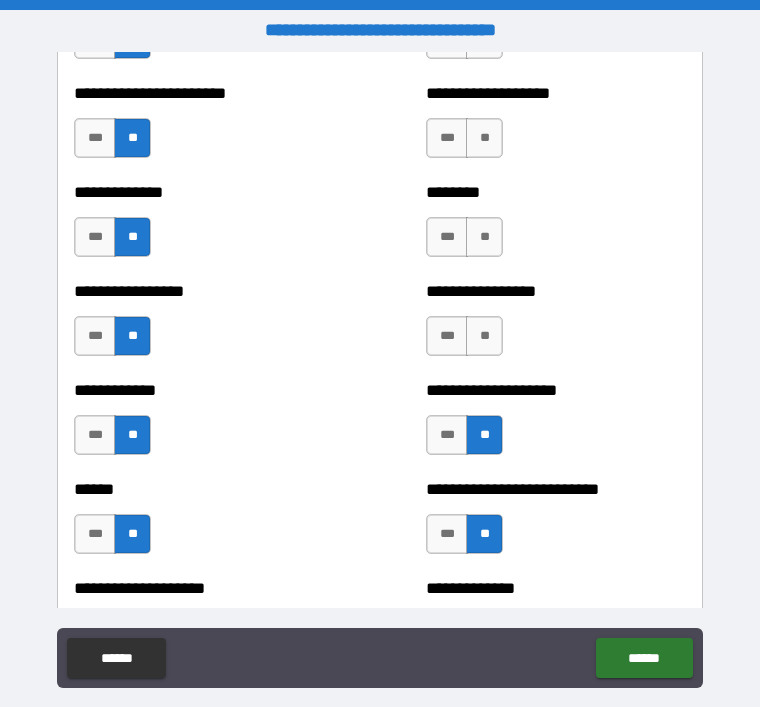 scroll, scrollTop: 3614, scrollLeft: 0, axis: vertical 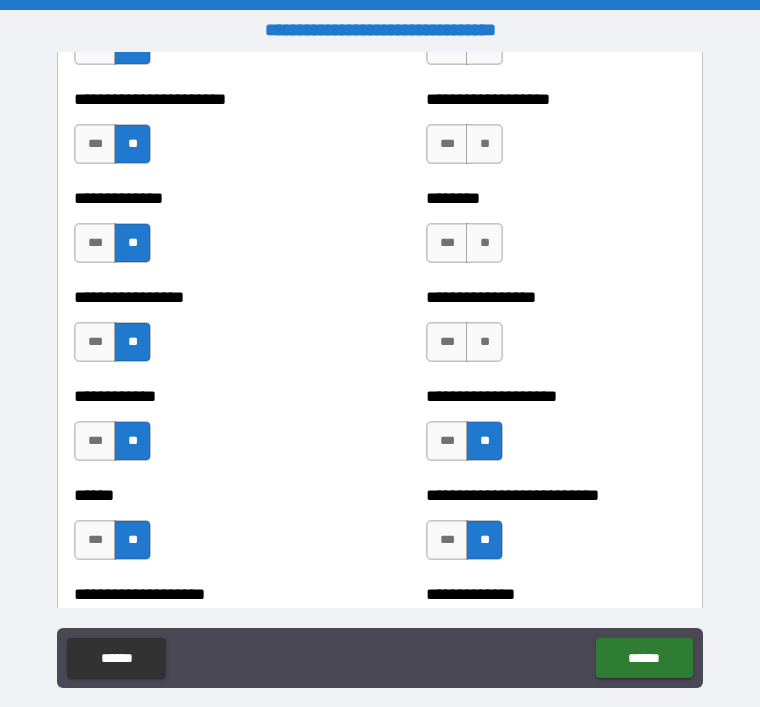 click on "**" at bounding box center (484, 342) 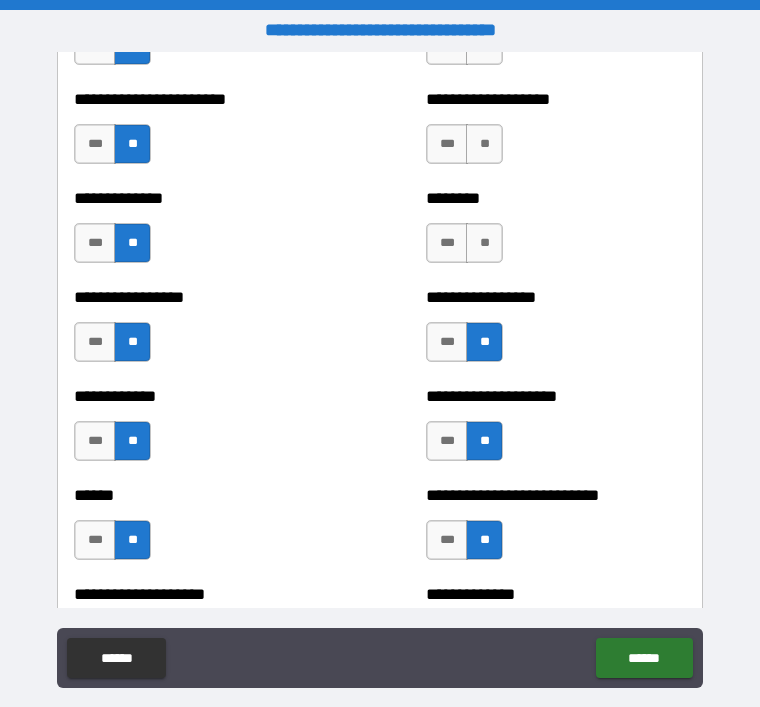 click on "**" at bounding box center (484, 243) 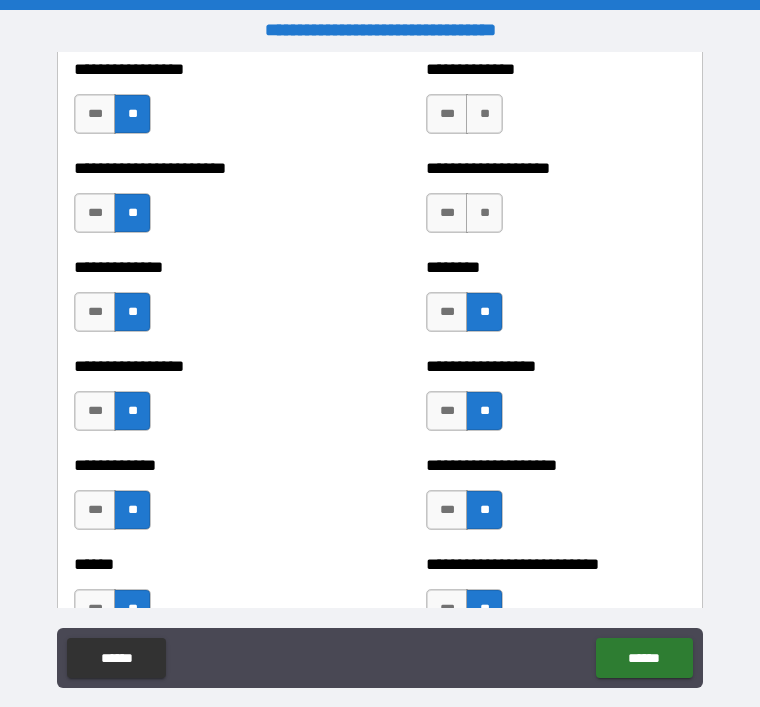 scroll, scrollTop: 3364, scrollLeft: 0, axis: vertical 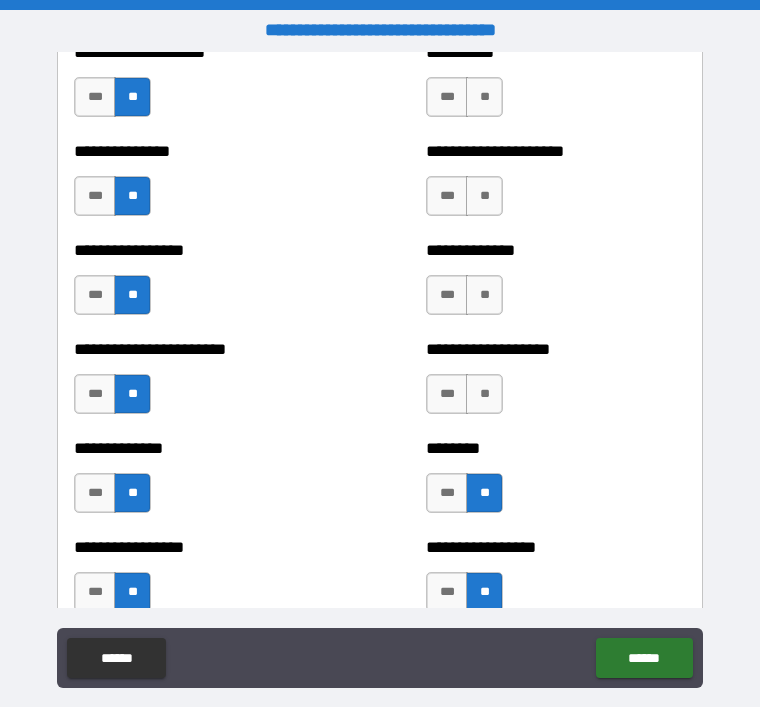 click on "**" at bounding box center [484, 394] 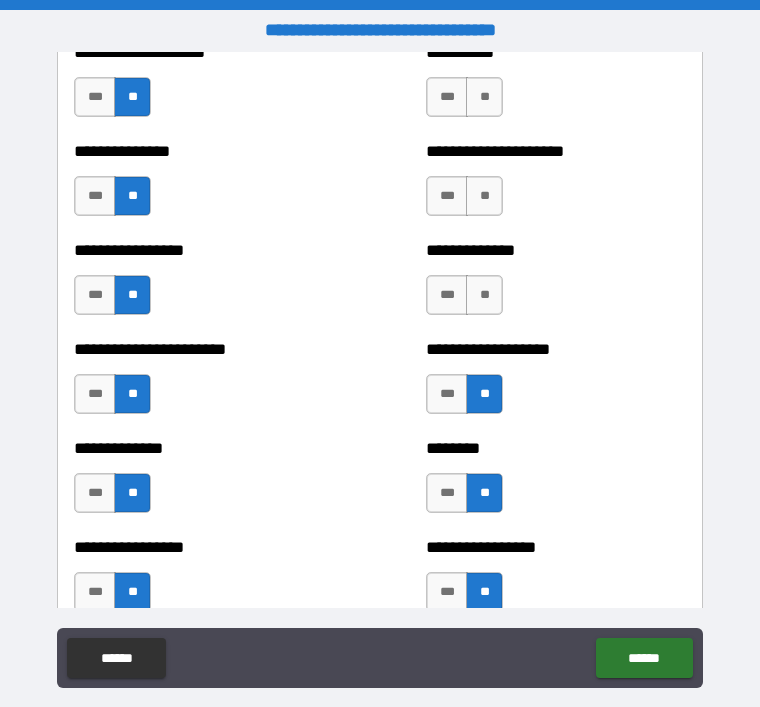 click on "**" at bounding box center (484, 295) 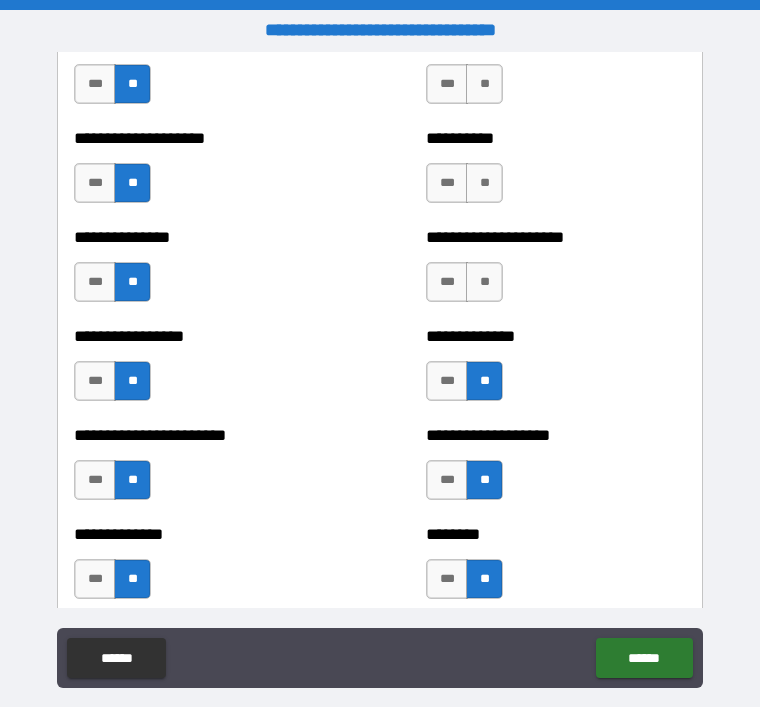 scroll, scrollTop: 3213, scrollLeft: 0, axis: vertical 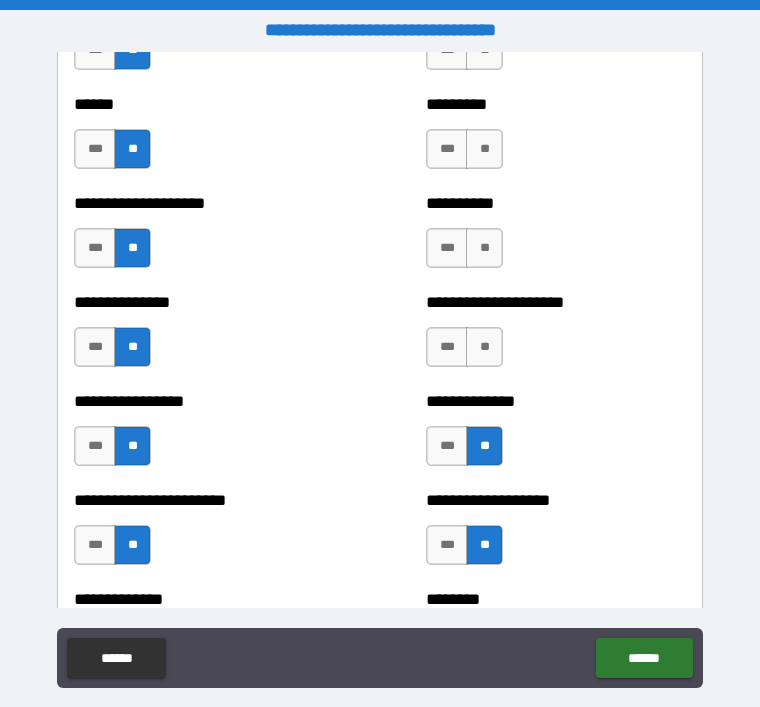 click on "**" at bounding box center (484, 347) 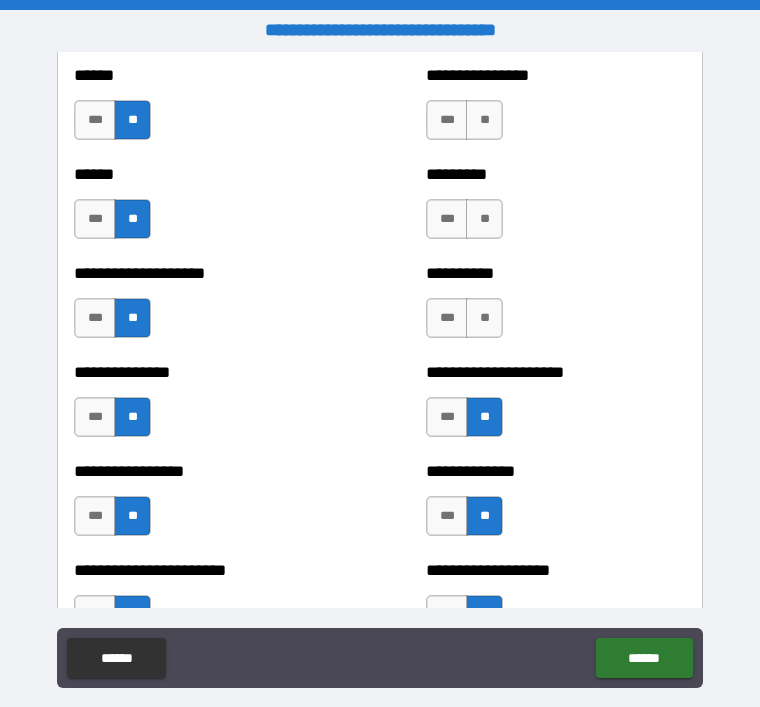 scroll, scrollTop: 3127, scrollLeft: 0, axis: vertical 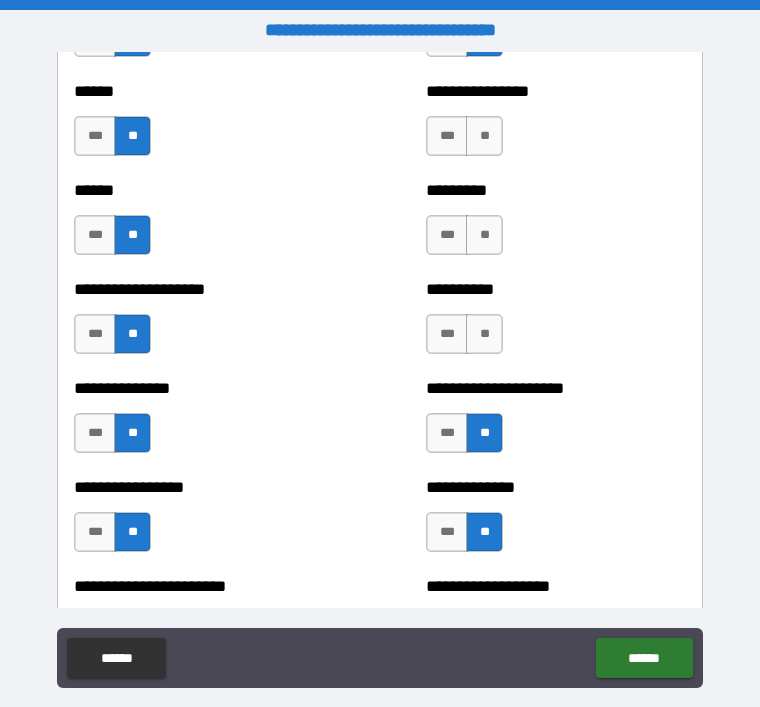 click on "**" at bounding box center (484, 334) 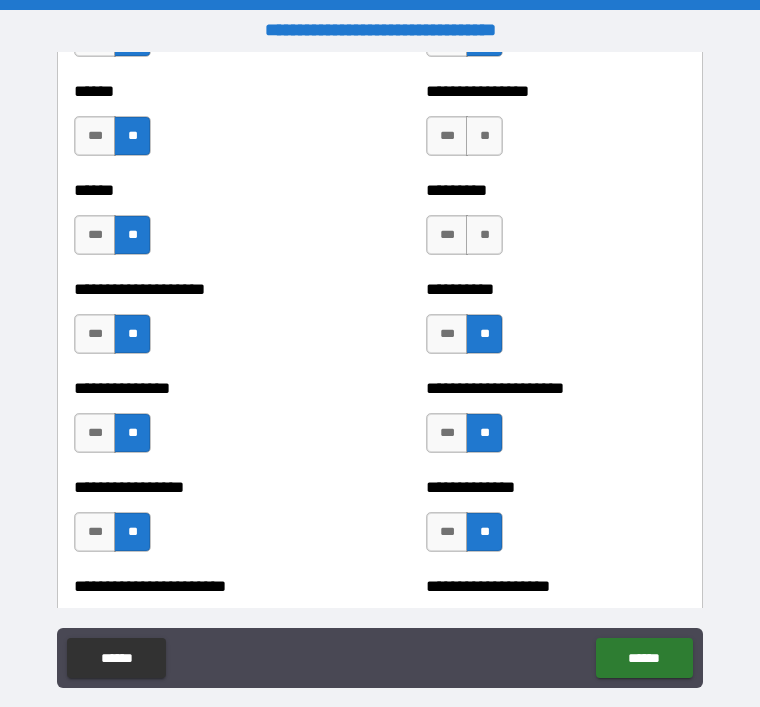 click on "**" at bounding box center (484, 235) 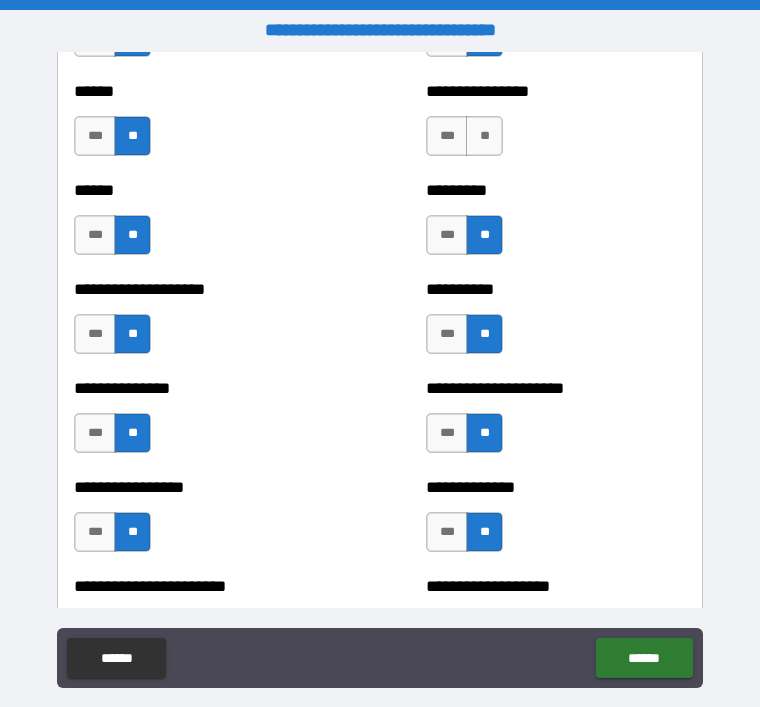 click on "**" at bounding box center (484, 136) 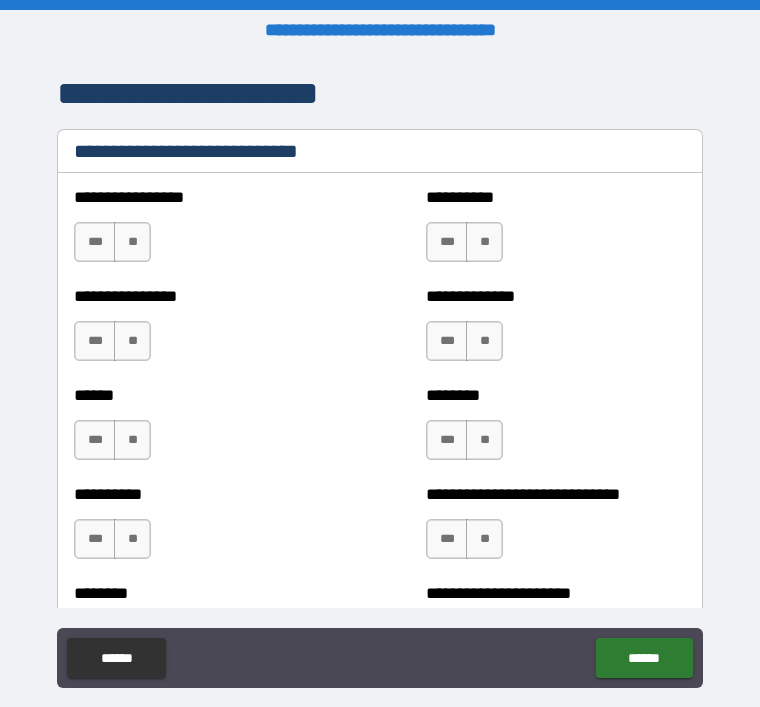scroll, scrollTop: 6604, scrollLeft: 0, axis: vertical 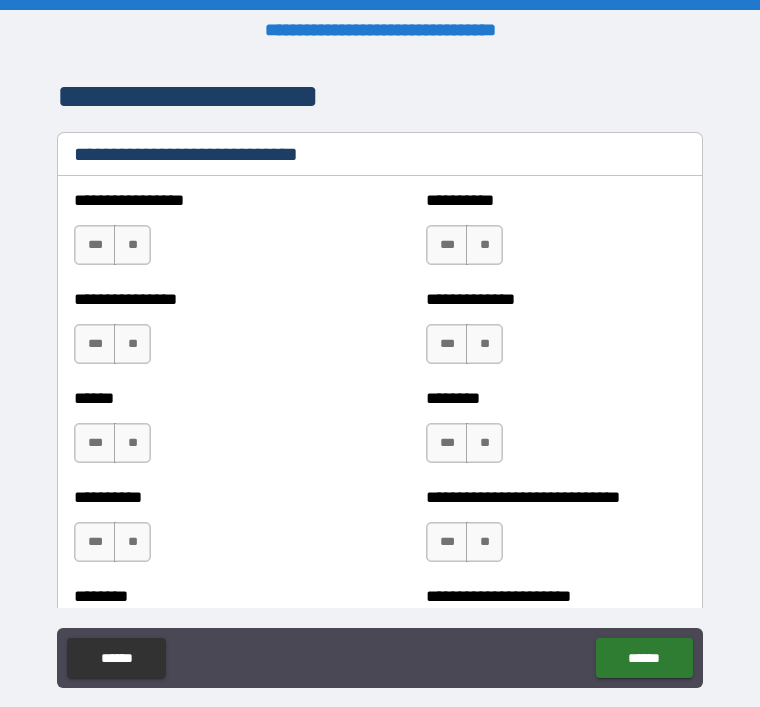 click on "***" at bounding box center [447, 344] 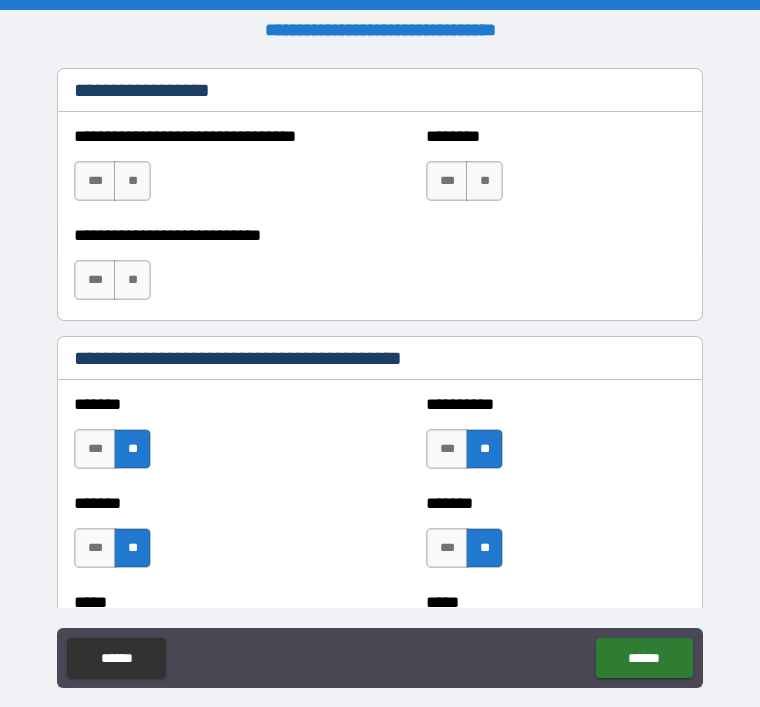 click on "**********" at bounding box center [380, 388] 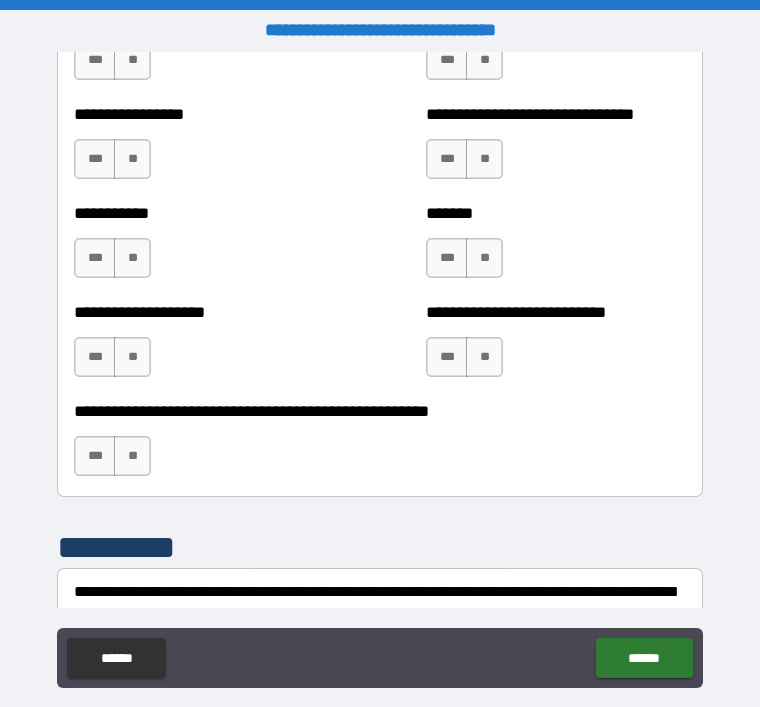 scroll, scrollTop: 7866, scrollLeft: 0, axis: vertical 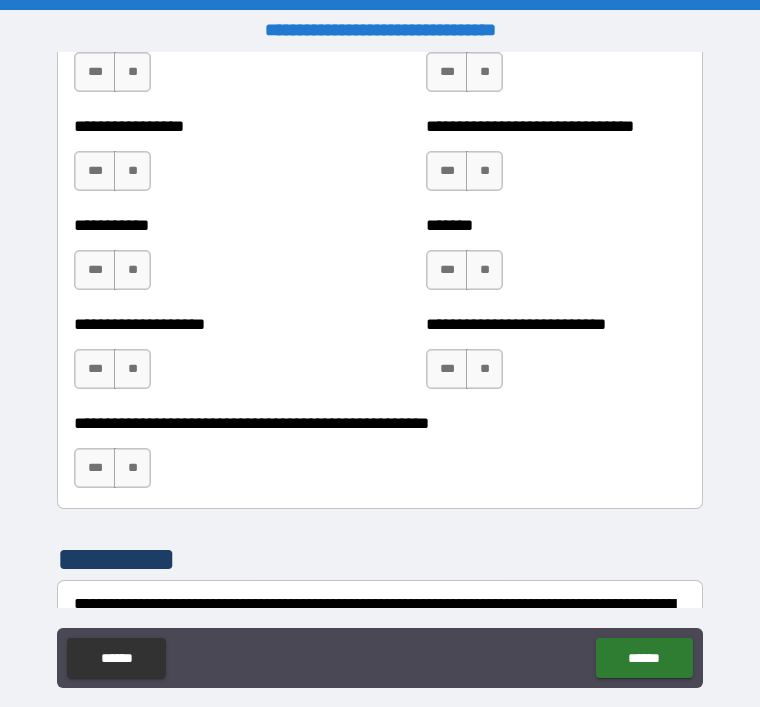 click on "**********" at bounding box center (556, 359) 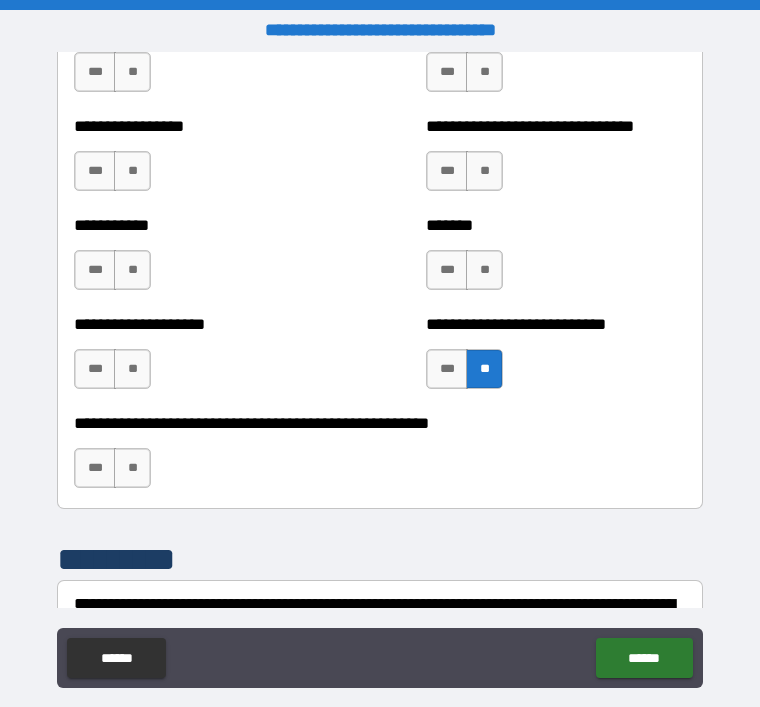 click on "**" at bounding box center (132, 468) 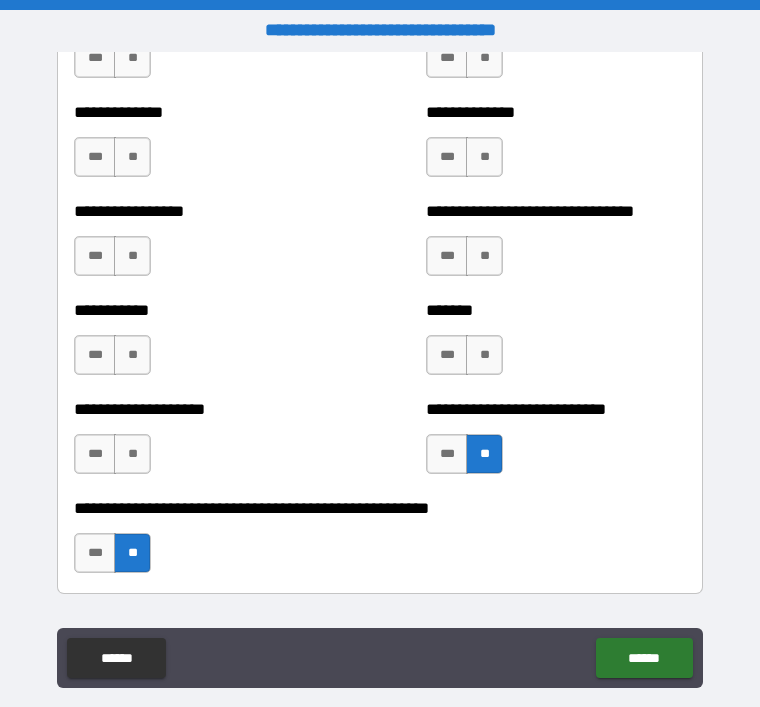 click on "**" at bounding box center [132, 454] 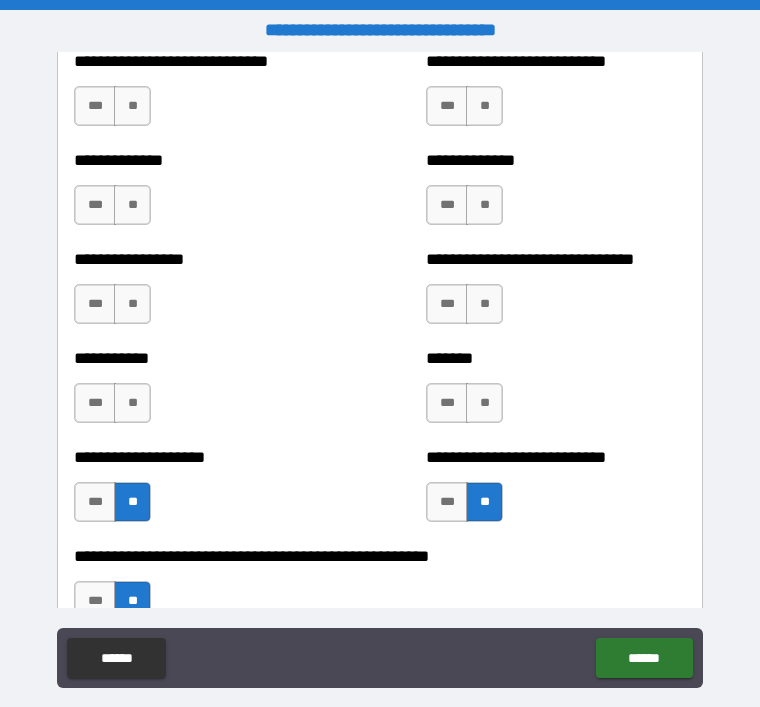 scroll, scrollTop: 7722, scrollLeft: 0, axis: vertical 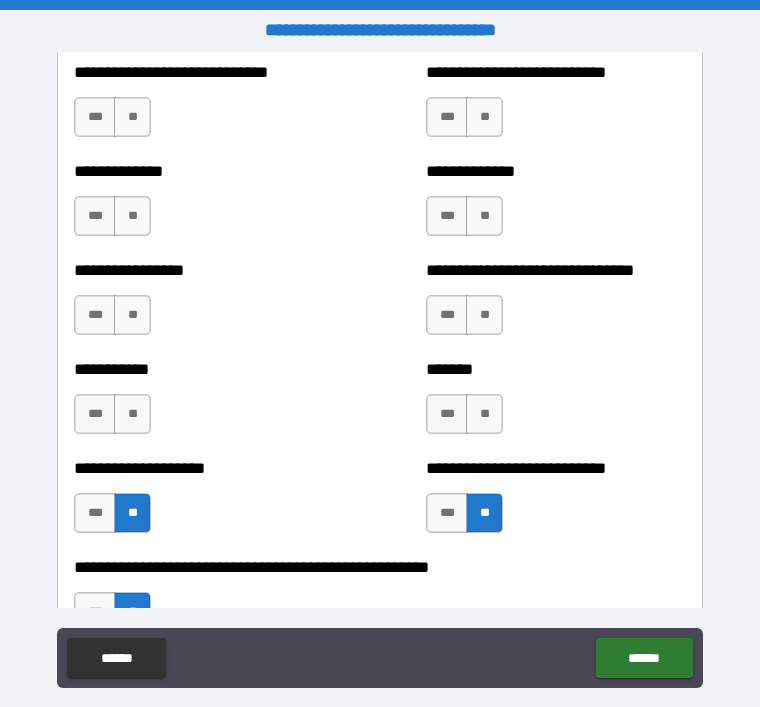 click on "**" at bounding box center [132, 414] 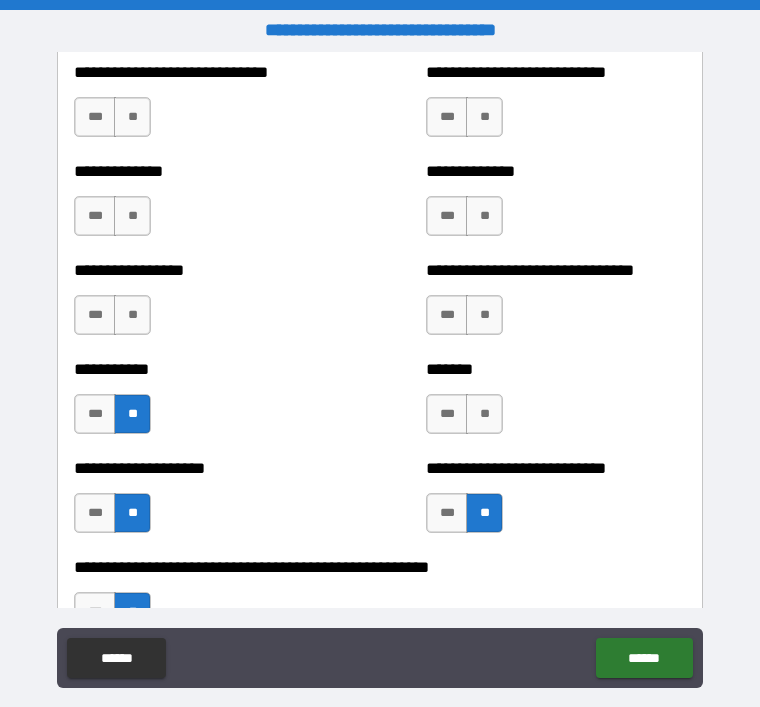 click on "**" at bounding box center [484, 414] 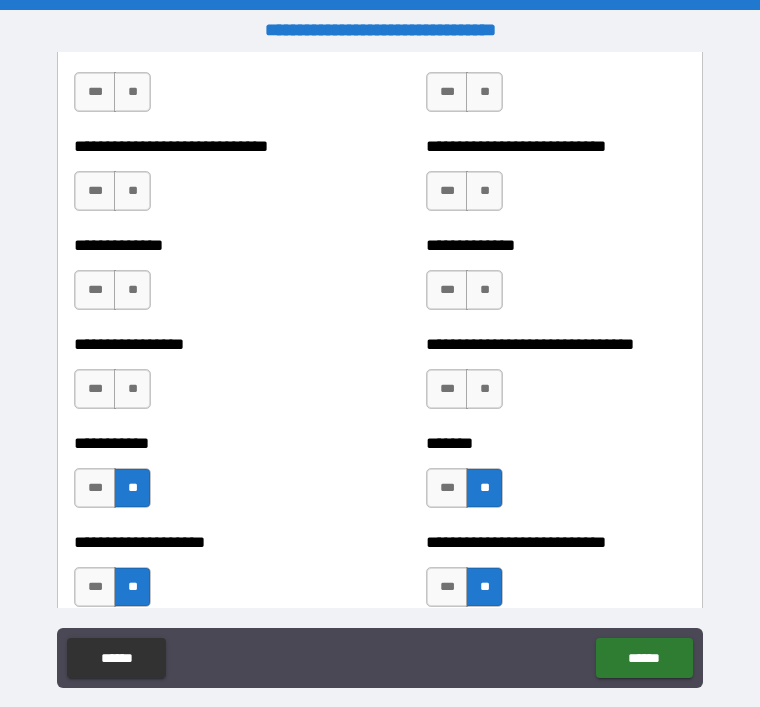 scroll, scrollTop: 7646, scrollLeft: 0, axis: vertical 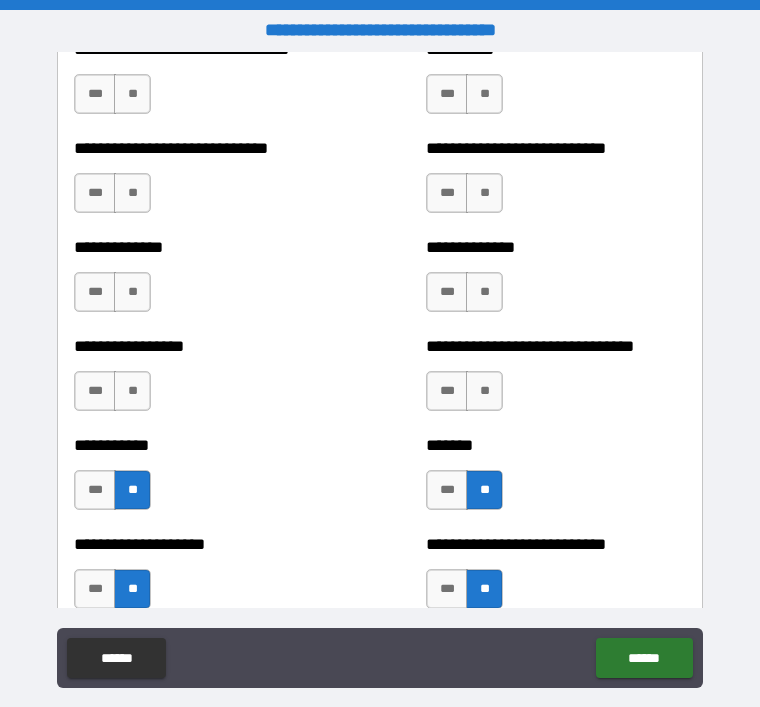 click on "**" at bounding box center (132, 391) 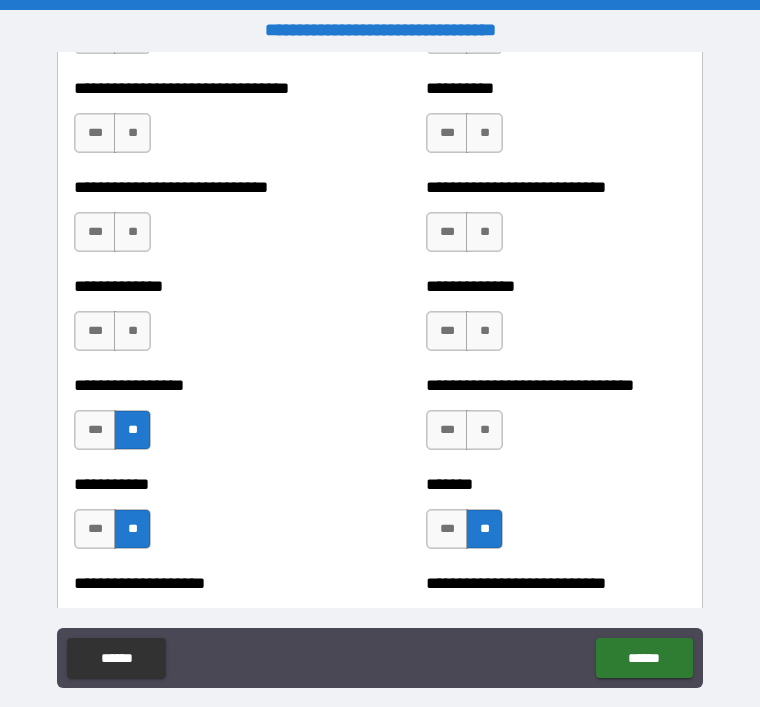 scroll, scrollTop: 7595, scrollLeft: 0, axis: vertical 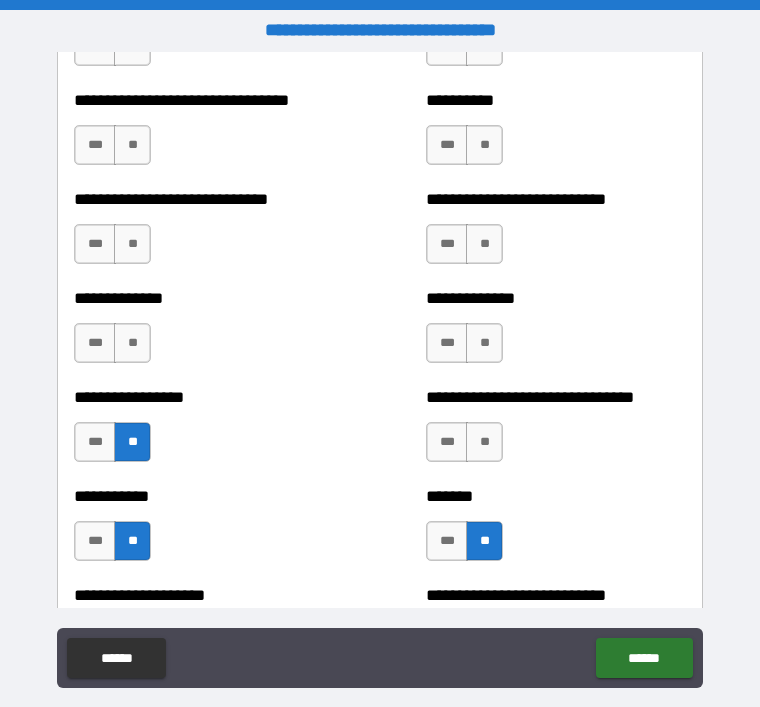 click on "**" at bounding box center [484, 442] 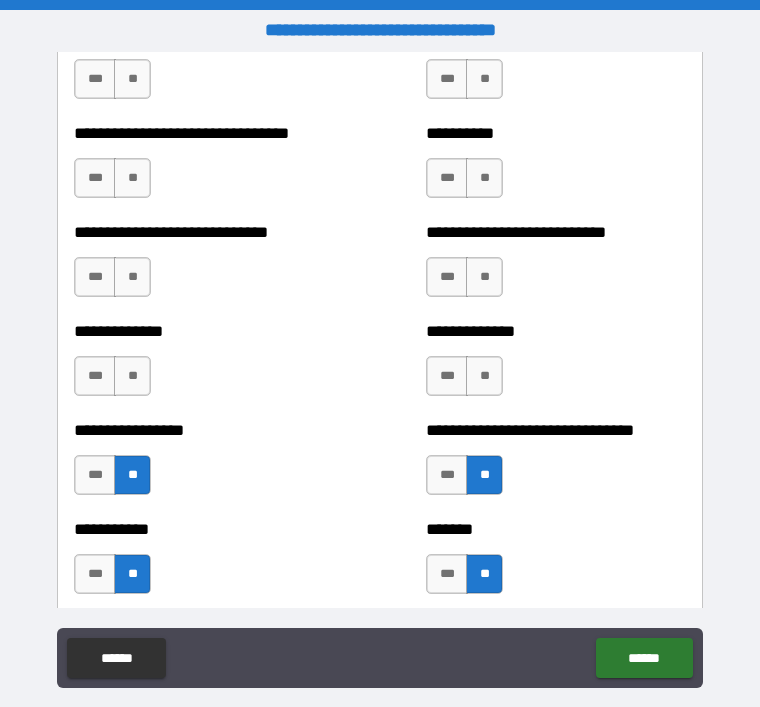click on "**" at bounding box center (132, 376) 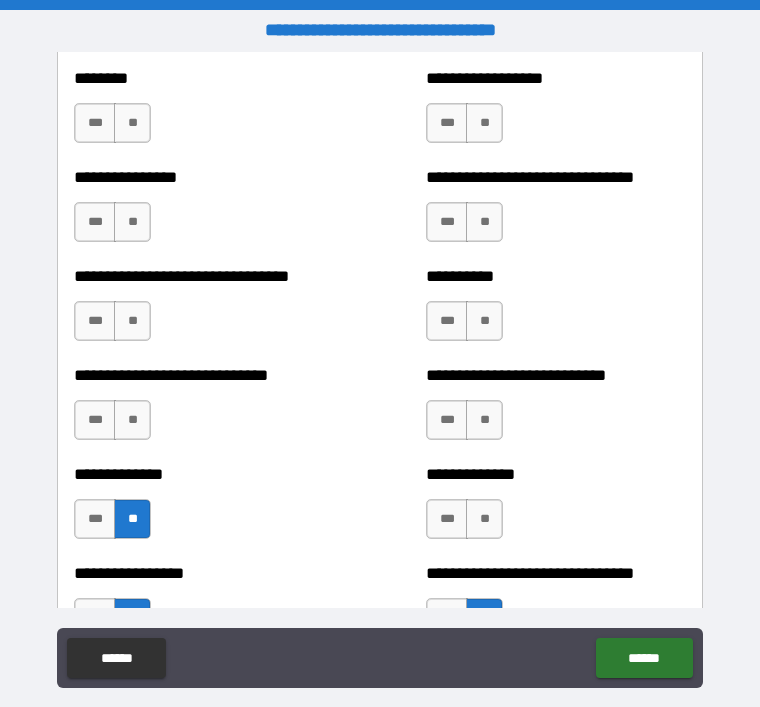 scroll, scrollTop: 7412, scrollLeft: 0, axis: vertical 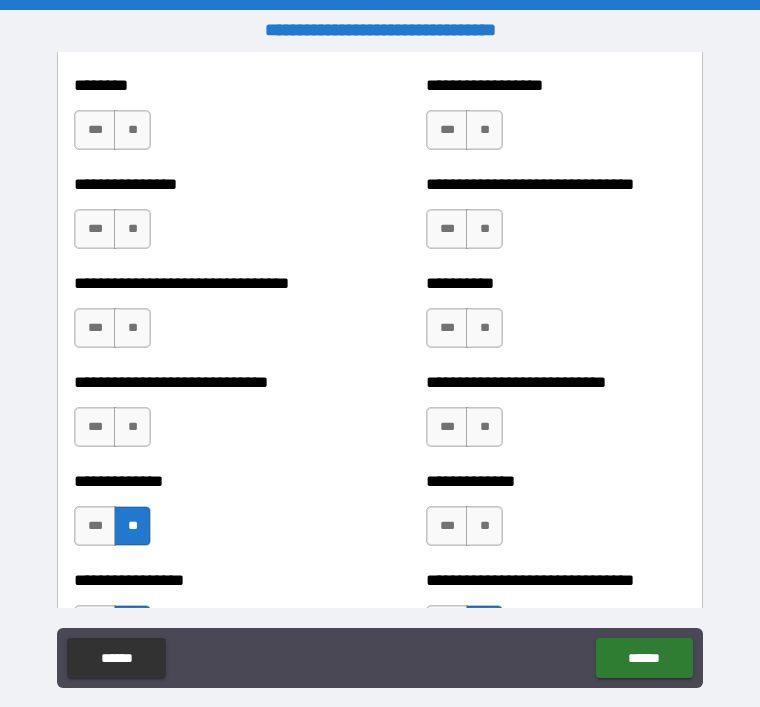 click on "**" at bounding box center [132, 427] 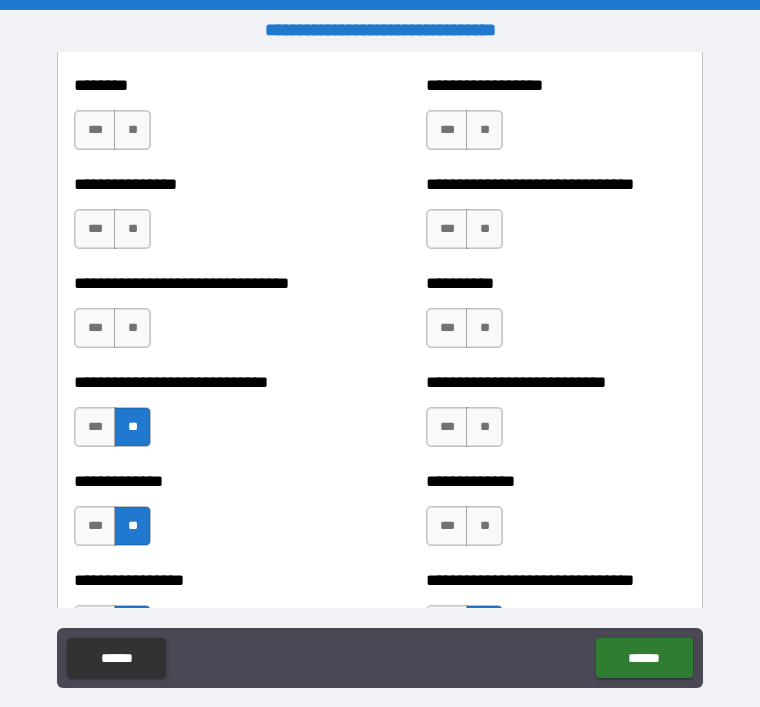 click on "**" at bounding box center [132, 328] 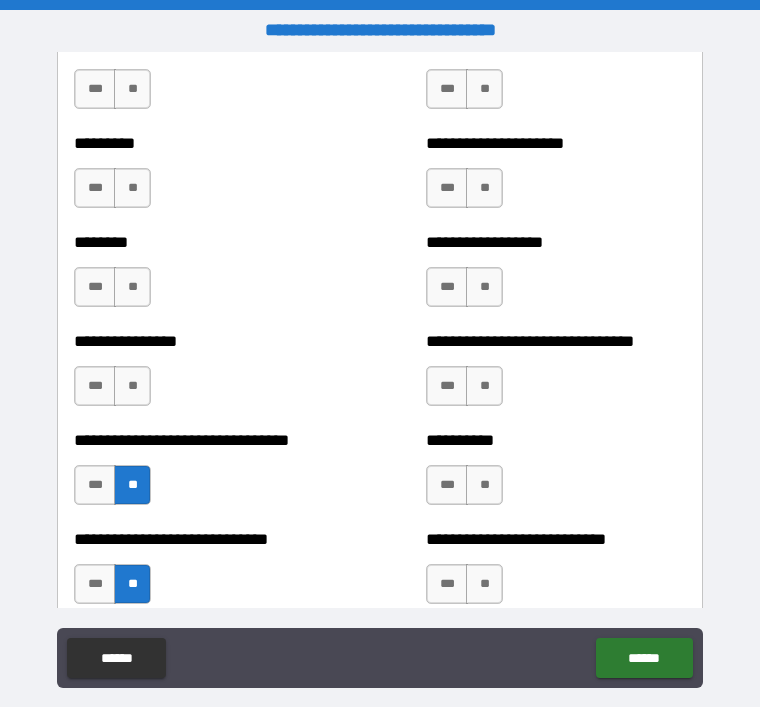 click on "**" at bounding box center (132, 386) 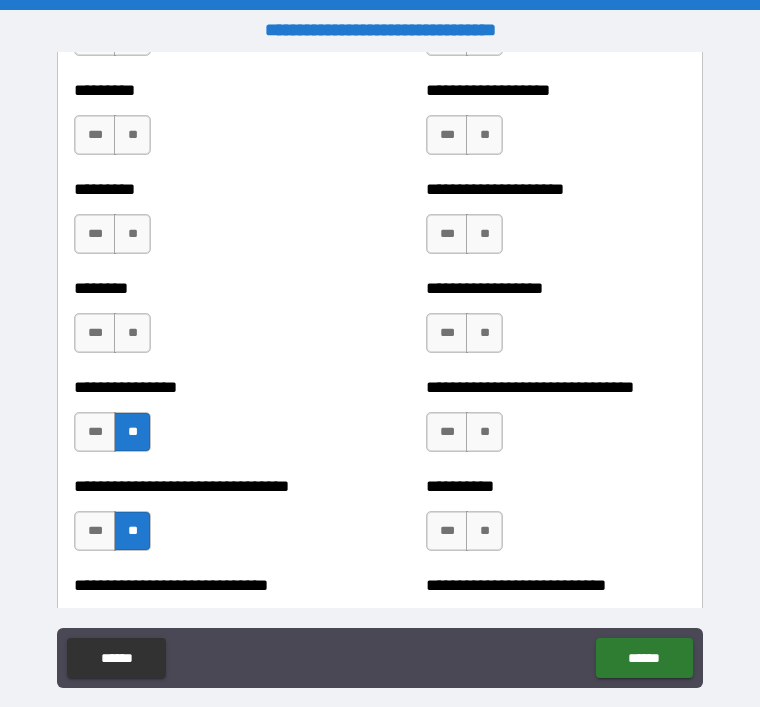 scroll, scrollTop: 7179, scrollLeft: 0, axis: vertical 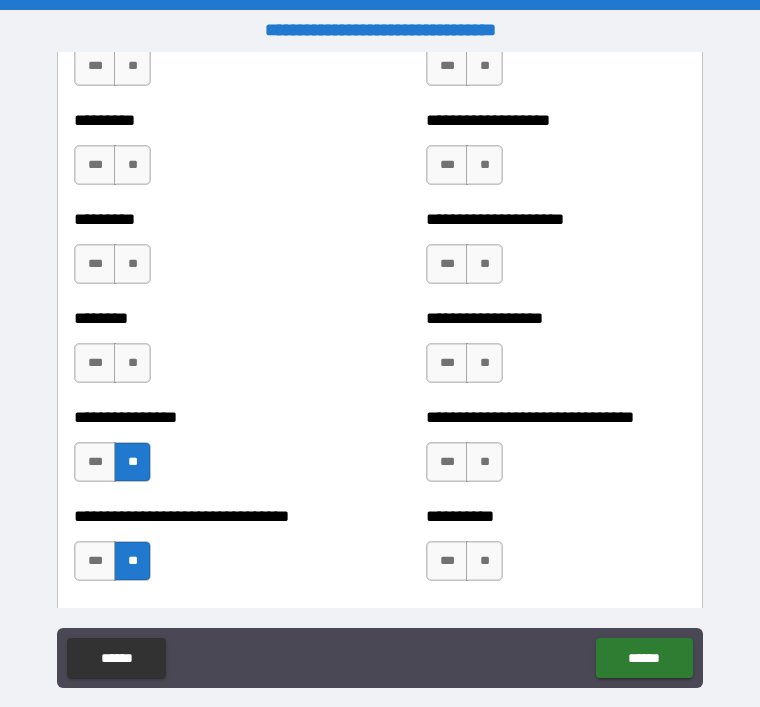 click on "**" at bounding box center (484, 462) 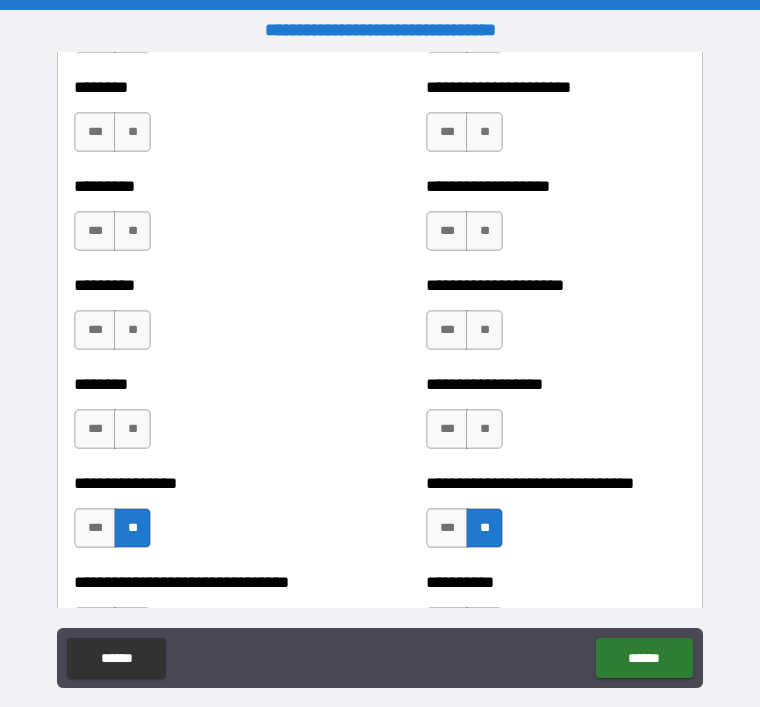 scroll, scrollTop: 7108, scrollLeft: 0, axis: vertical 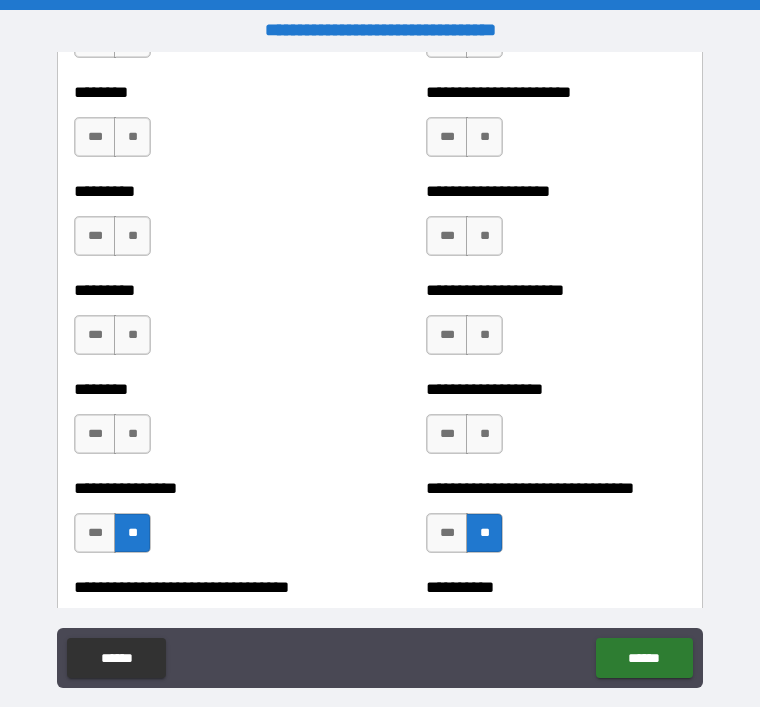 click on "**" at bounding box center (484, 434) 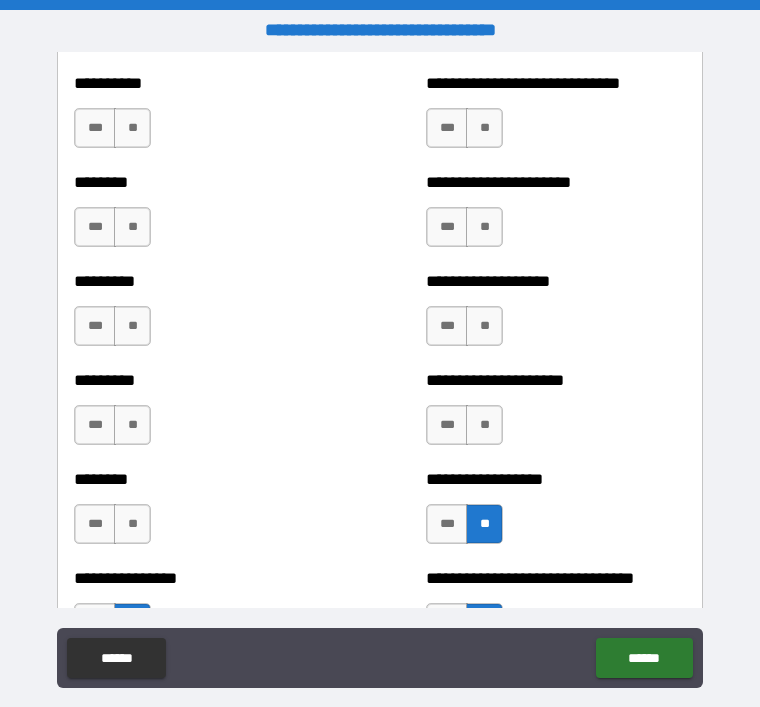 click on "**" at bounding box center [484, 425] 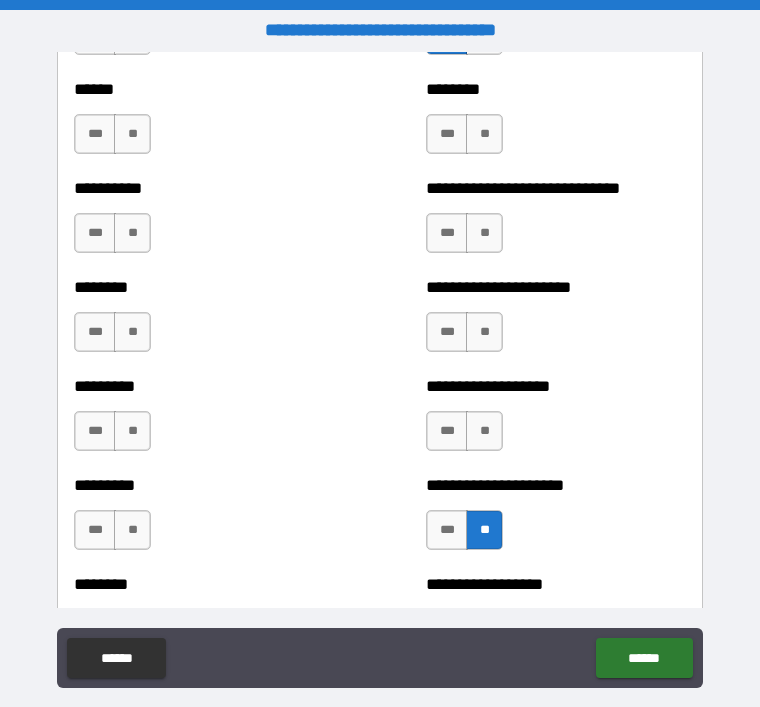 scroll, scrollTop: 6906, scrollLeft: 0, axis: vertical 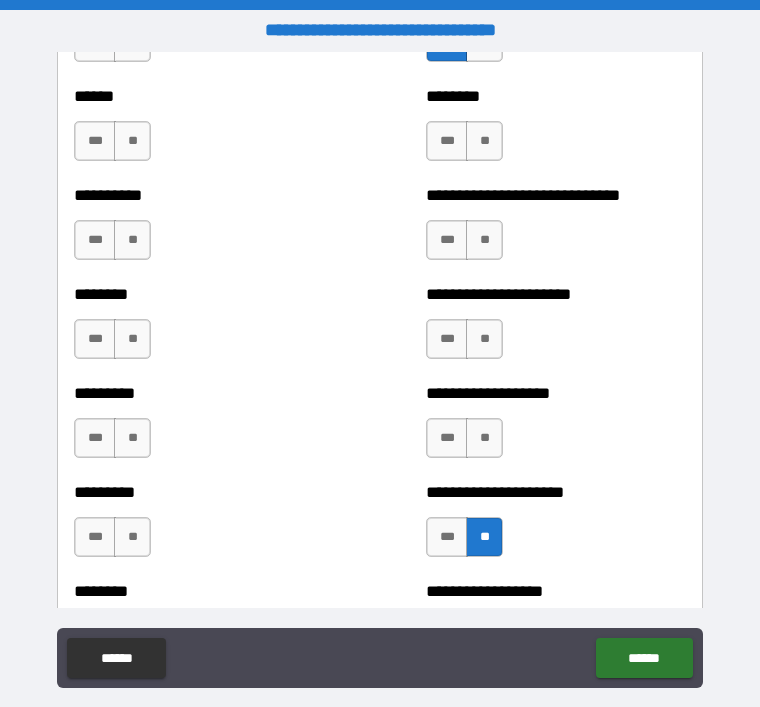 click on "**" at bounding box center [484, 438] 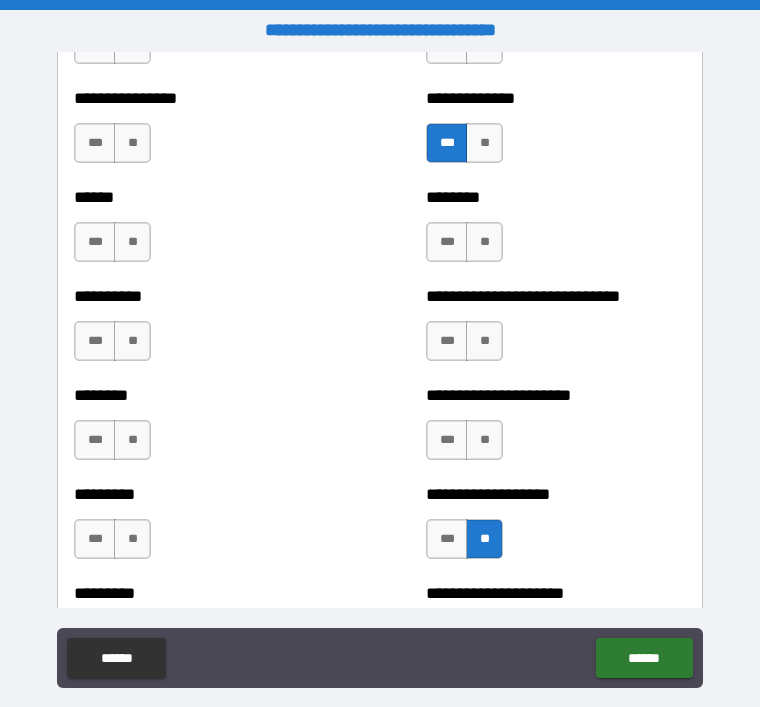 scroll, scrollTop: 6801, scrollLeft: 0, axis: vertical 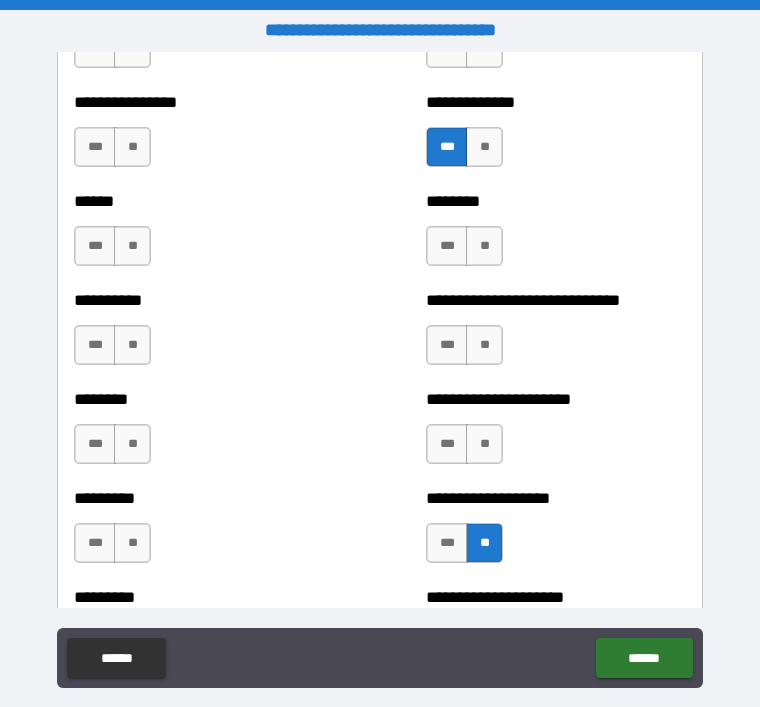 click on "***" at bounding box center [447, 444] 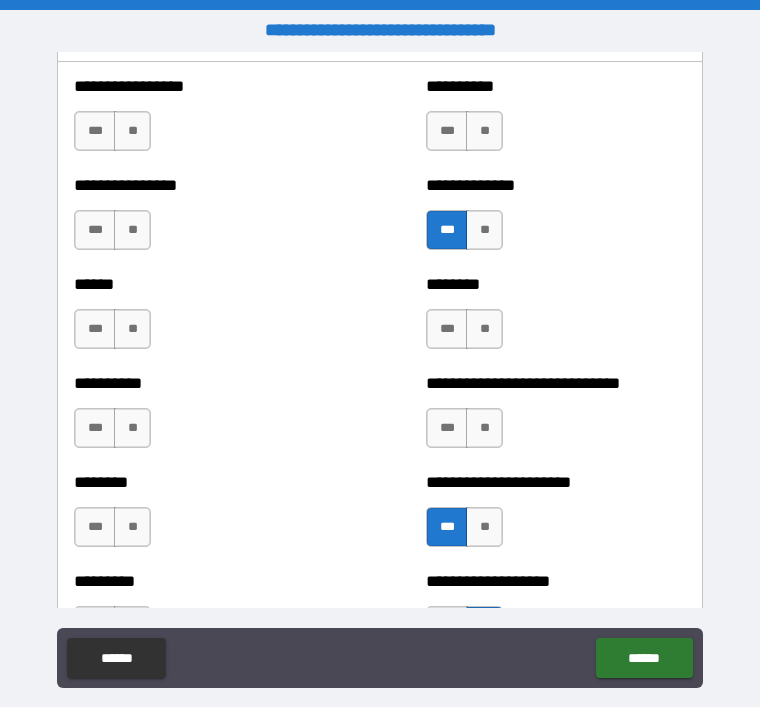 scroll, scrollTop: 6716, scrollLeft: 0, axis: vertical 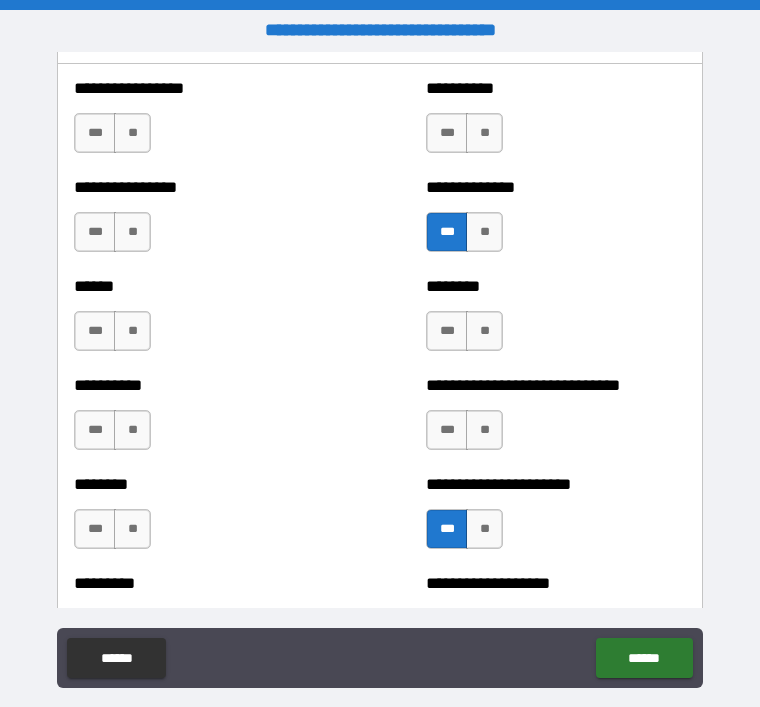 click on "**" at bounding box center [484, 430] 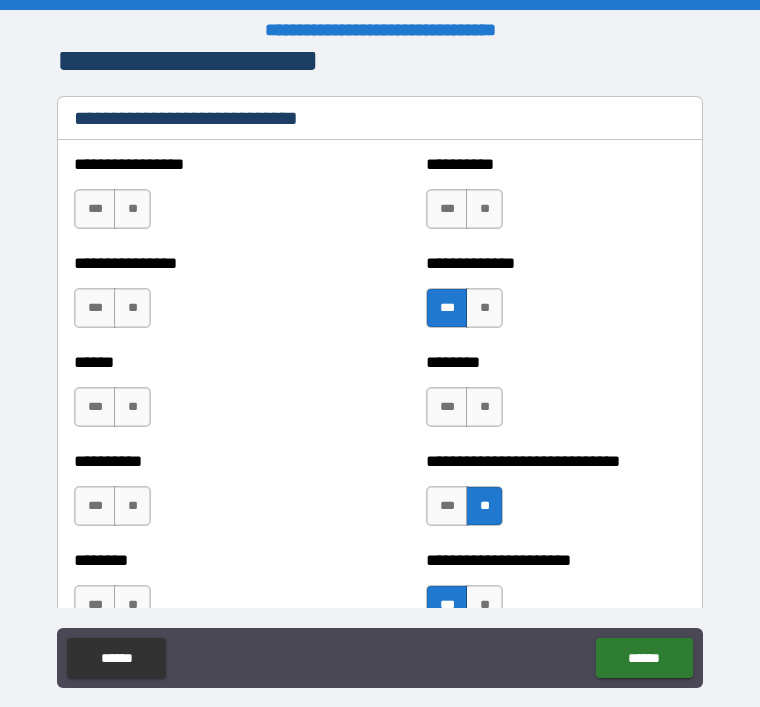 scroll, scrollTop: 6628, scrollLeft: 0, axis: vertical 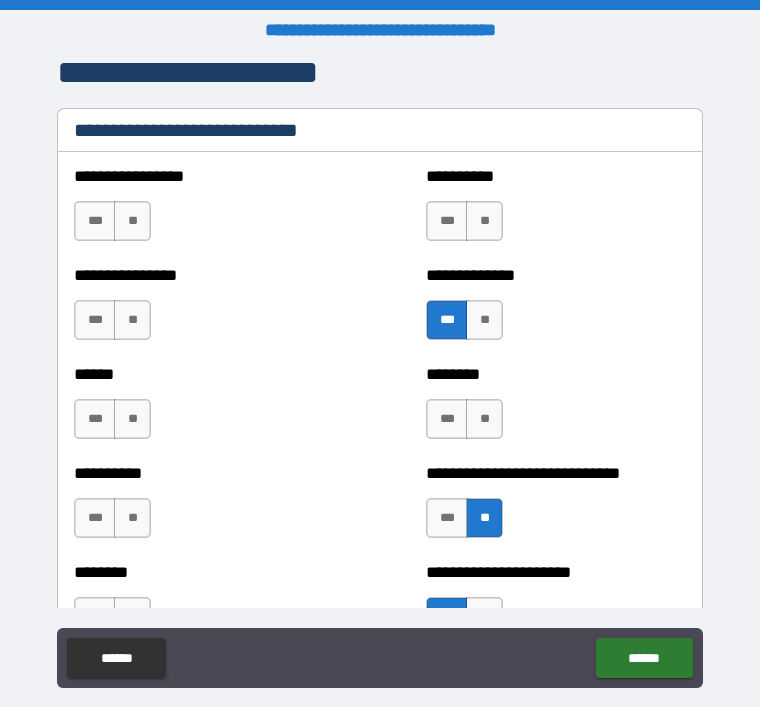 click on "**" at bounding box center (484, 419) 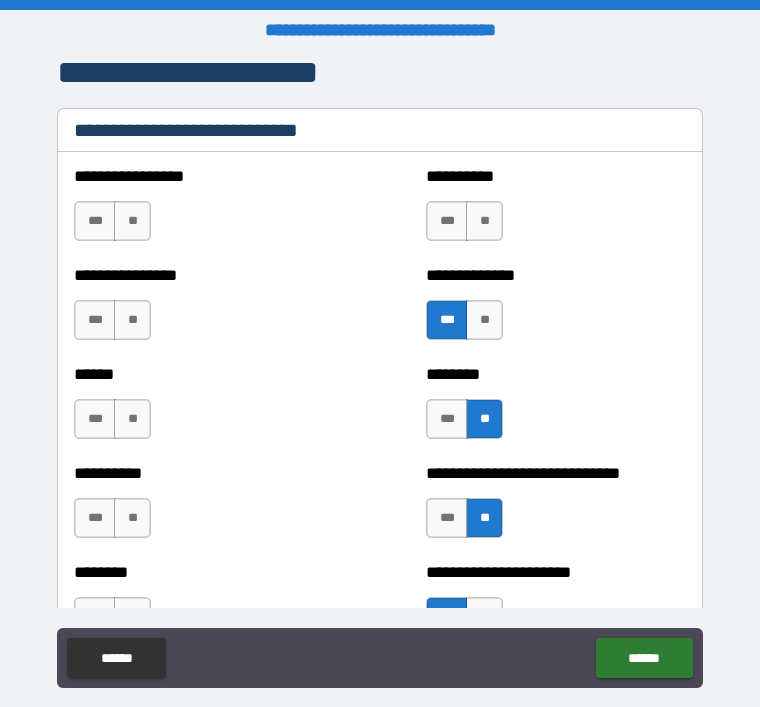 click on "**********" at bounding box center [556, 211] 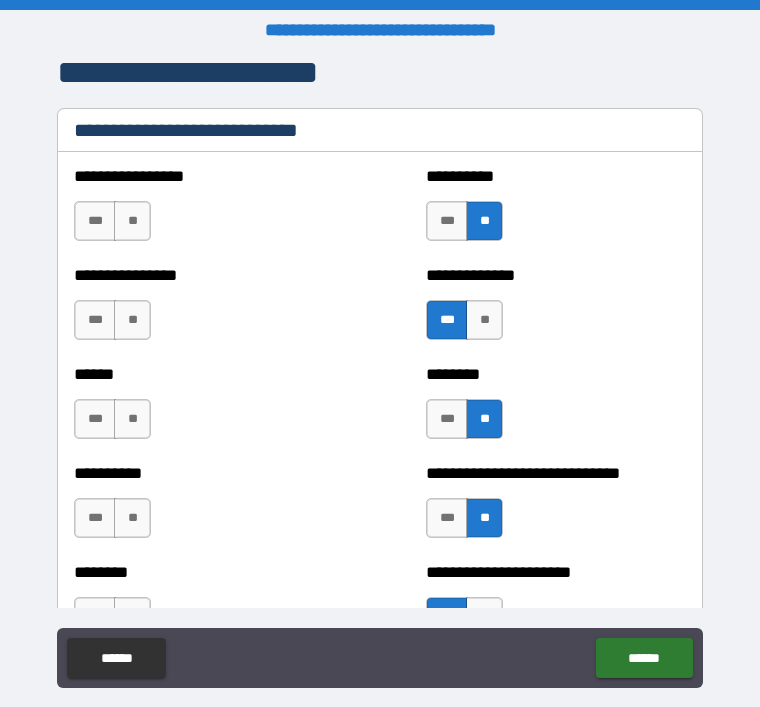 click on "**" at bounding box center (132, 221) 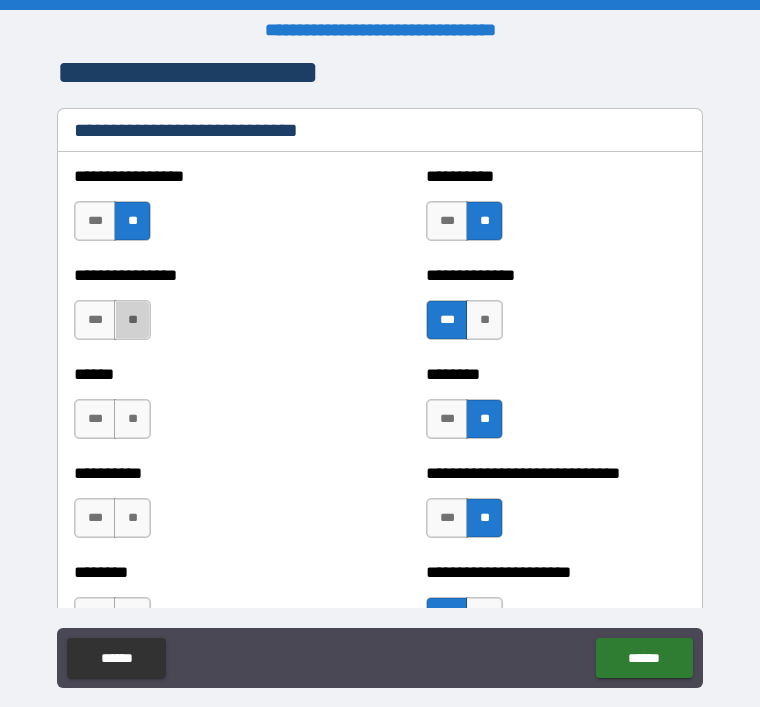 click on "**" at bounding box center (132, 320) 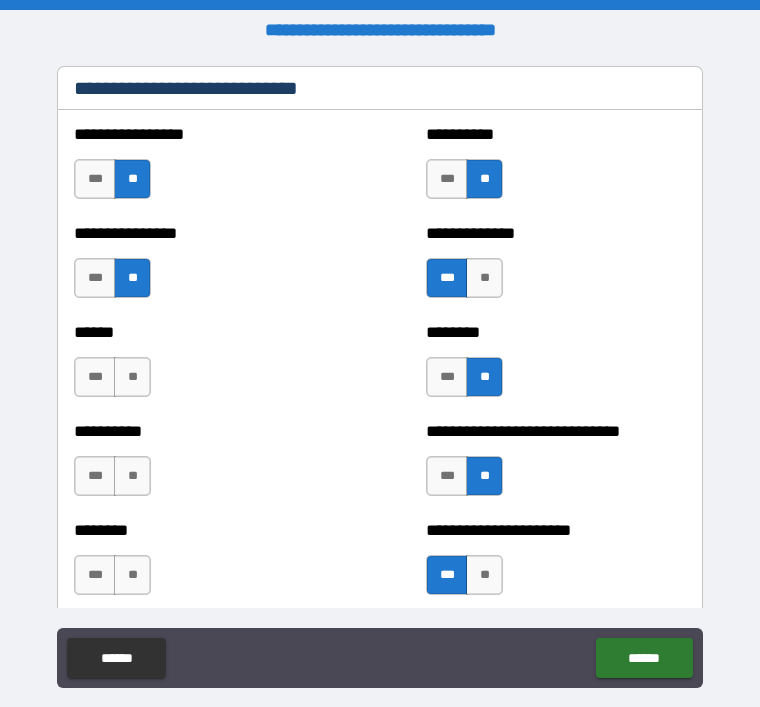 scroll, scrollTop: 6675, scrollLeft: 0, axis: vertical 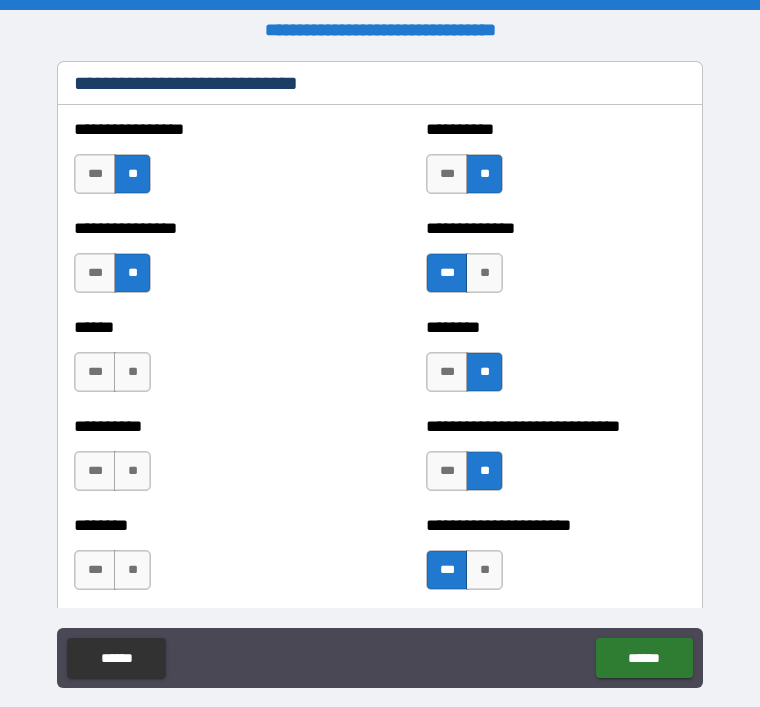 click on "**" at bounding box center [132, 372] 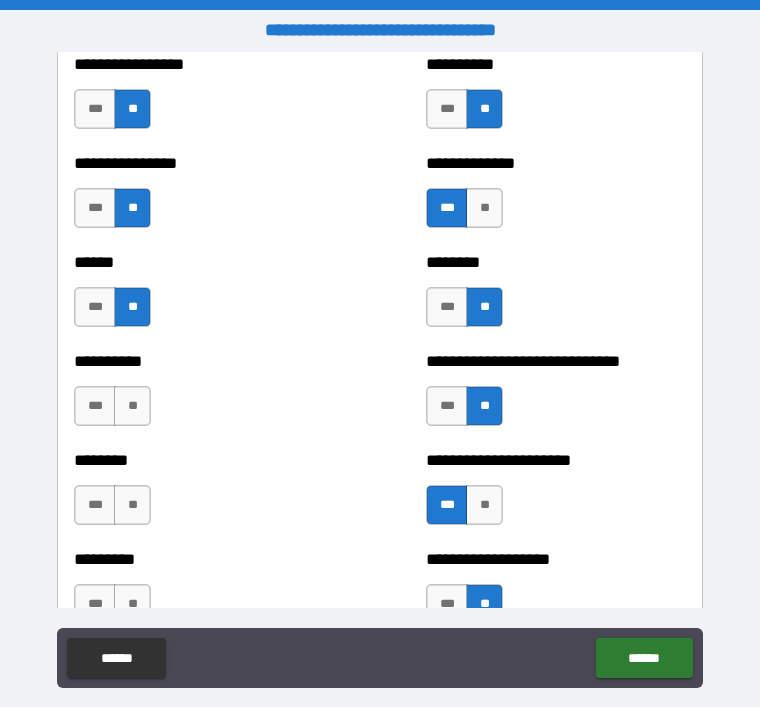 click on "**" at bounding box center (132, 406) 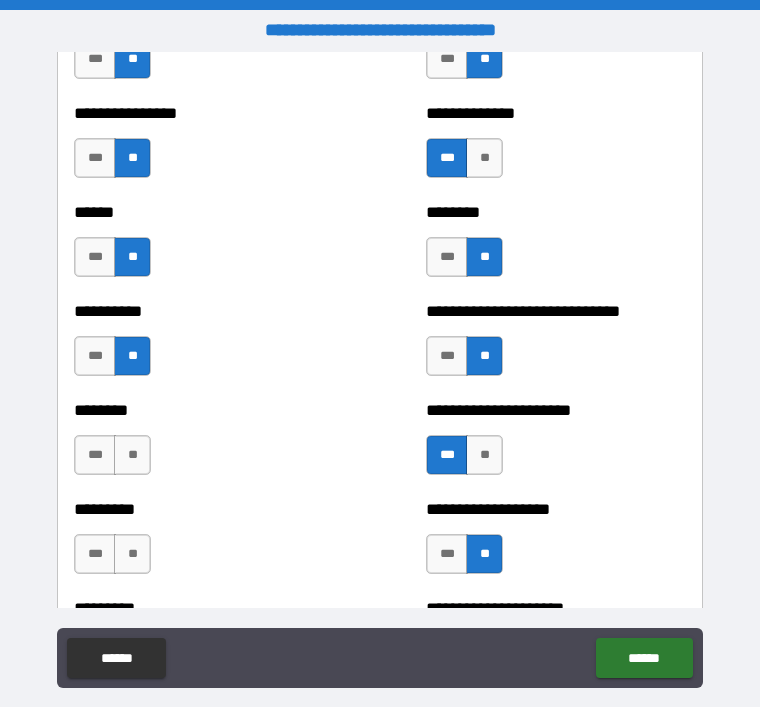 click on "**" at bounding box center [132, 455] 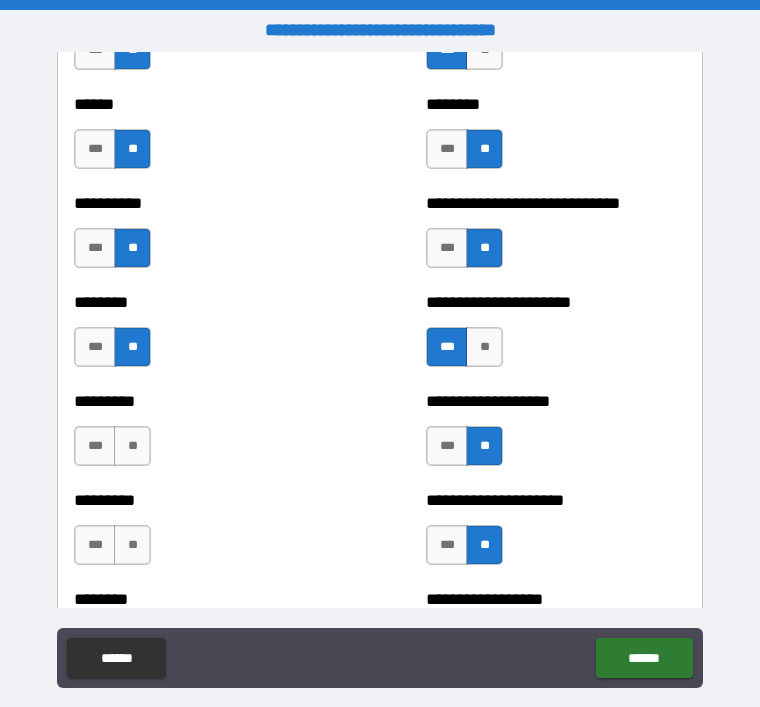 scroll, scrollTop: 6951, scrollLeft: 0, axis: vertical 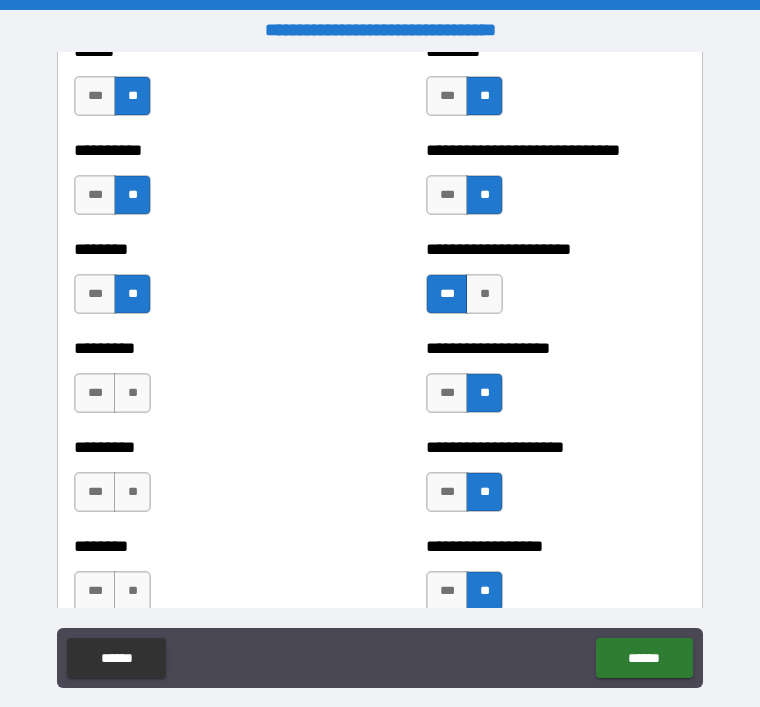 click on "**" at bounding box center [132, 393] 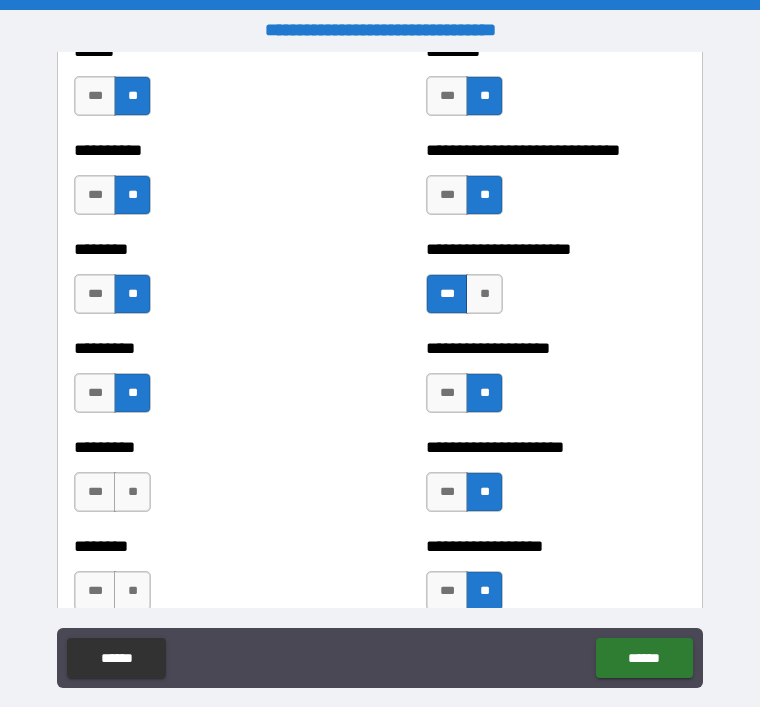 click on "**" at bounding box center (132, 492) 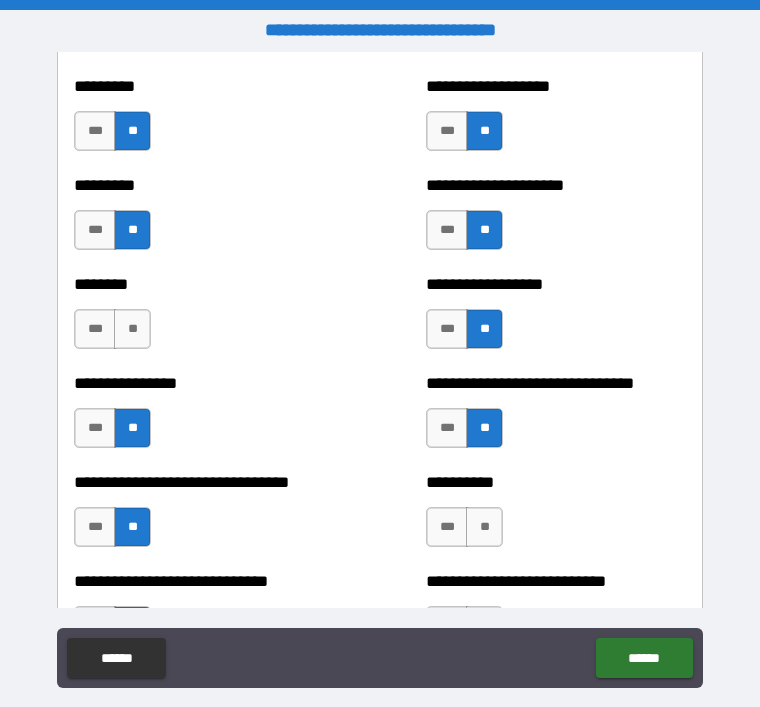 click on "**" at bounding box center [132, 329] 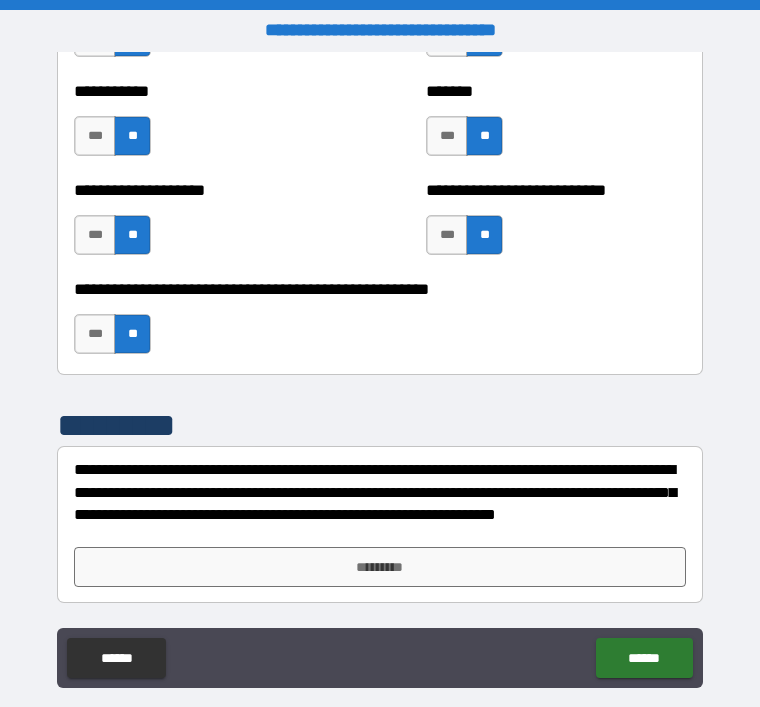 scroll, scrollTop: 8000, scrollLeft: 0, axis: vertical 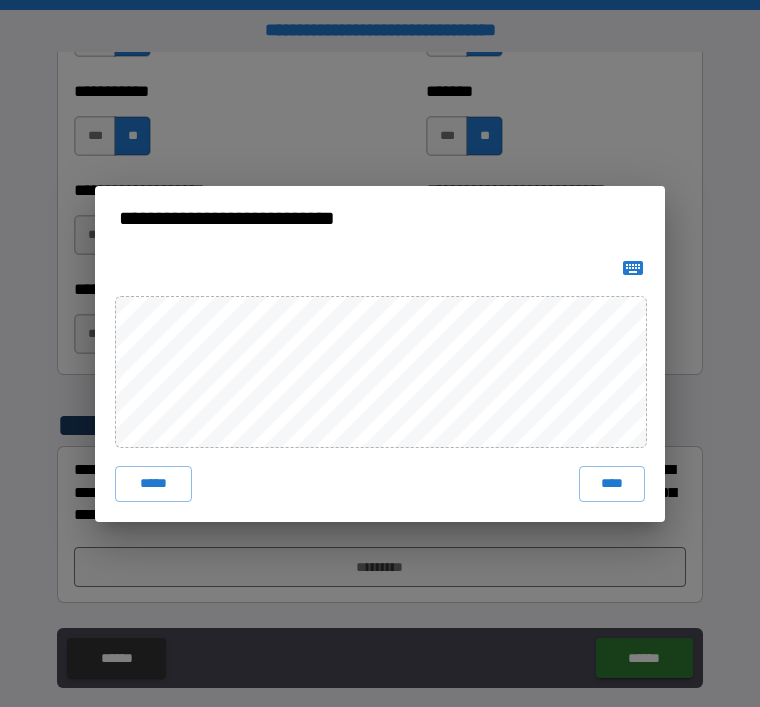 click on "****" at bounding box center [612, 484] 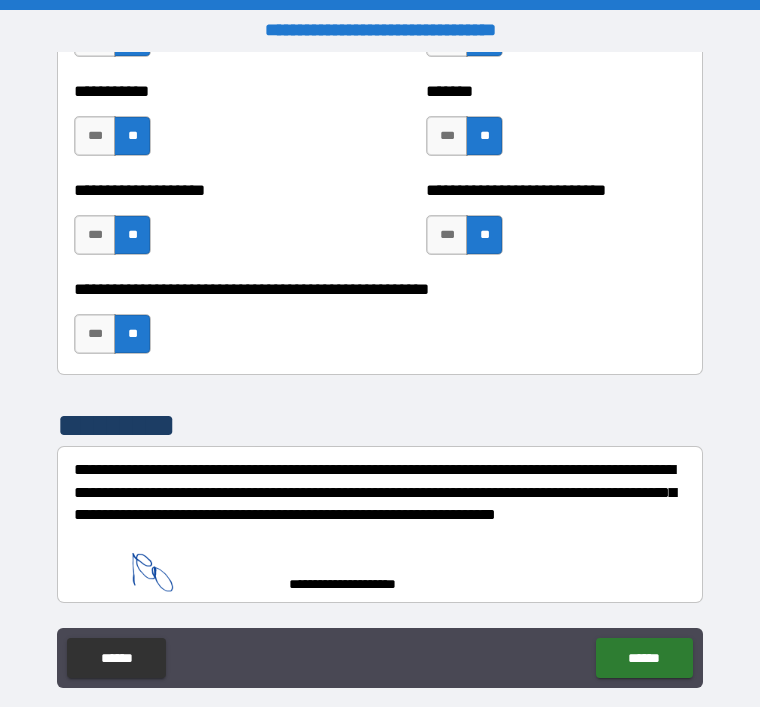 scroll, scrollTop: 7990, scrollLeft: 0, axis: vertical 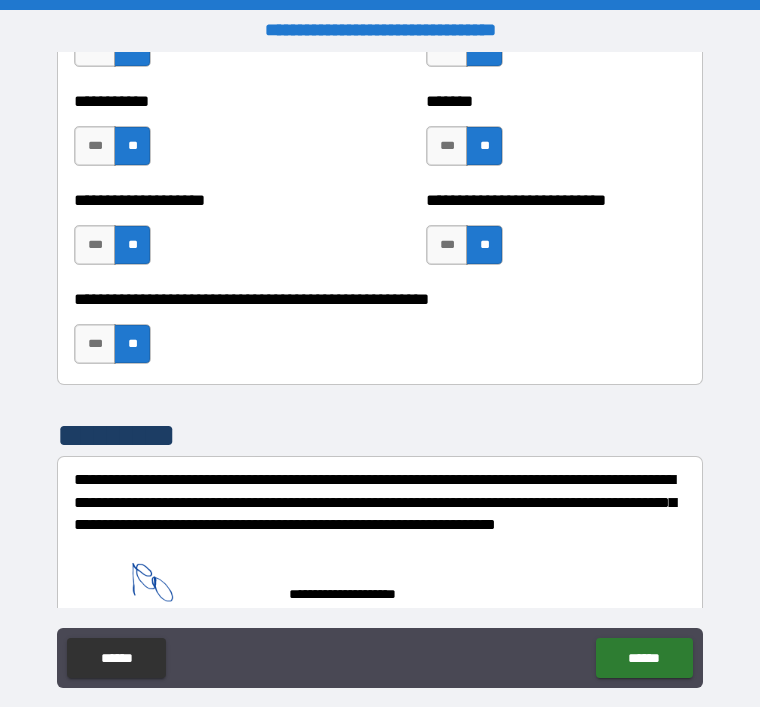 click on "******" at bounding box center (644, 658) 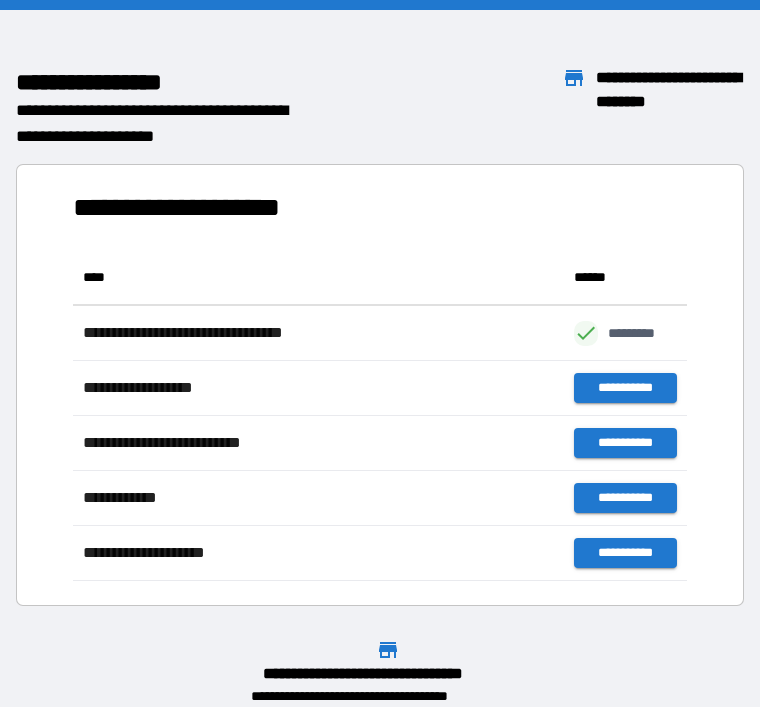 scroll, scrollTop: 331, scrollLeft: 614, axis: both 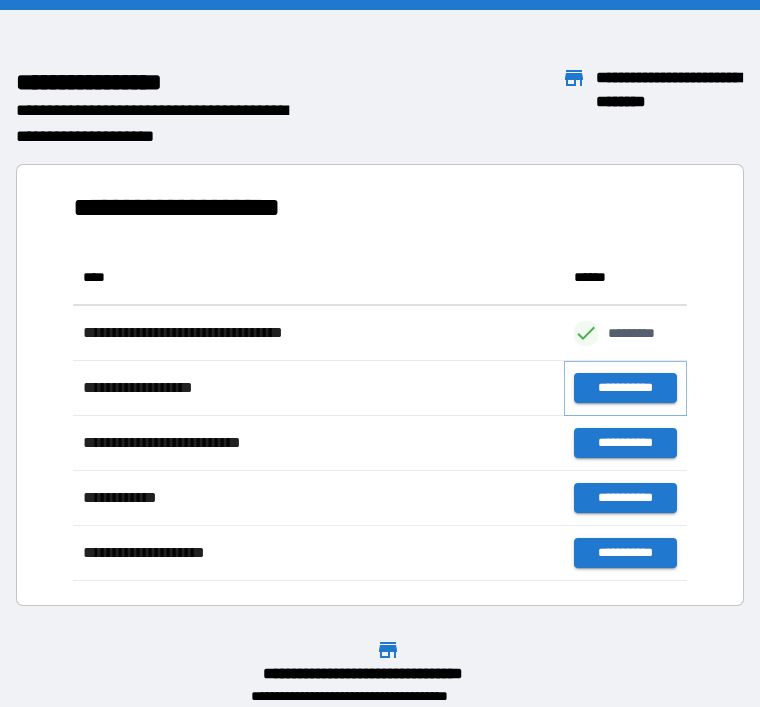 click on "**********" at bounding box center (625, 388) 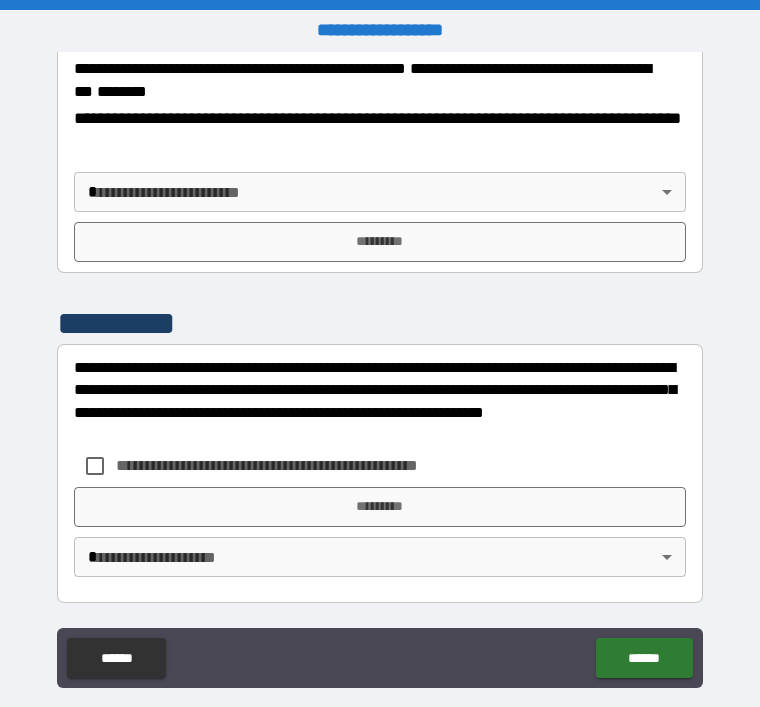 scroll, scrollTop: 2536, scrollLeft: 0, axis: vertical 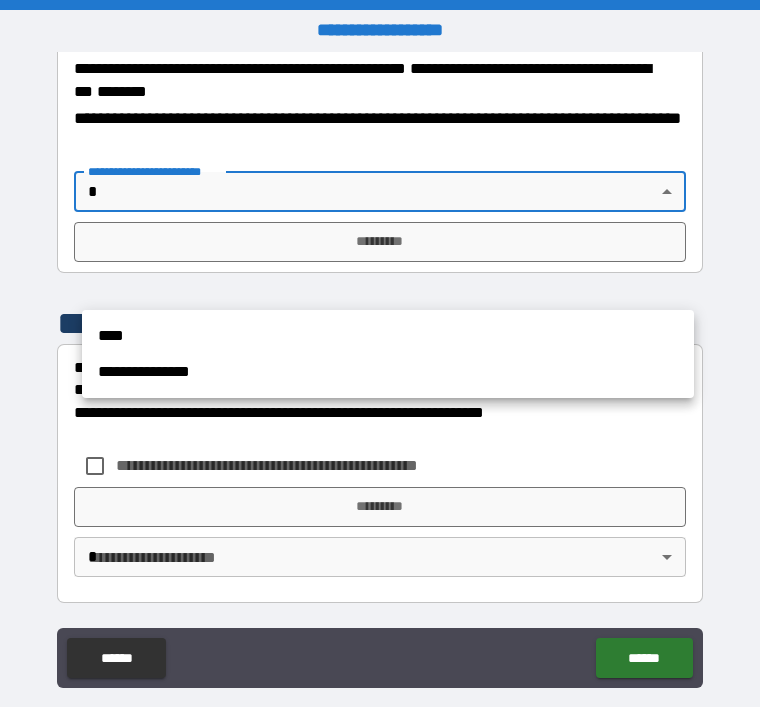 click on "****" at bounding box center [388, 336] 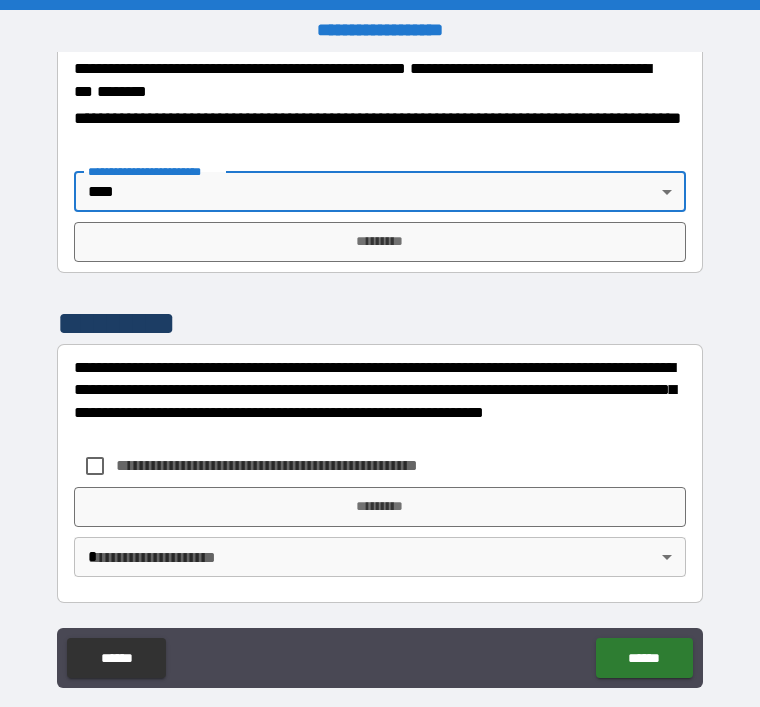 click on "*********" at bounding box center (380, 242) 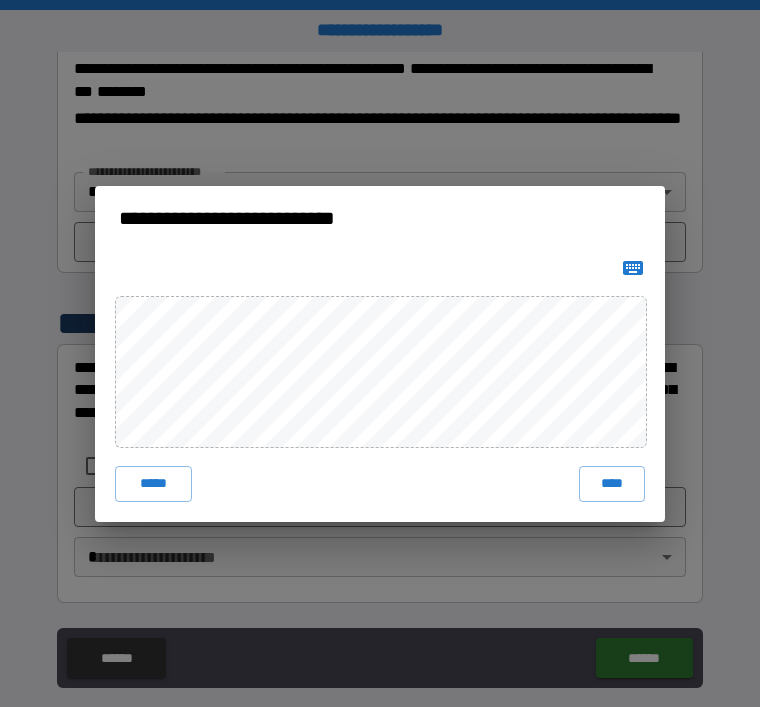 click on "****" at bounding box center [612, 484] 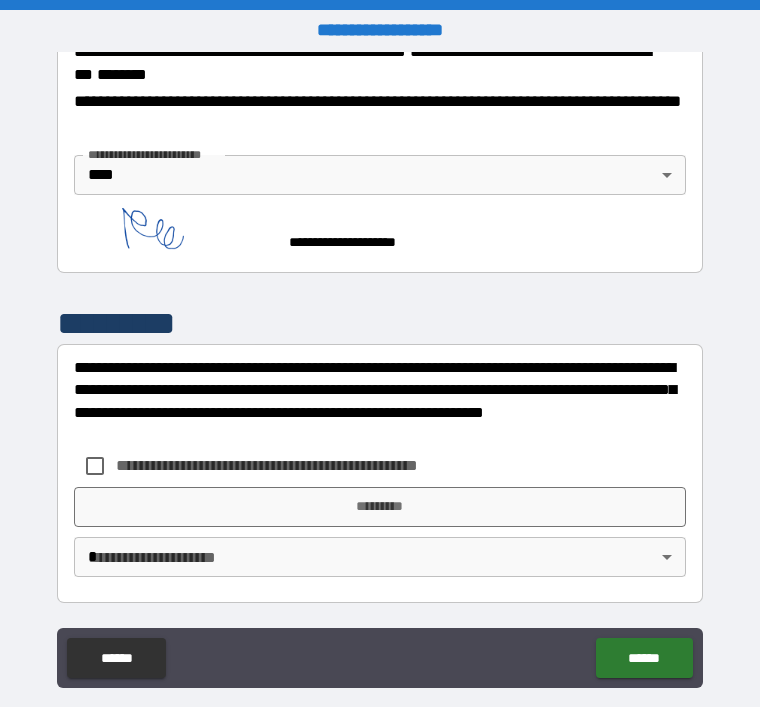 scroll, scrollTop: 2643, scrollLeft: 0, axis: vertical 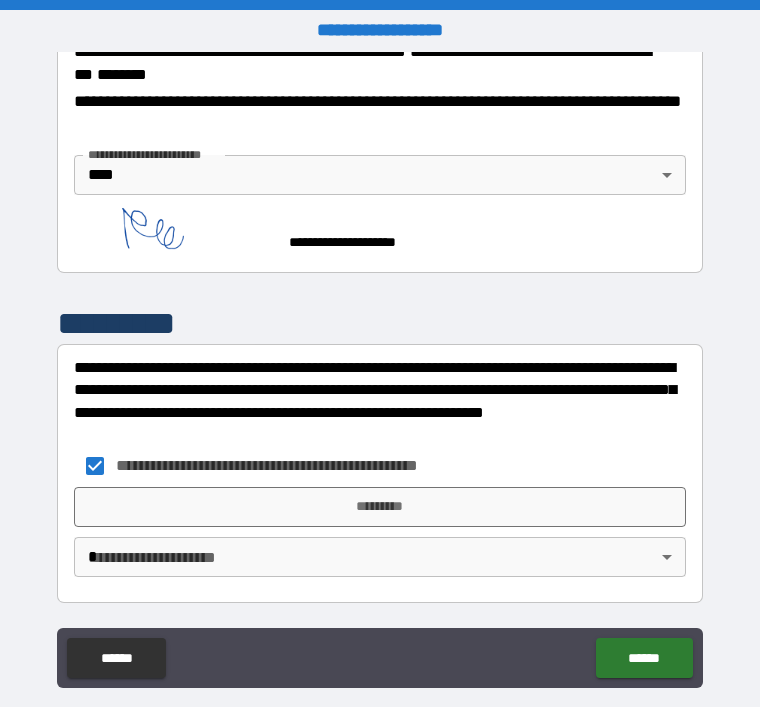 click on "*********" at bounding box center (380, 507) 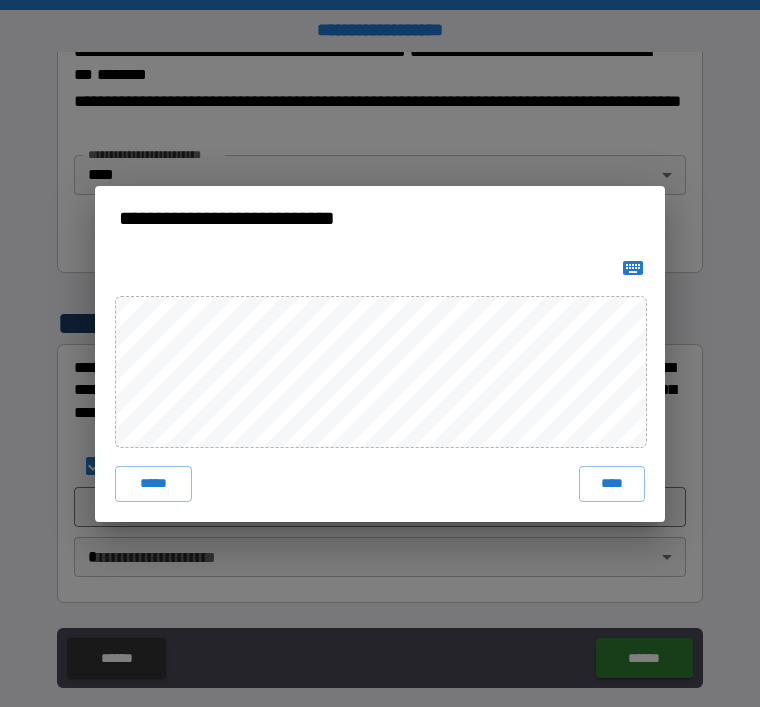 click on "****" at bounding box center [612, 484] 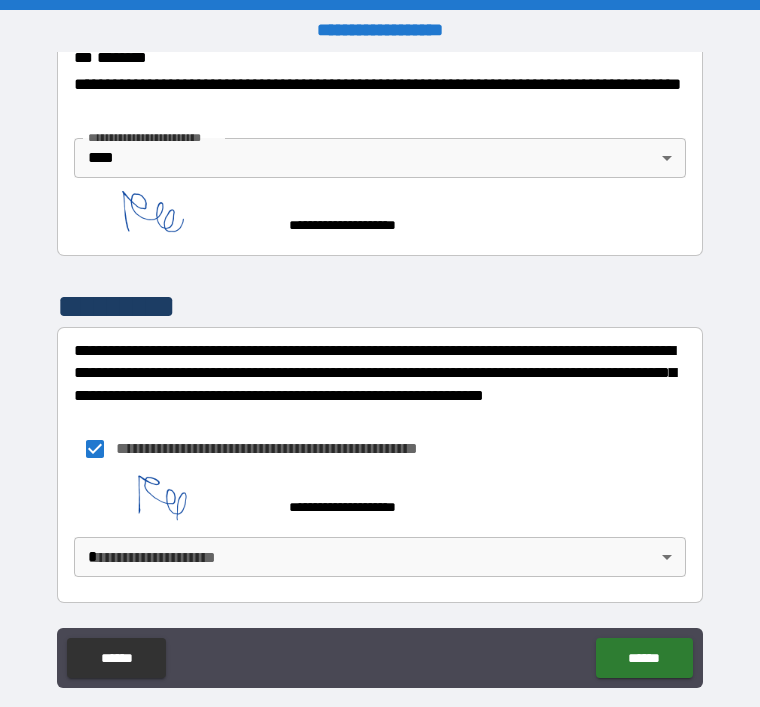 scroll, scrollTop: 2660, scrollLeft: 0, axis: vertical 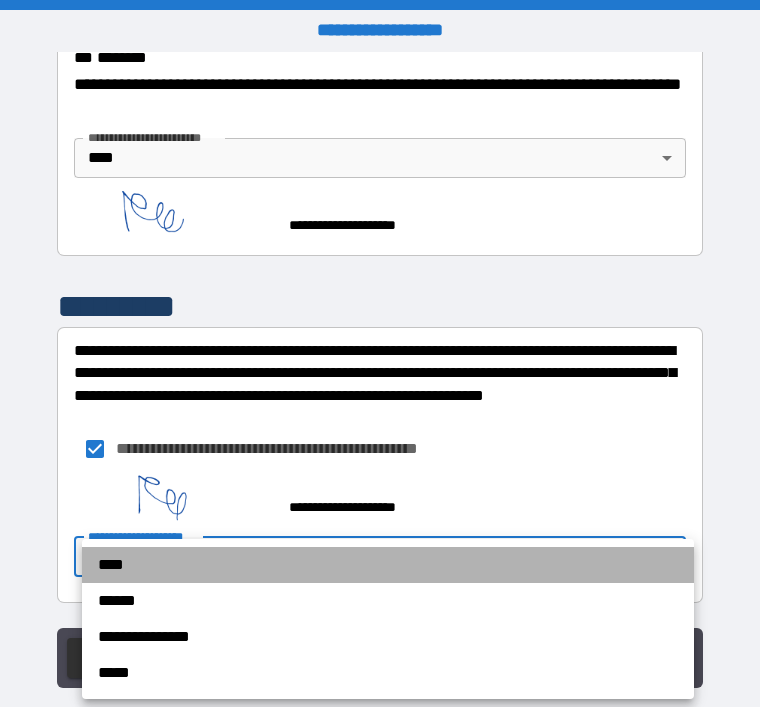 click on "****" at bounding box center [388, 565] 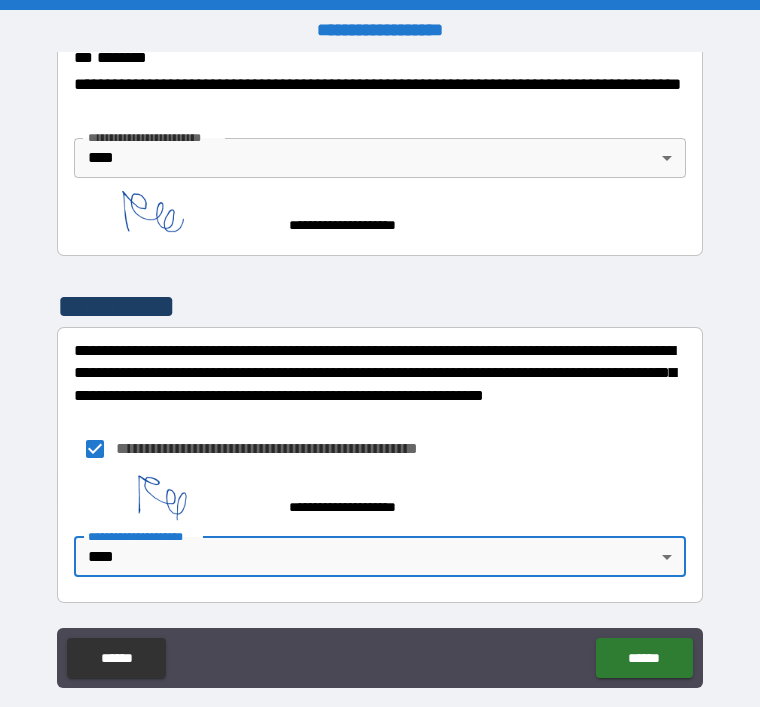 click on "******" at bounding box center (644, 658) 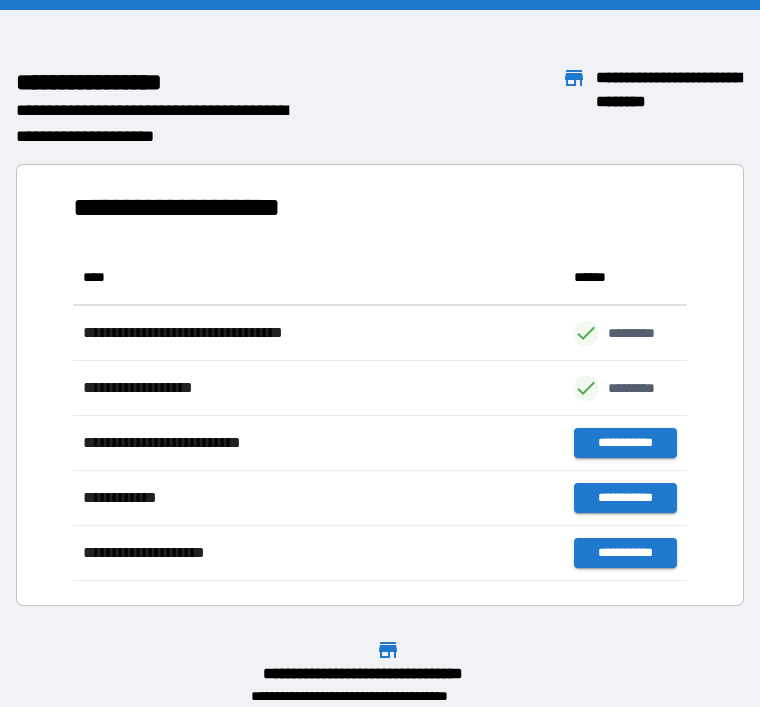 scroll, scrollTop: 331, scrollLeft: 614, axis: both 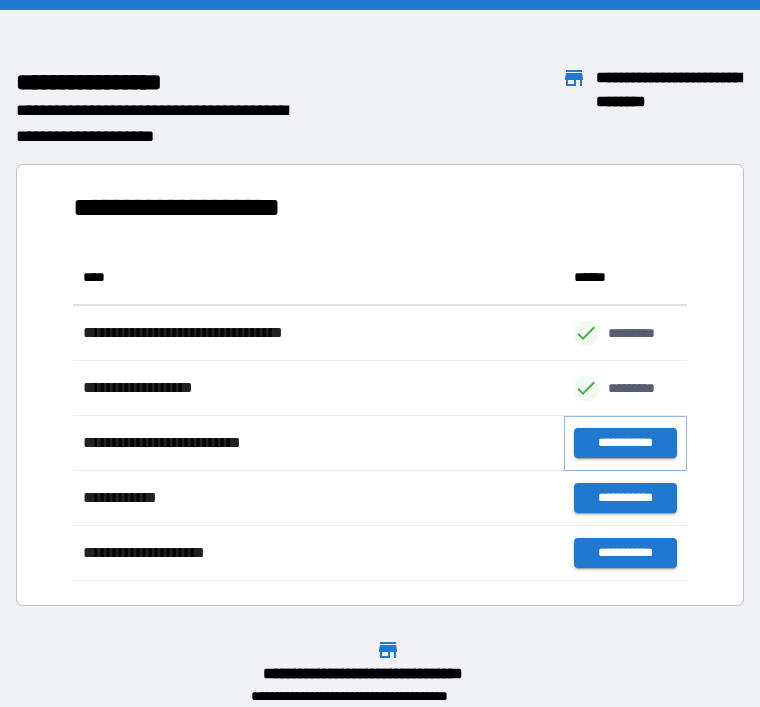 click on "**********" at bounding box center (625, 443) 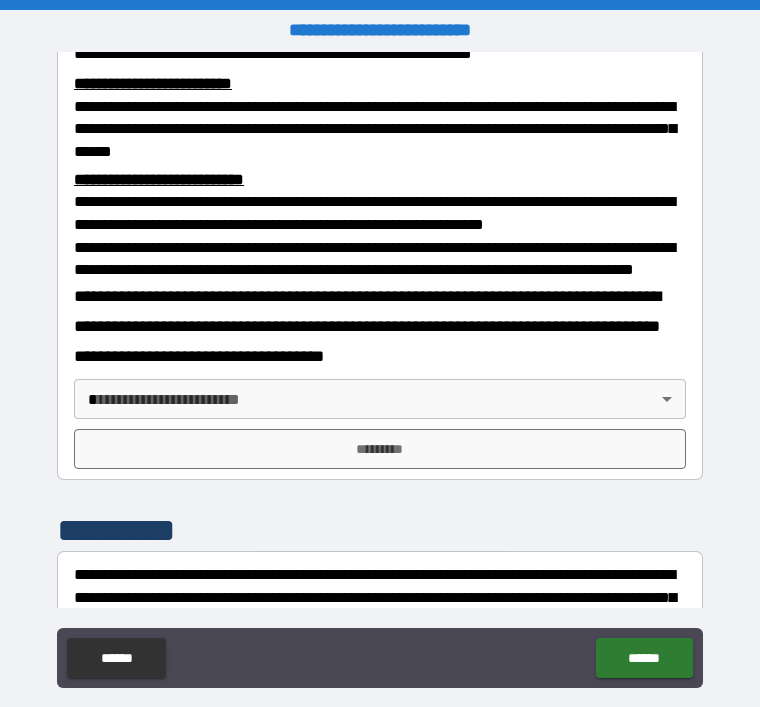 scroll, scrollTop: 674, scrollLeft: 0, axis: vertical 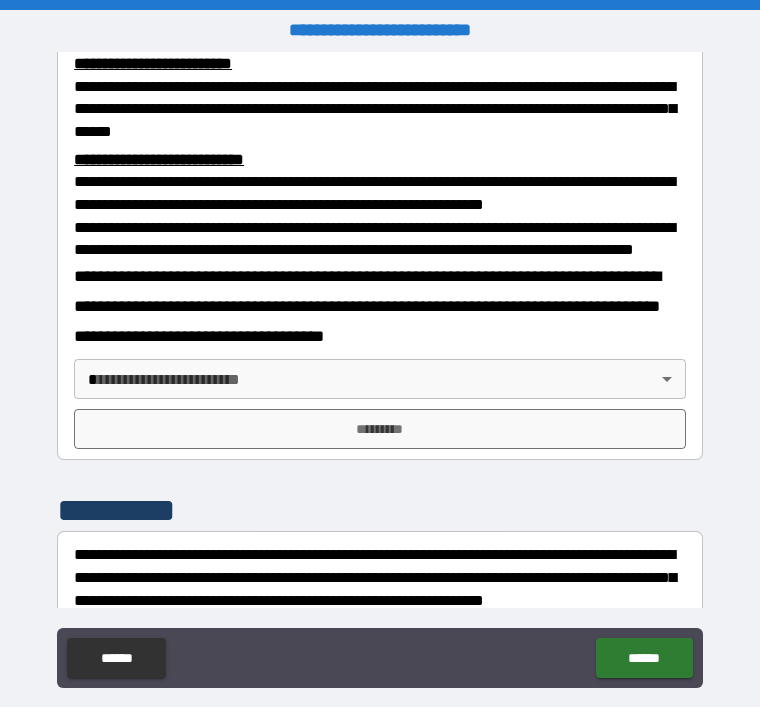 click on "*********" at bounding box center [380, 429] 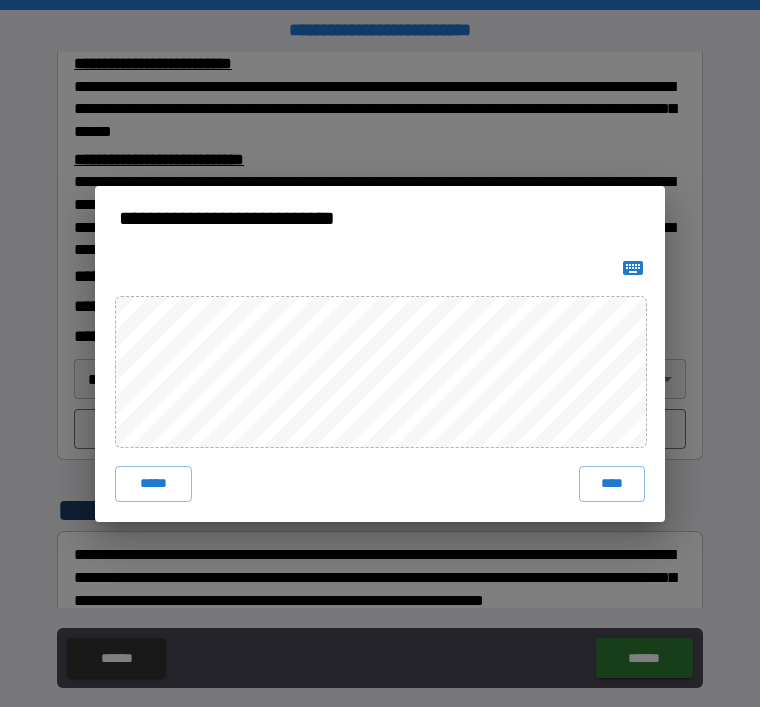 click on "****" at bounding box center (612, 484) 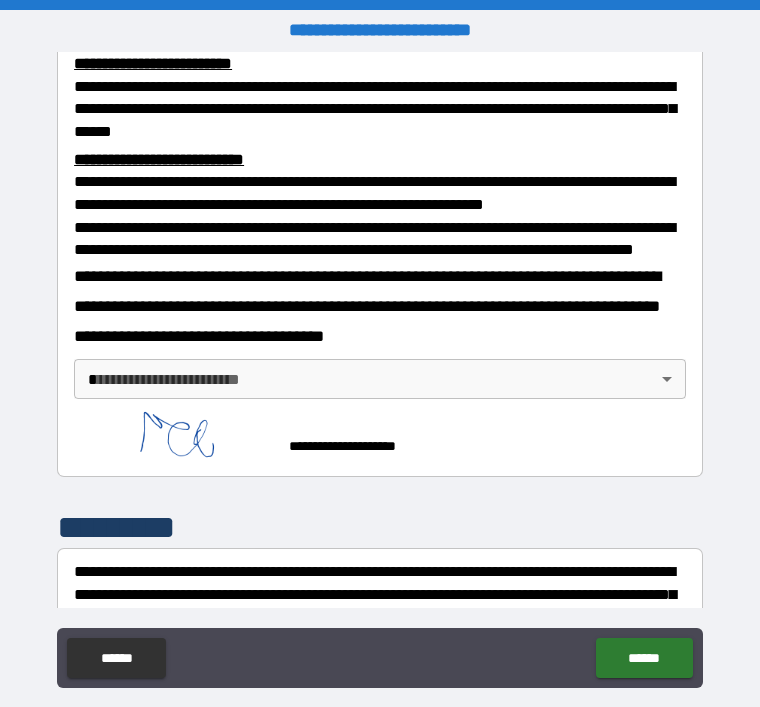 click on "**********" at bounding box center (380, 385) 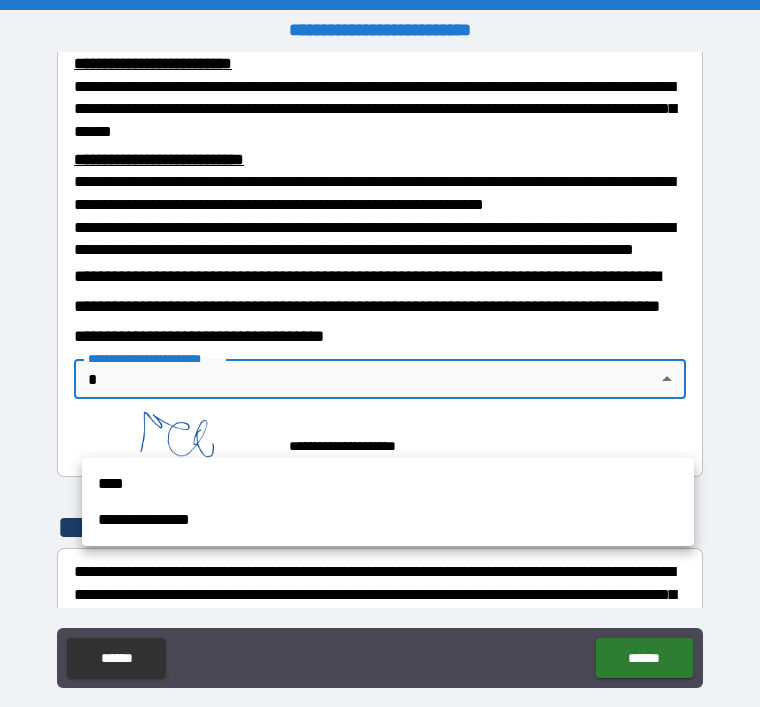 click on "****" at bounding box center [388, 484] 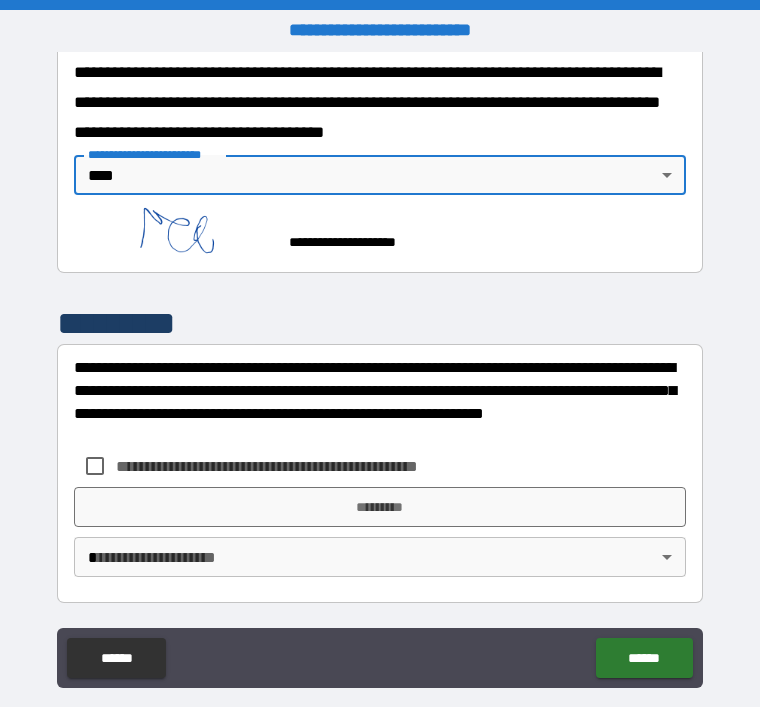 scroll, scrollTop: 927, scrollLeft: 0, axis: vertical 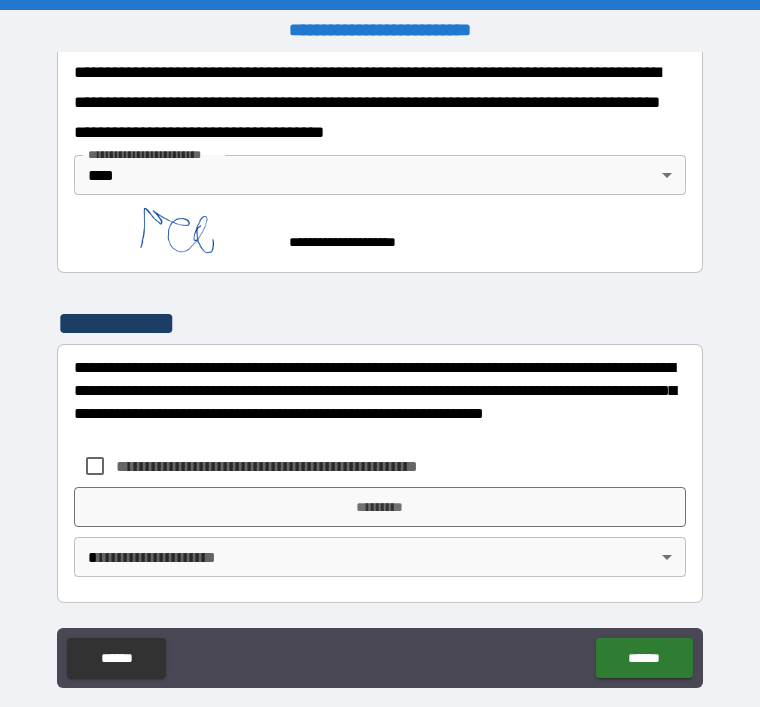 click on "**********" at bounding box center [380, 401] 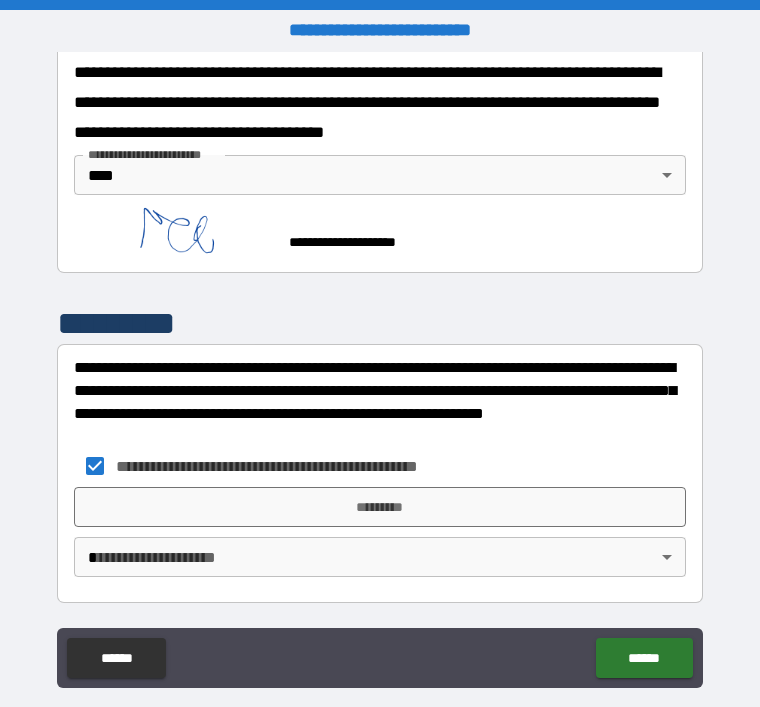 click on "**********" at bounding box center (380, 385) 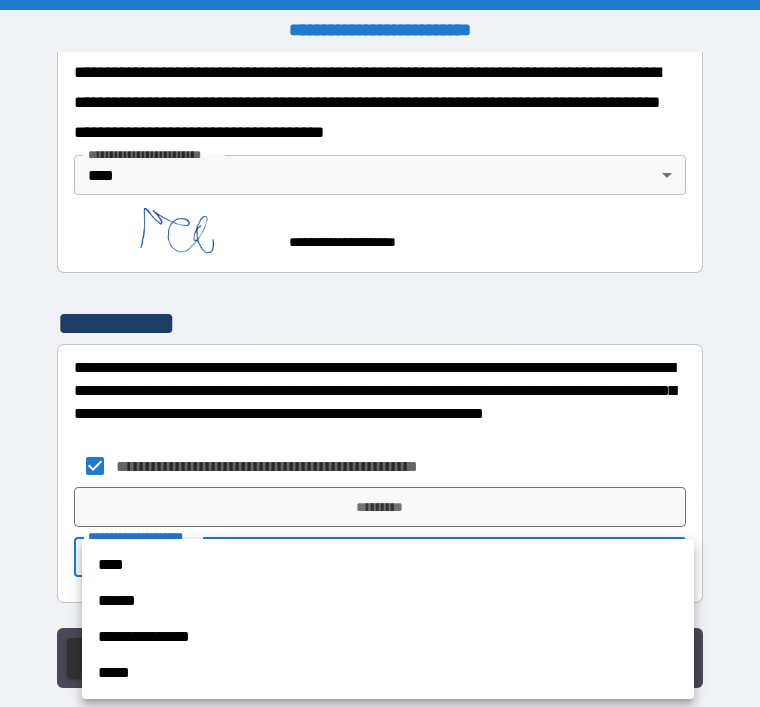 click at bounding box center [380, 353] 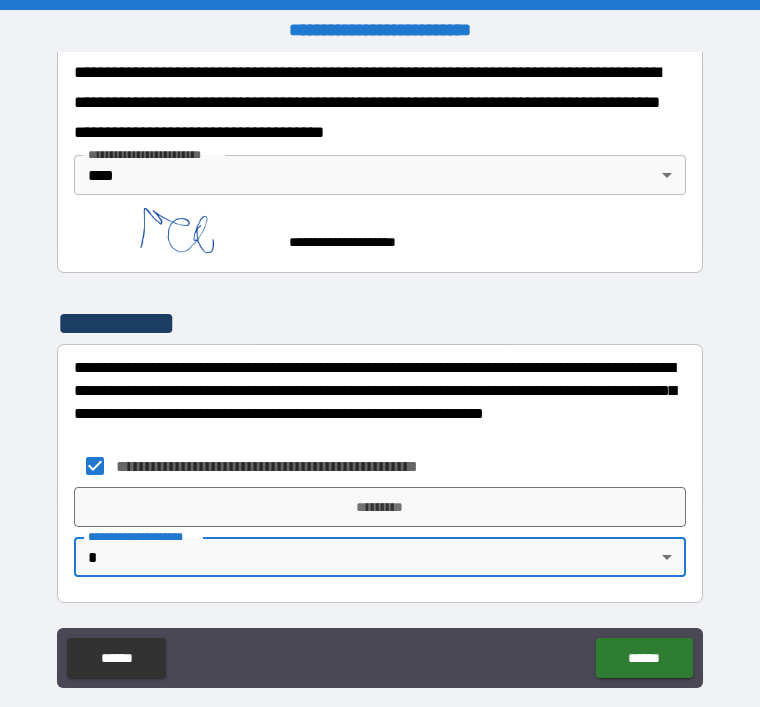 click on "**********" at bounding box center (380, 385) 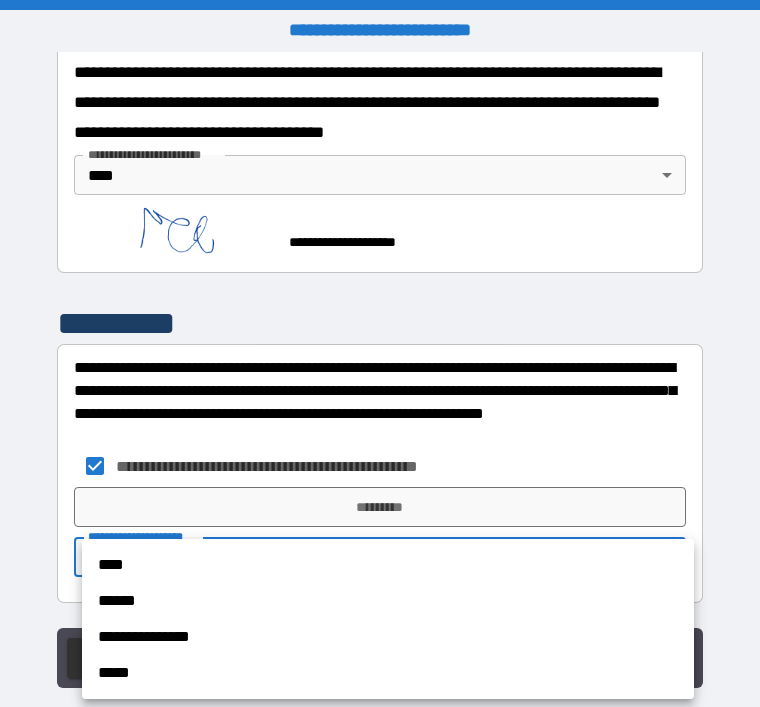 click on "****" at bounding box center [388, 565] 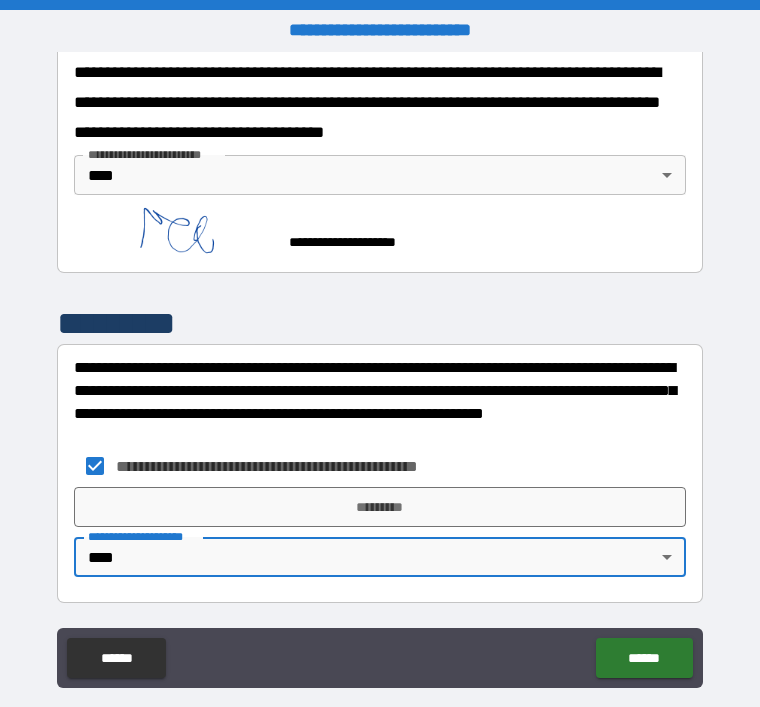 type on "****" 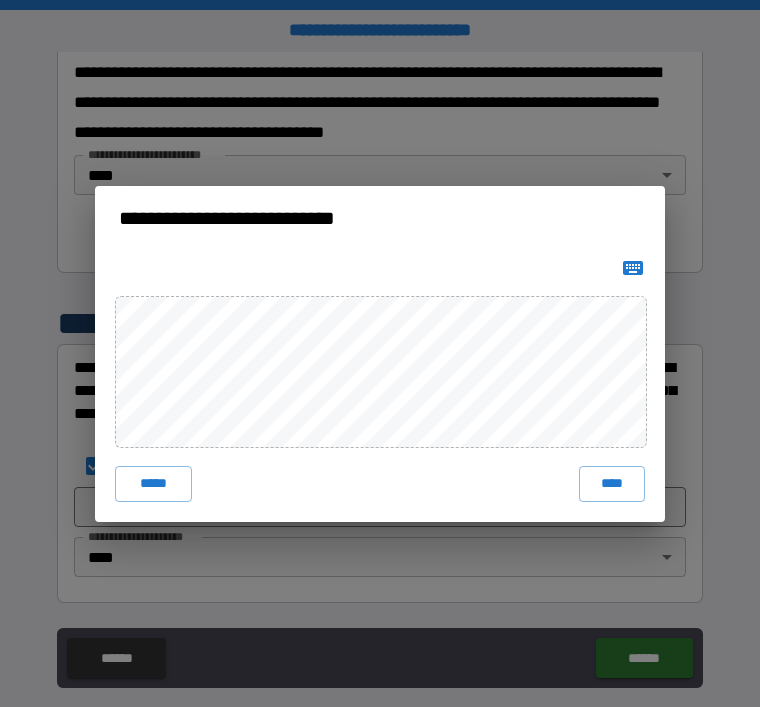 click on "****" at bounding box center [612, 484] 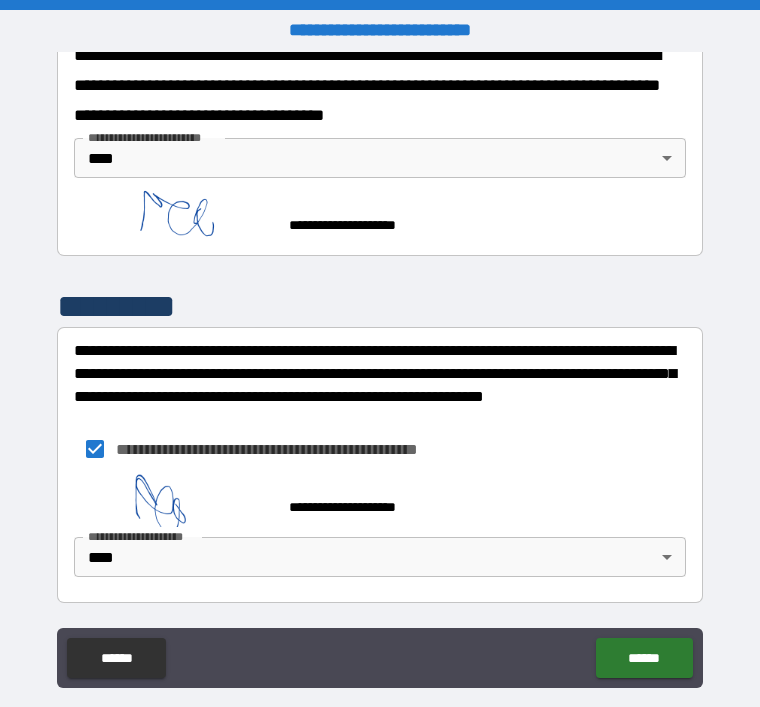 click on "******" at bounding box center (644, 658) 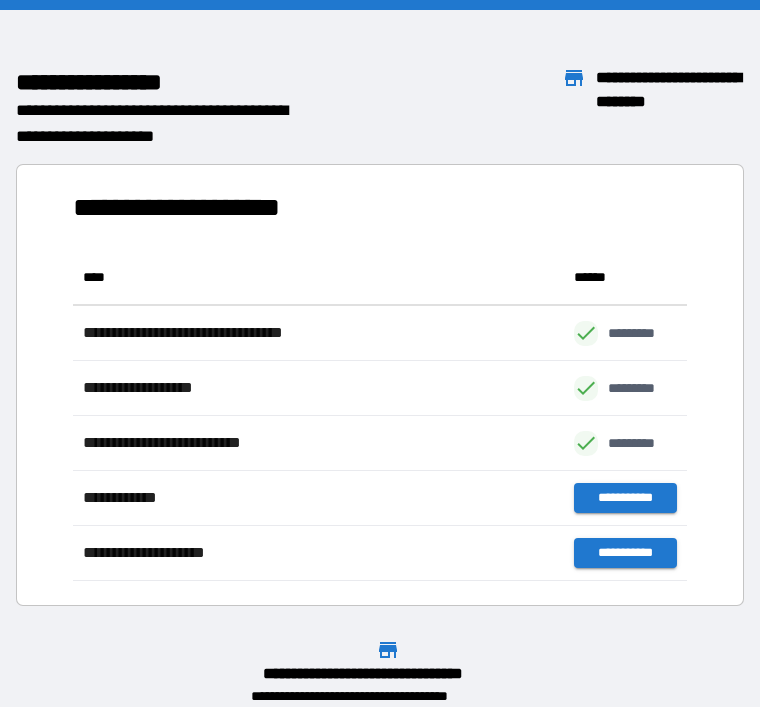 scroll, scrollTop: 1, scrollLeft: 1, axis: both 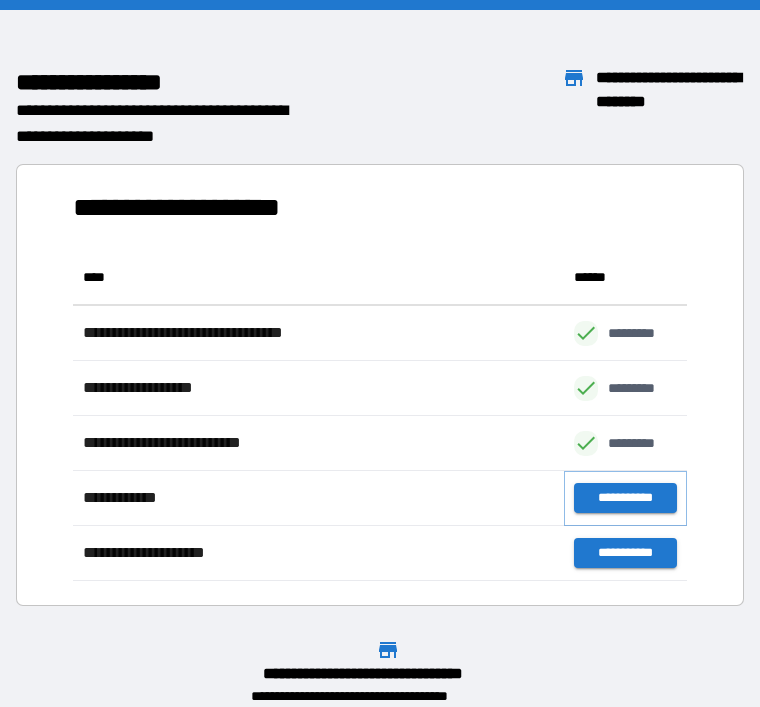 click on "**********" at bounding box center (625, 498) 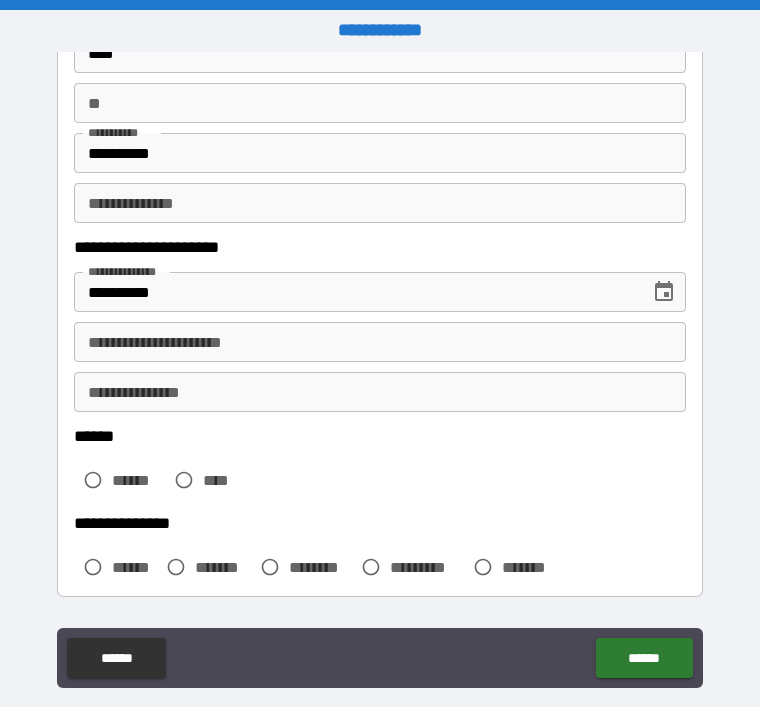 scroll, scrollTop: 170, scrollLeft: 0, axis: vertical 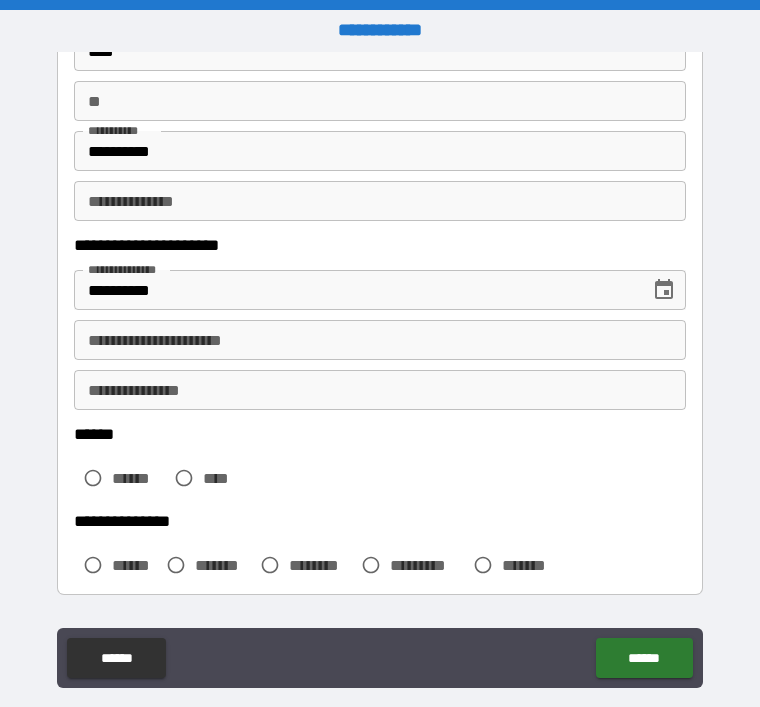 click on "**********" at bounding box center [380, 340] 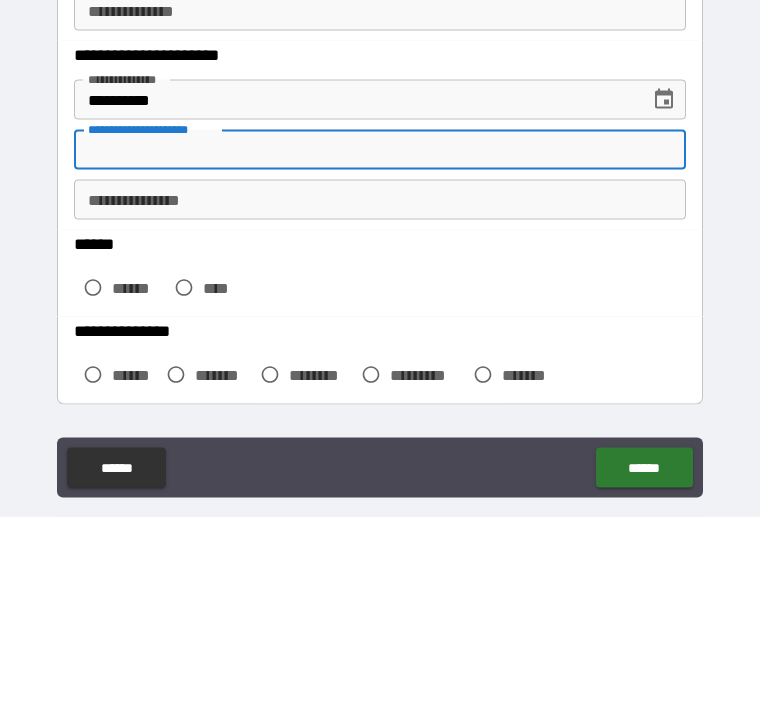 click on "**********" at bounding box center [380, 340] 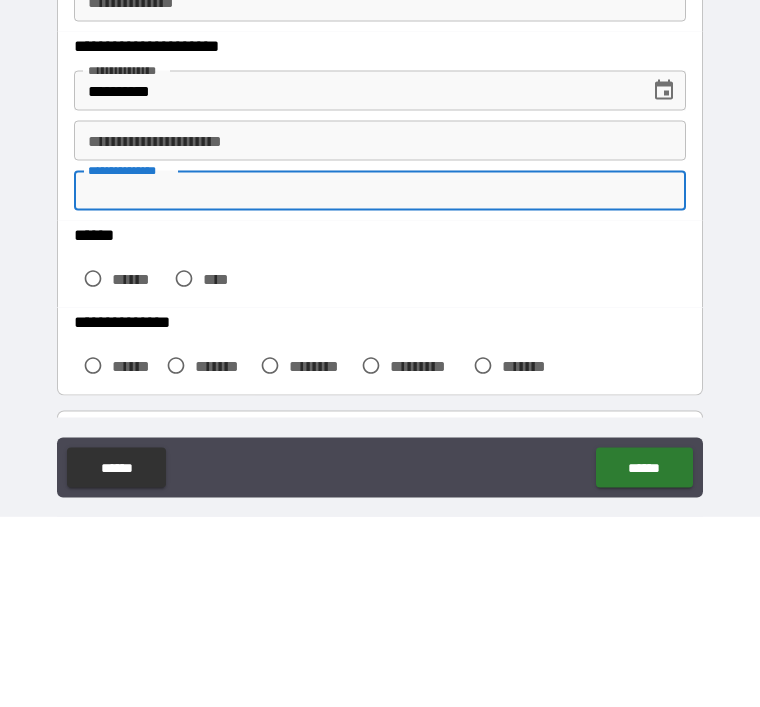 scroll, scrollTop: 178, scrollLeft: 0, axis: vertical 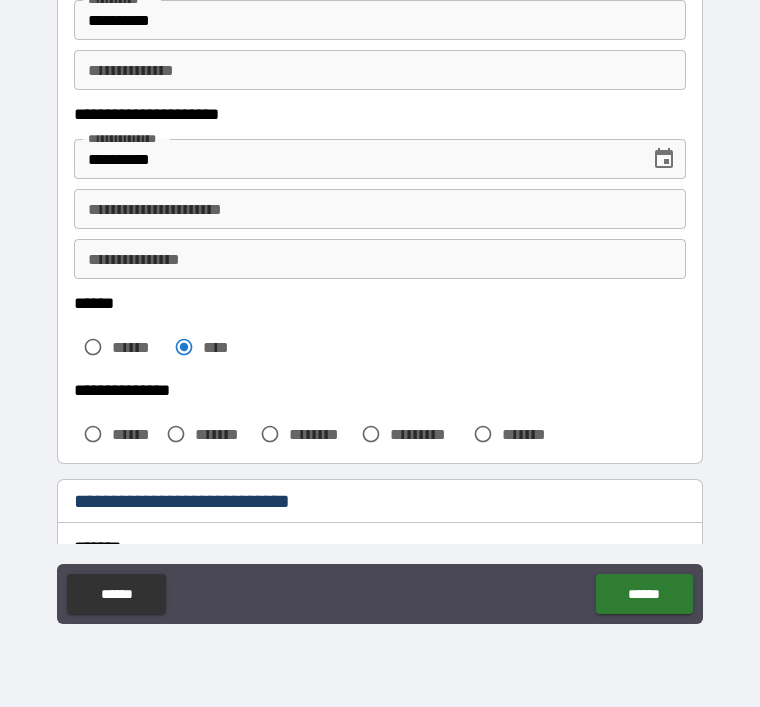 click on "******" at bounding box center (115, 434) 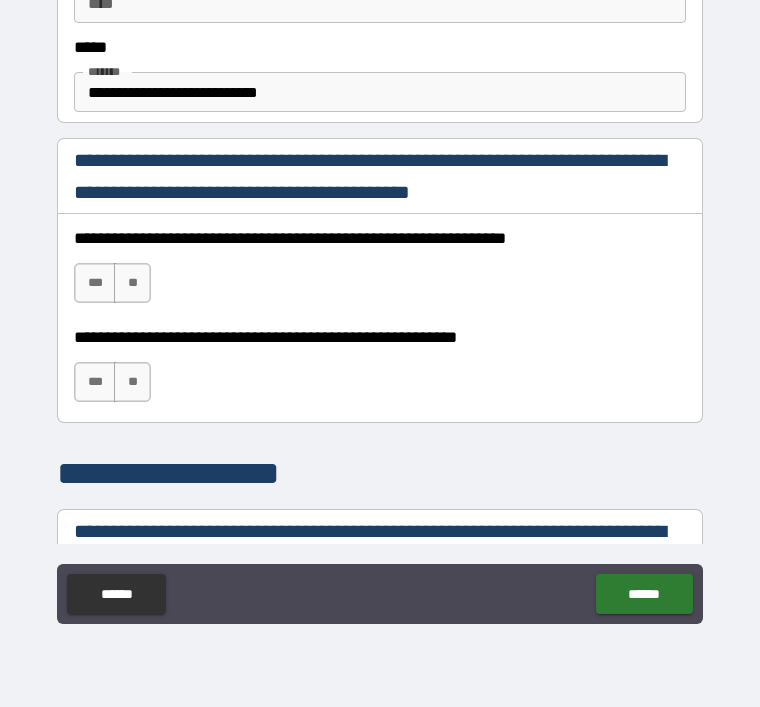 scroll, scrollTop: 1194, scrollLeft: 0, axis: vertical 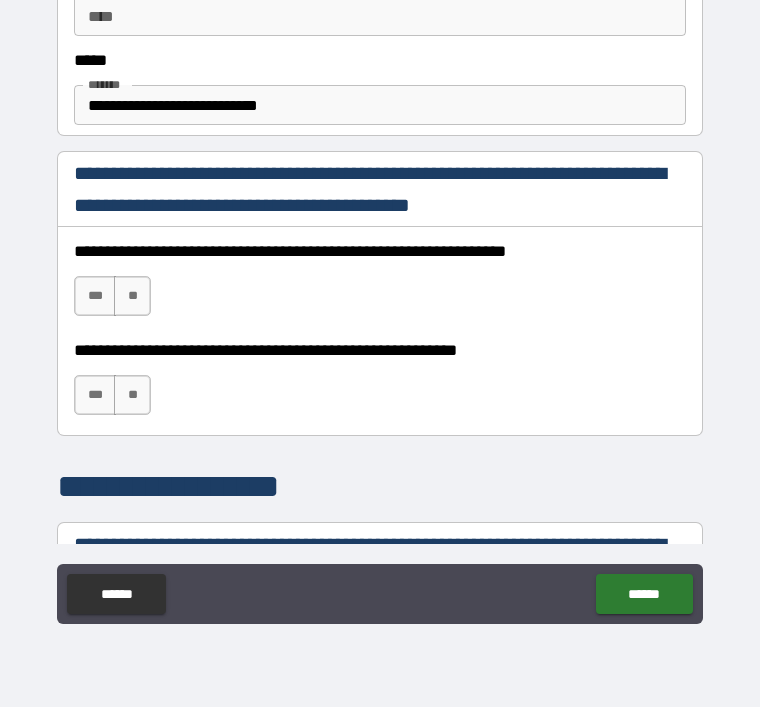 click on "***" at bounding box center (95, 296) 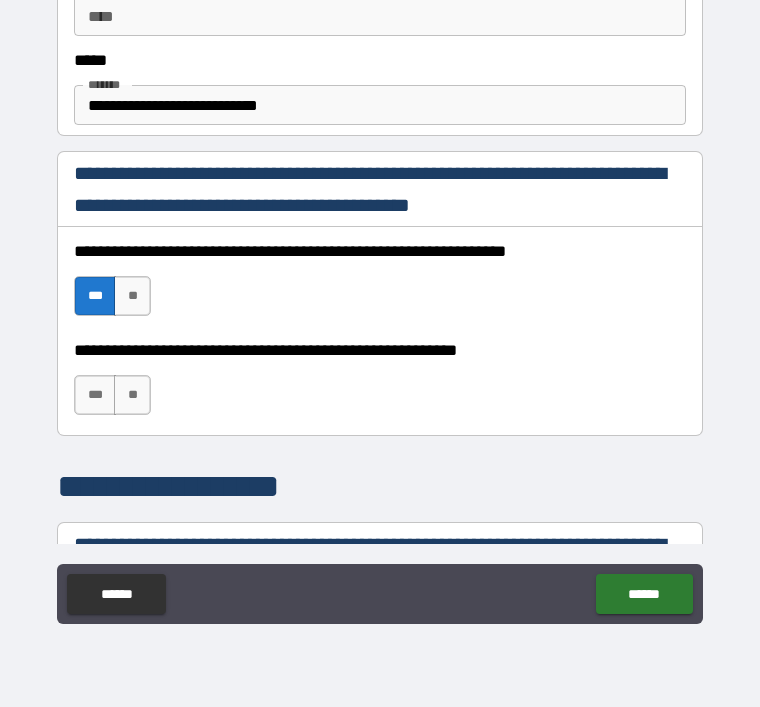 click on "***" at bounding box center (95, 395) 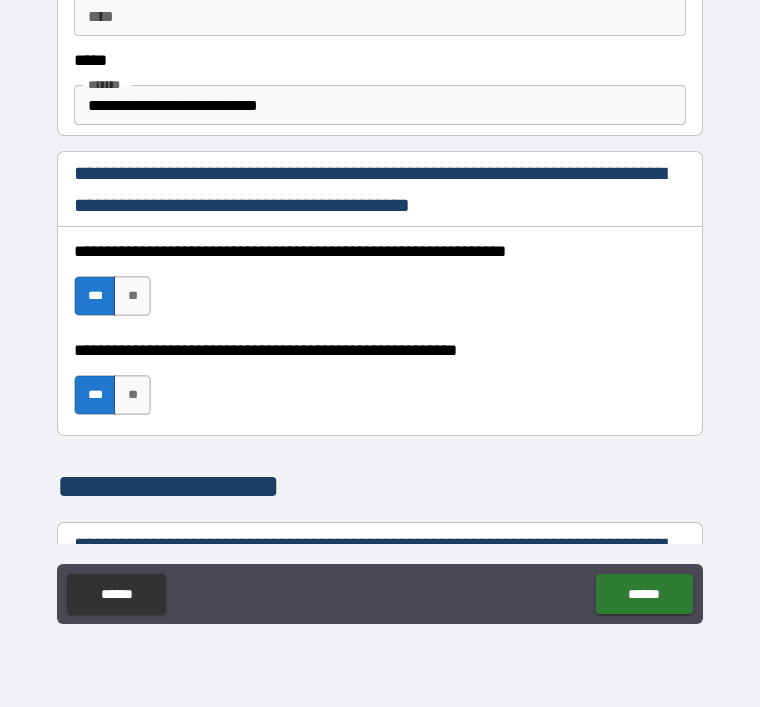 click on "**" at bounding box center [132, 395] 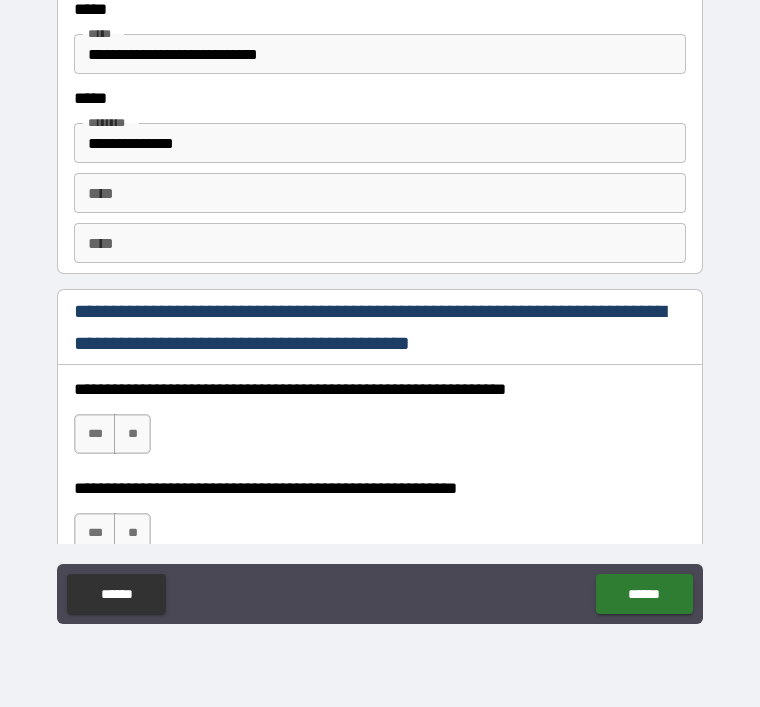 scroll, scrollTop: 2722, scrollLeft: 0, axis: vertical 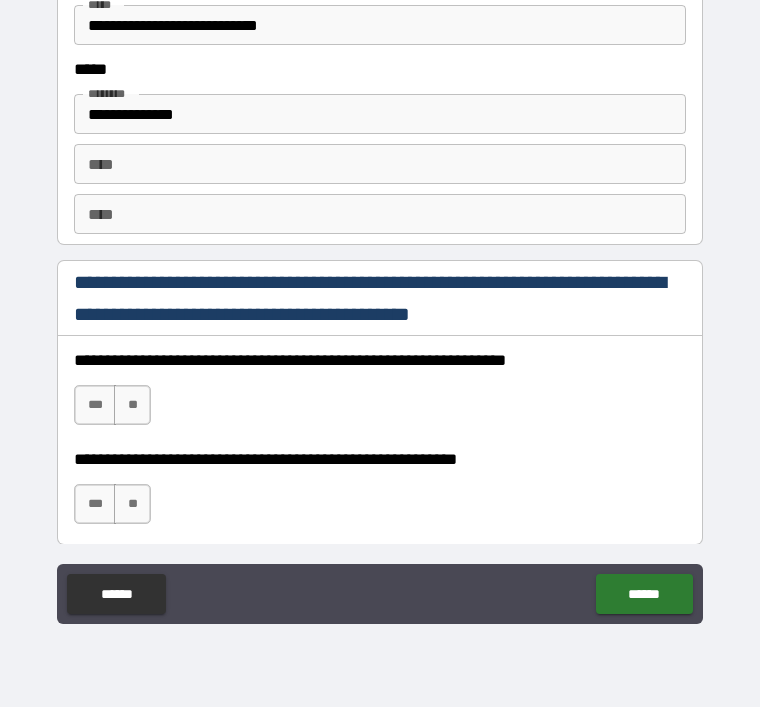 click on "***" at bounding box center (95, 405) 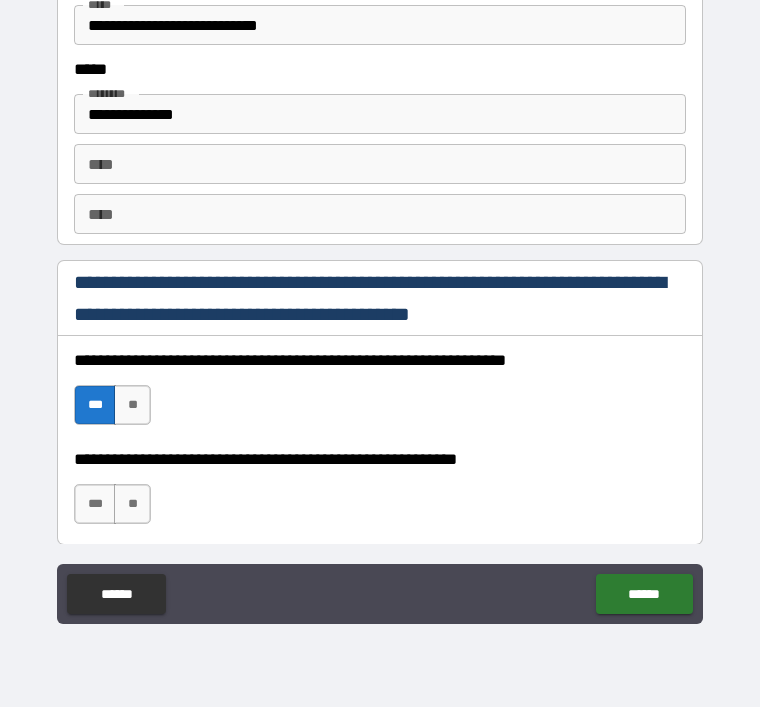 click on "**" at bounding box center (132, 504) 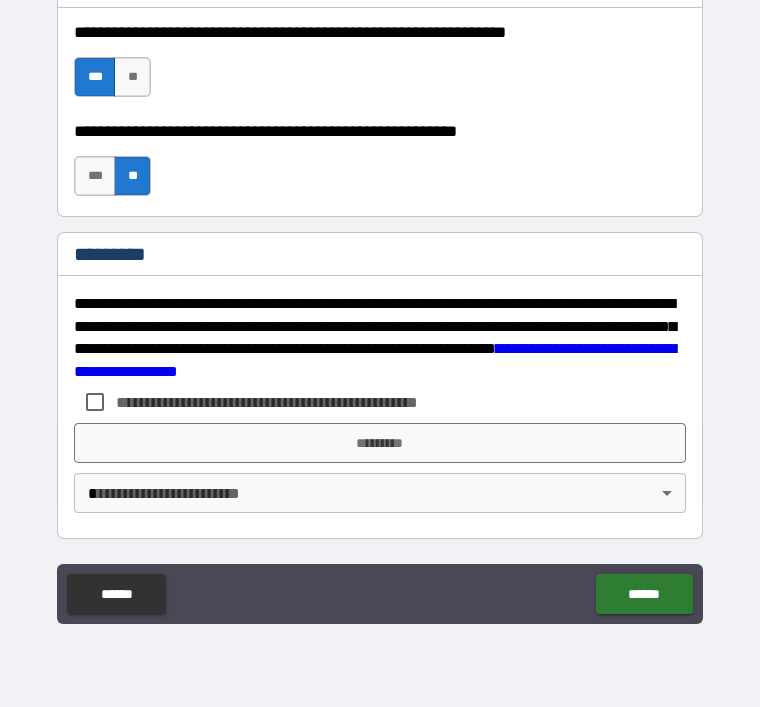 scroll, scrollTop: 3050, scrollLeft: 0, axis: vertical 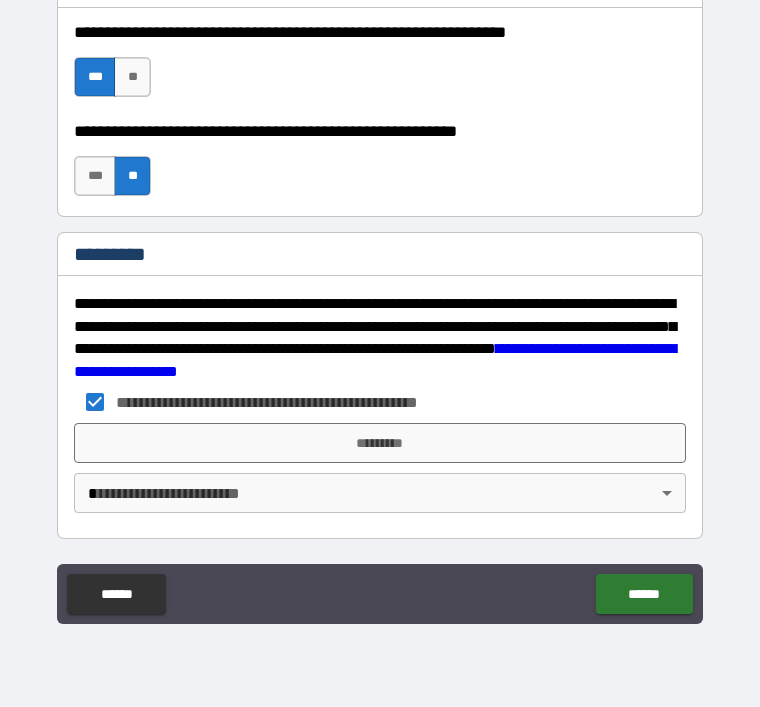 click on "*********" at bounding box center (380, 443) 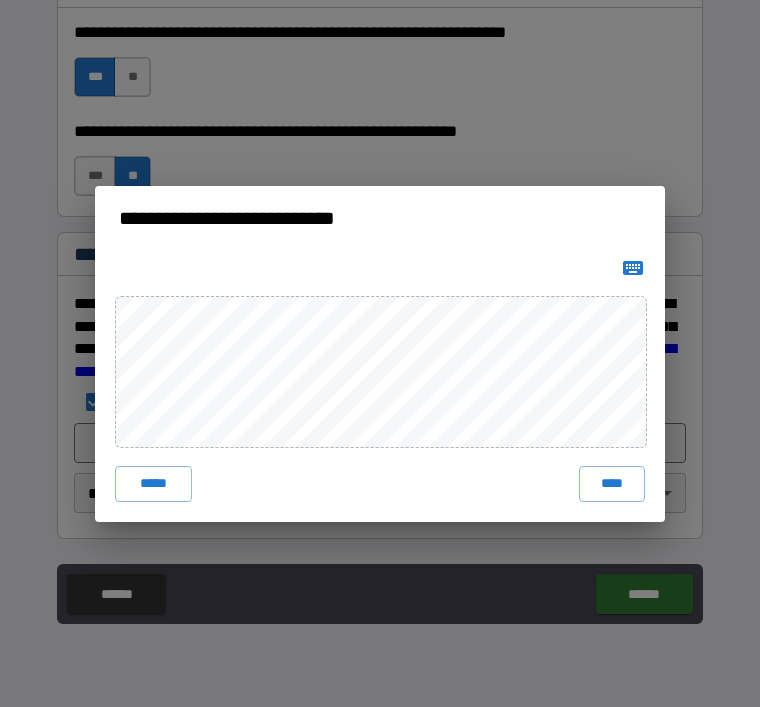 click on "****" at bounding box center (612, 484) 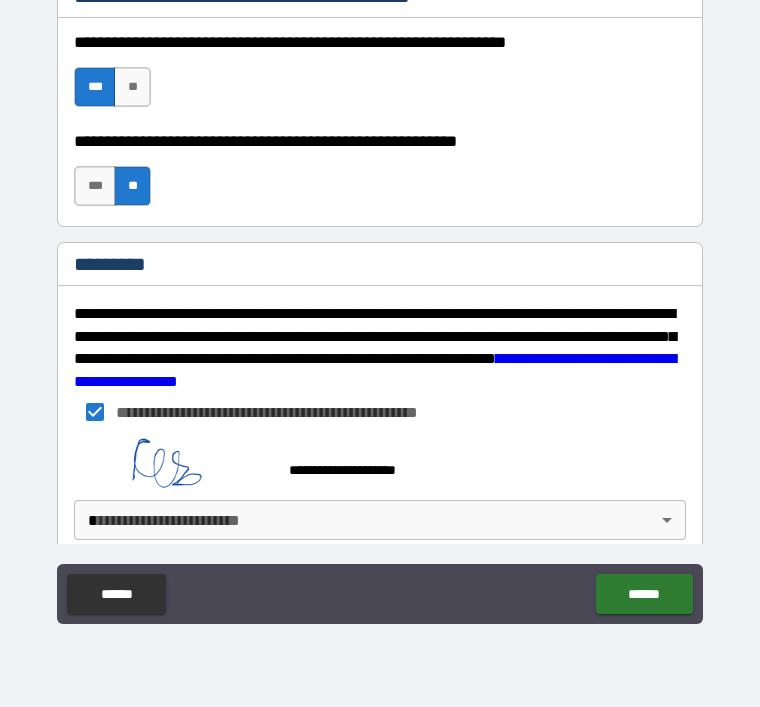 click on "**********" at bounding box center (380, 321) 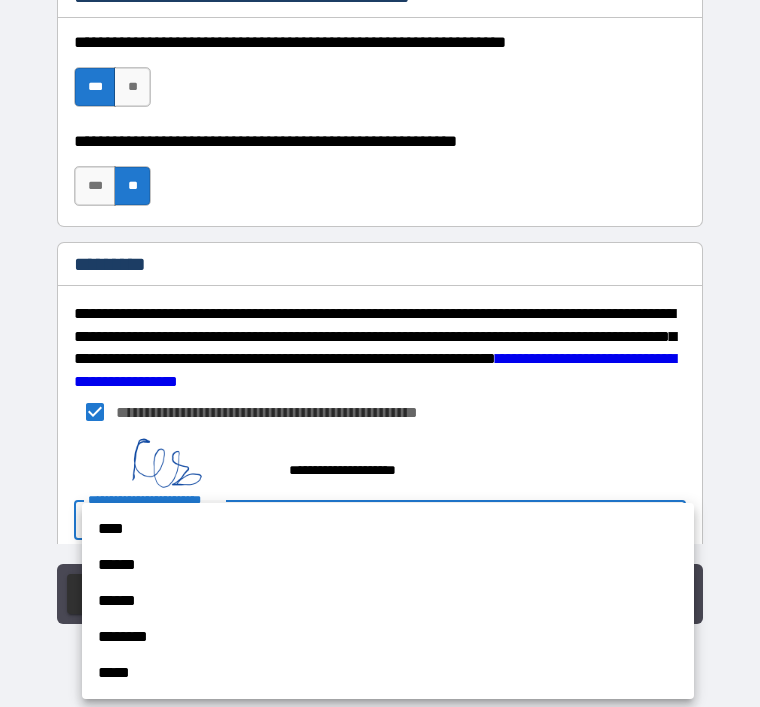 click at bounding box center [380, 353] 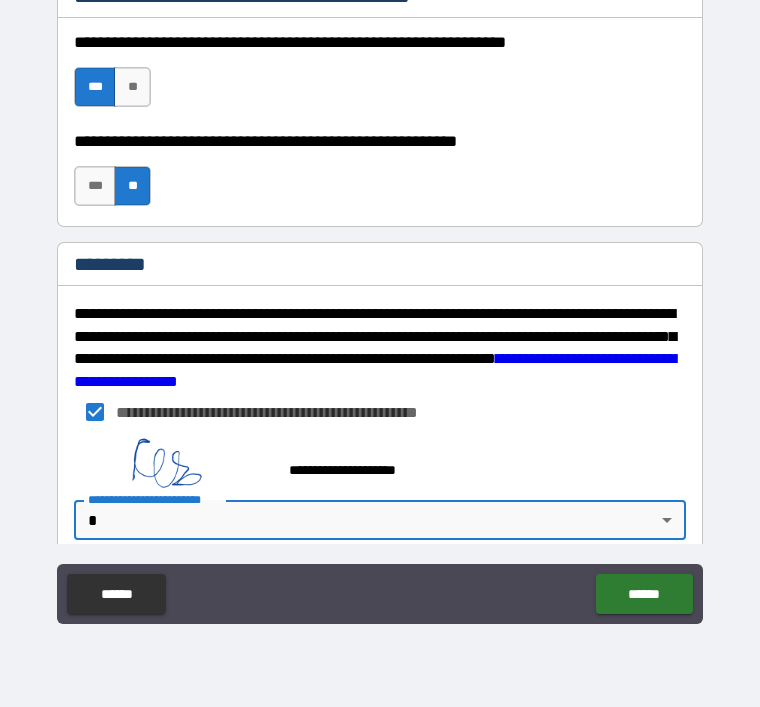 click on "**********" at bounding box center (380, 321) 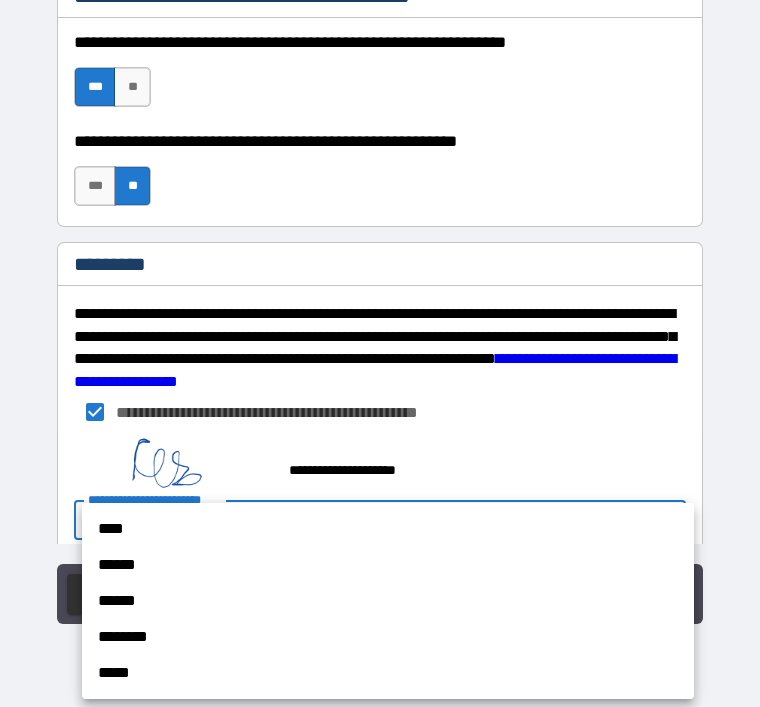 click on "****" at bounding box center [388, 529] 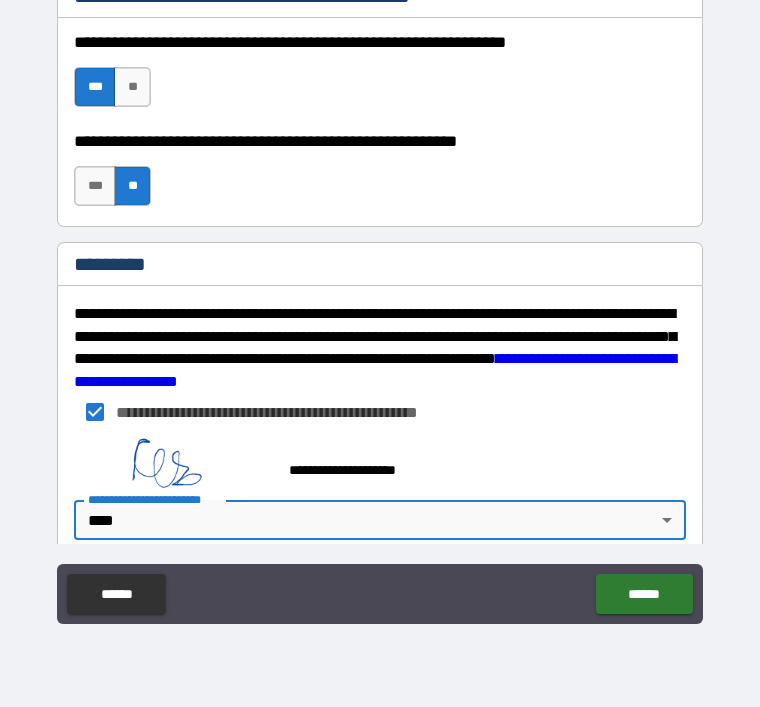 click on "******" at bounding box center (644, 594) 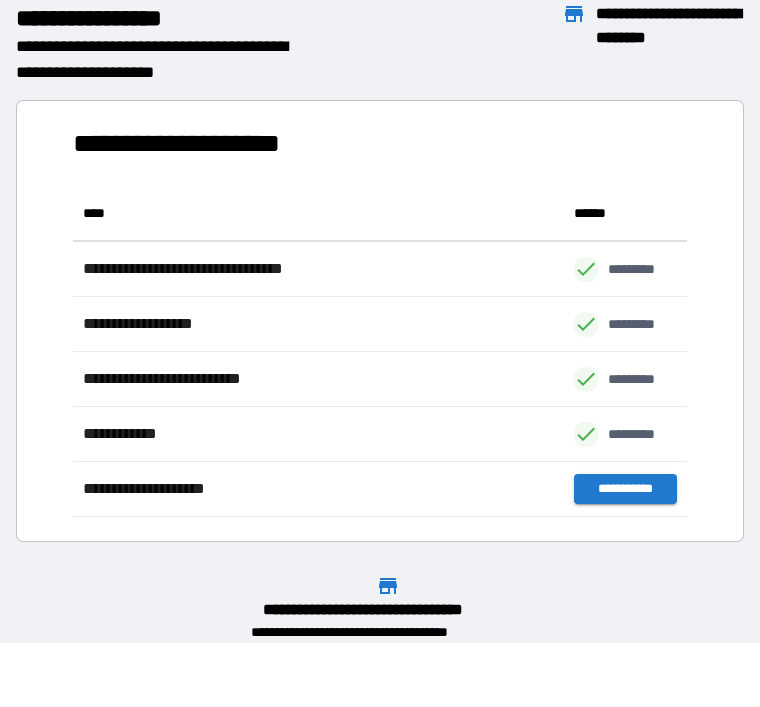 scroll, scrollTop: 1, scrollLeft: 1, axis: both 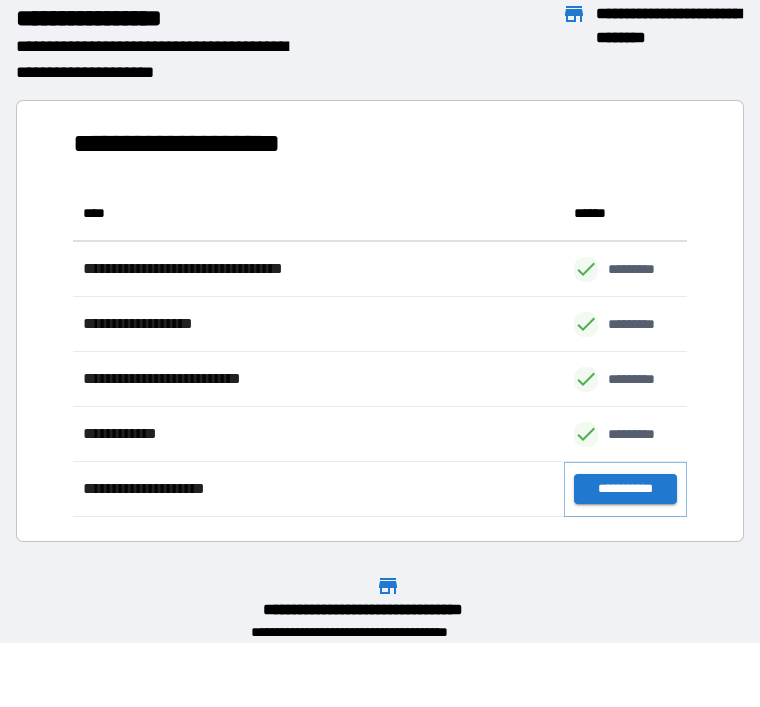 click on "**********" at bounding box center (625, 489) 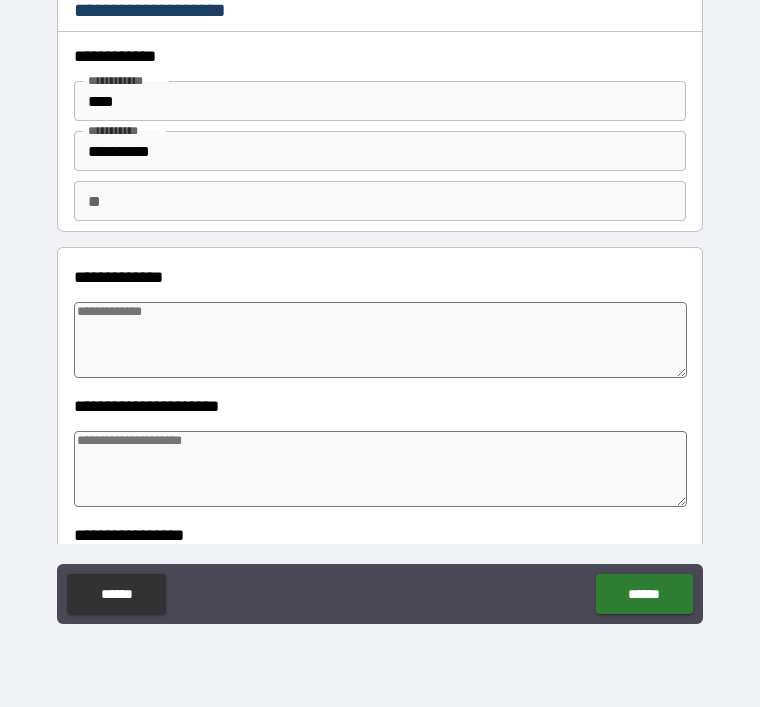 type on "*" 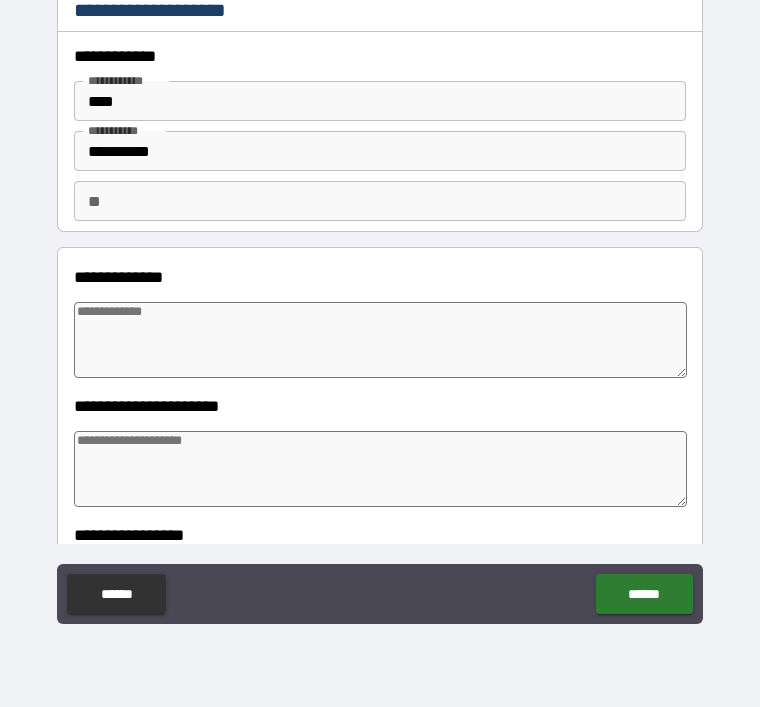 type on "*" 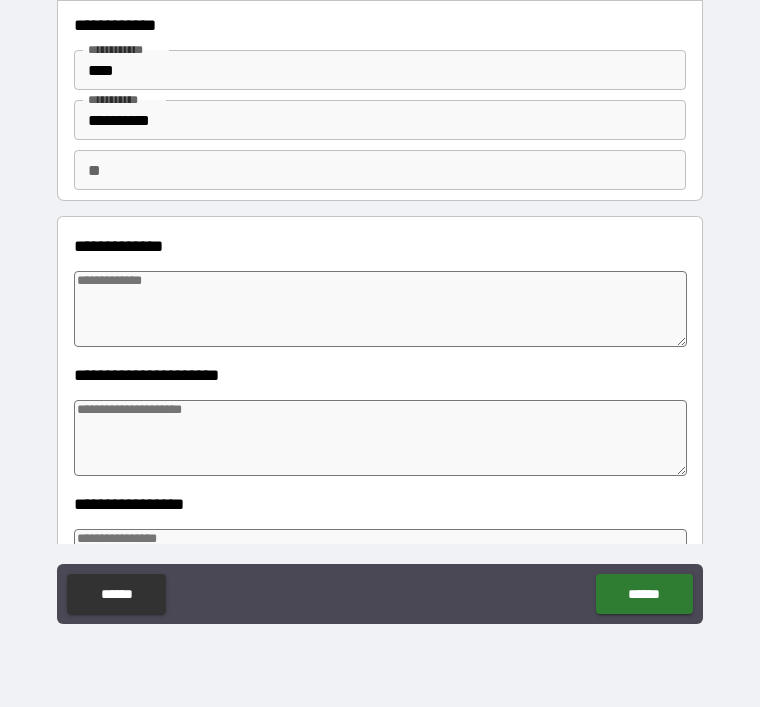 scroll, scrollTop: 35, scrollLeft: 0, axis: vertical 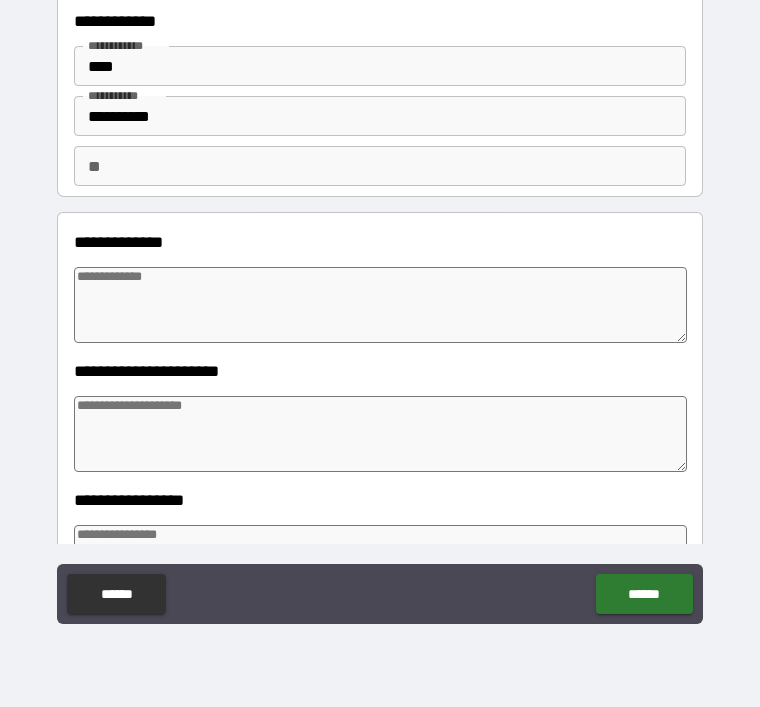 click at bounding box center [380, 305] 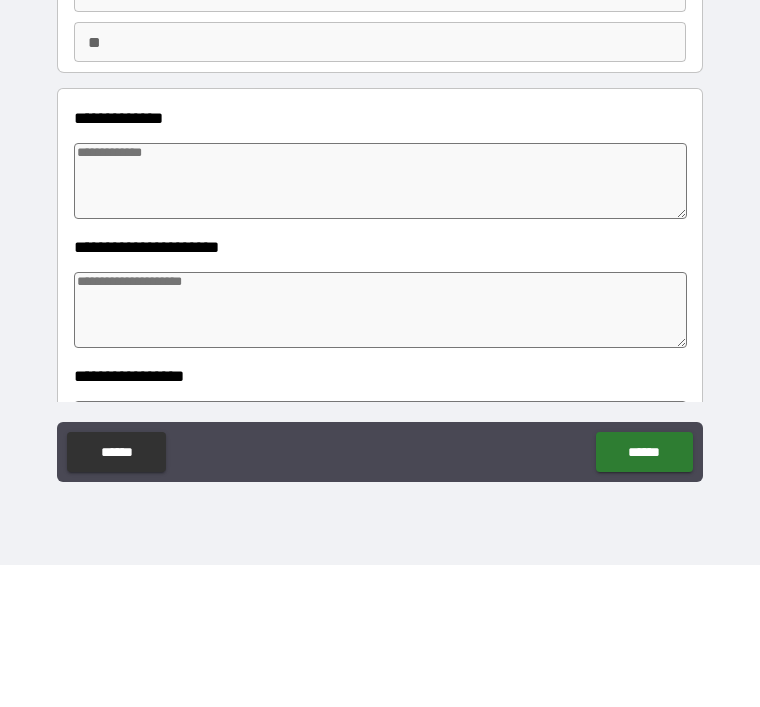scroll, scrollTop: 9, scrollLeft: 0, axis: vertical 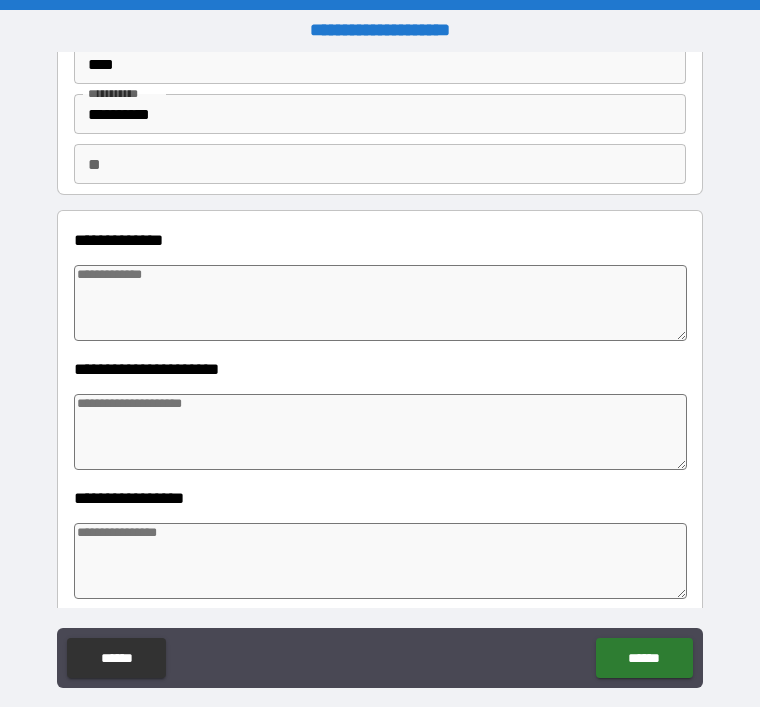 type on "*" 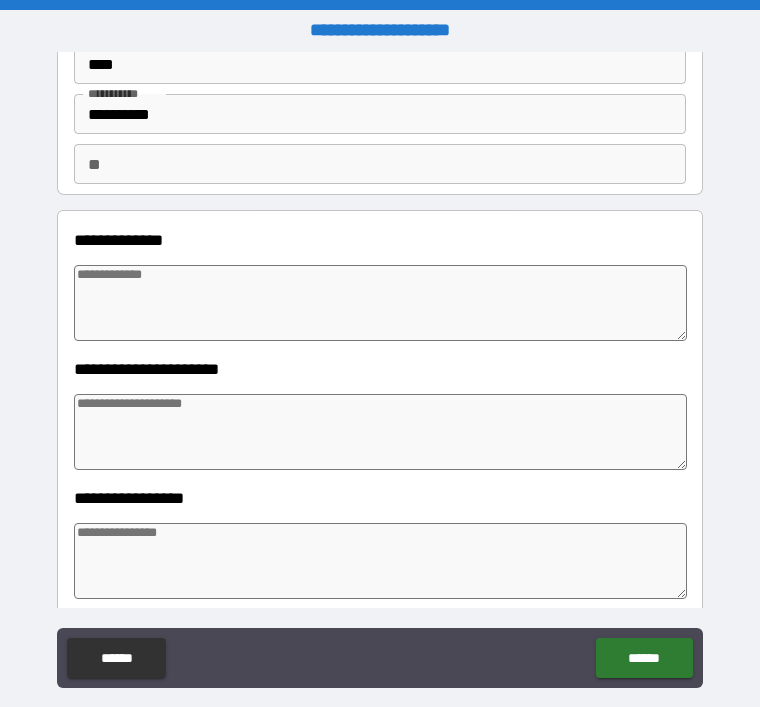 type on "*" 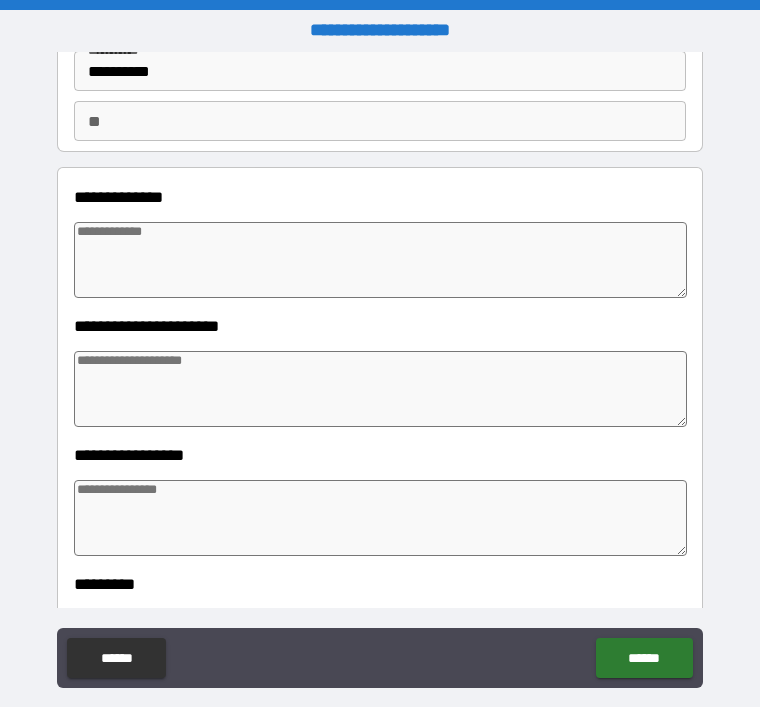 scroll, scrollTop: 148, scrollLeft: 0, axis: vertical 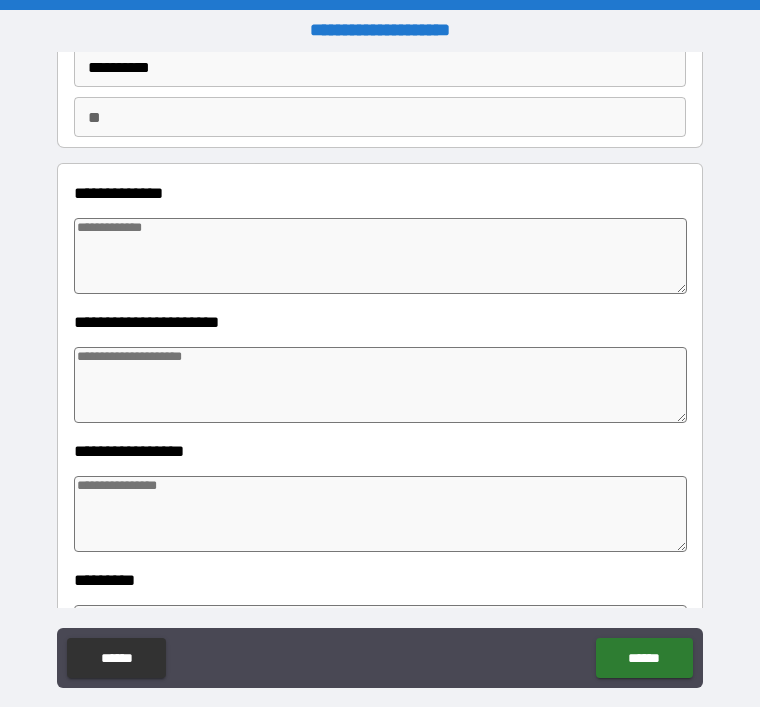 type on "*" 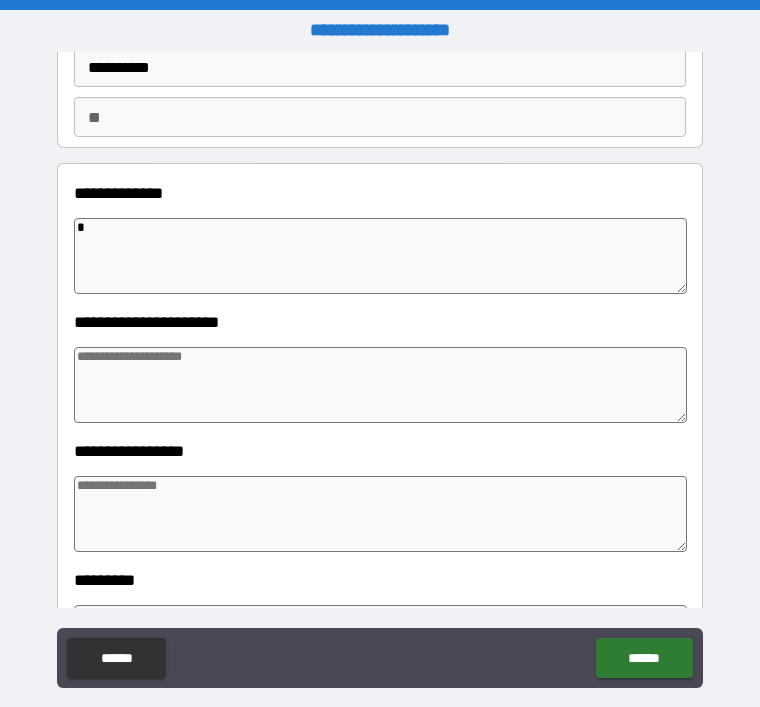 type on "*" 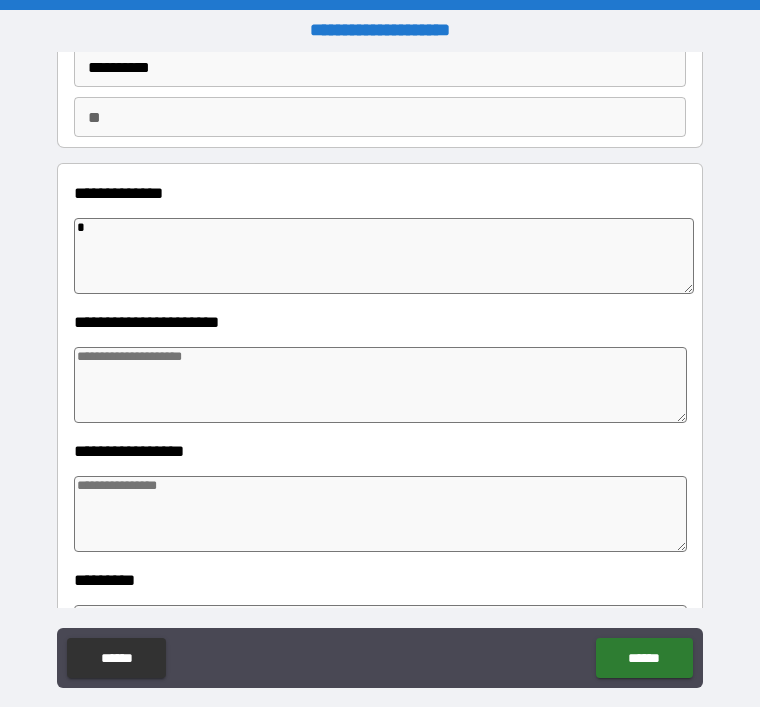 type on "*" 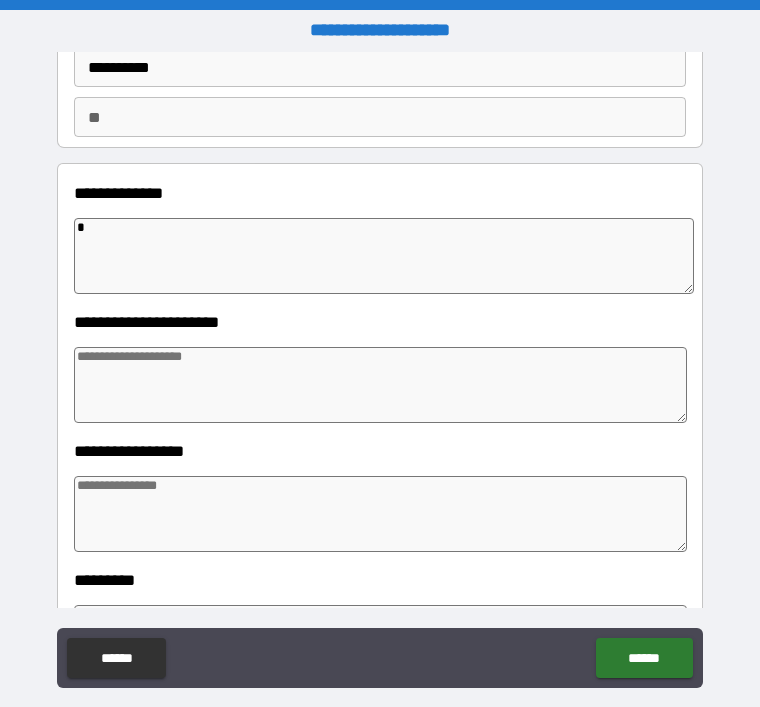 type on "*" 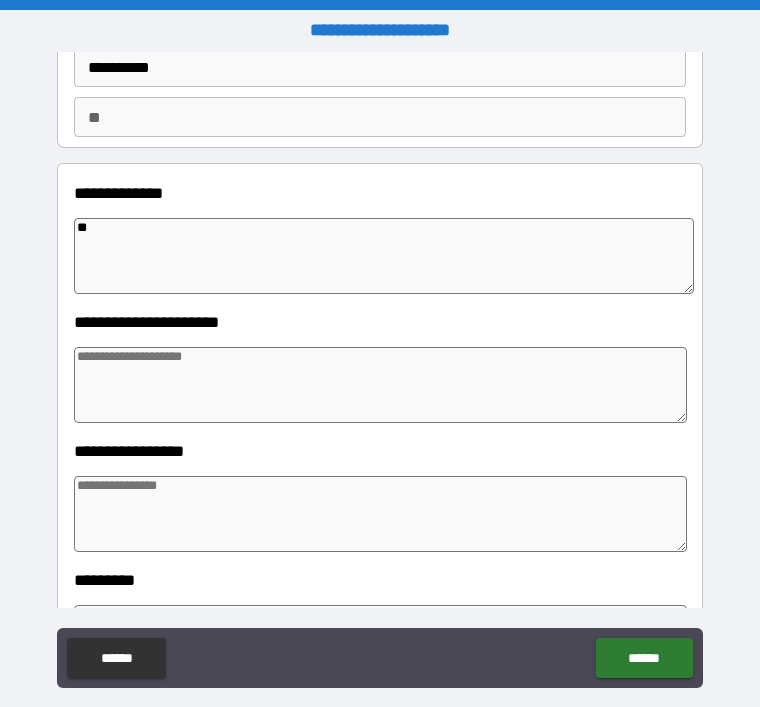 type on "*" 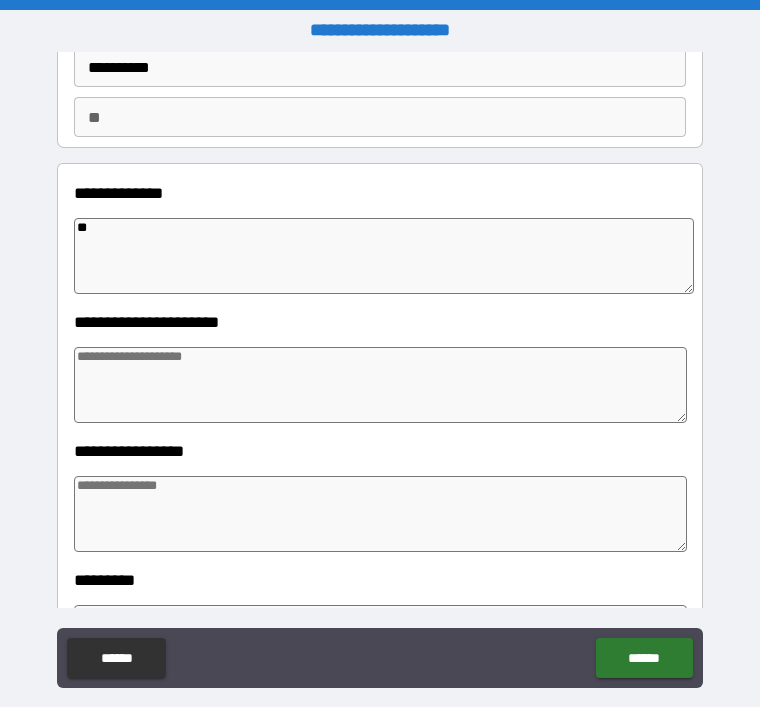 type on "***" 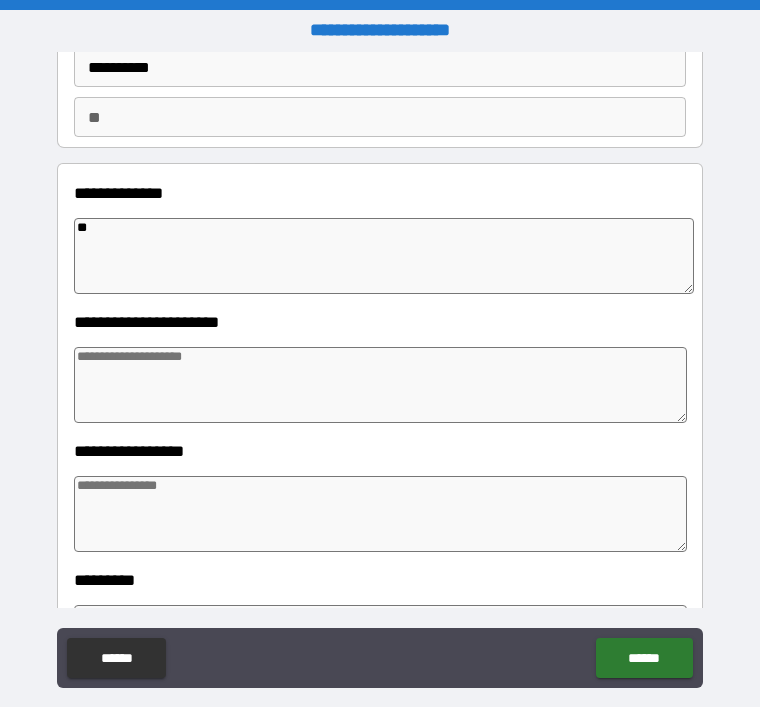 type on "*" 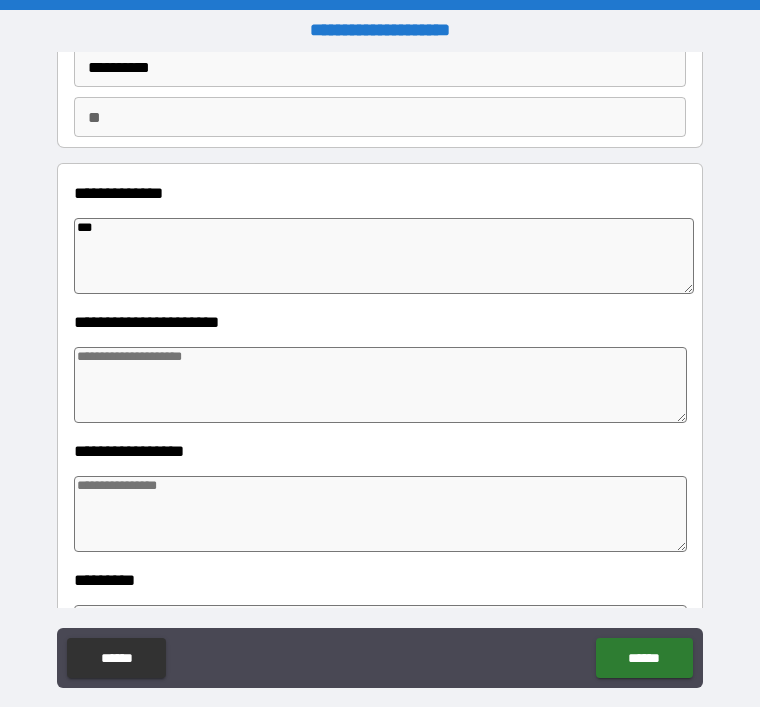 type on "*" 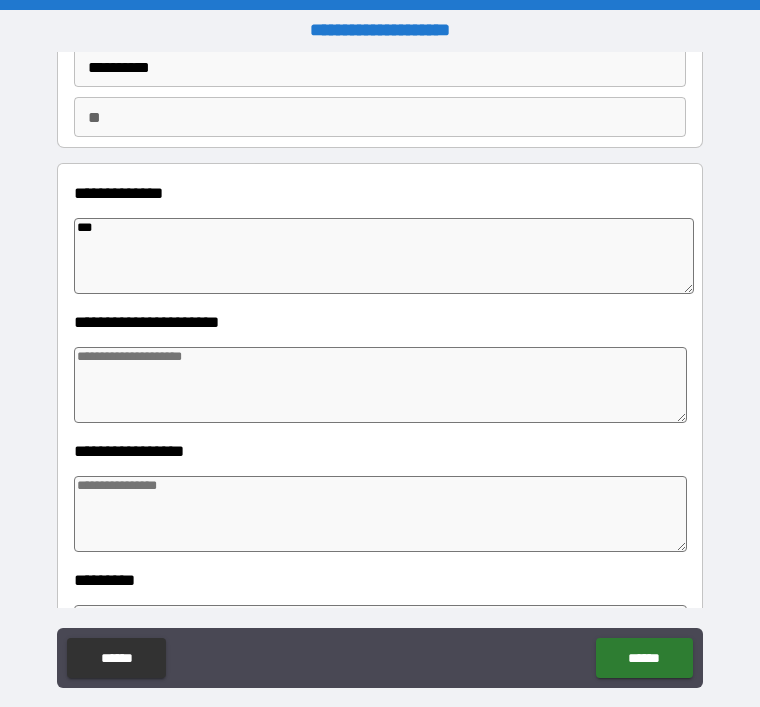 type on "***" 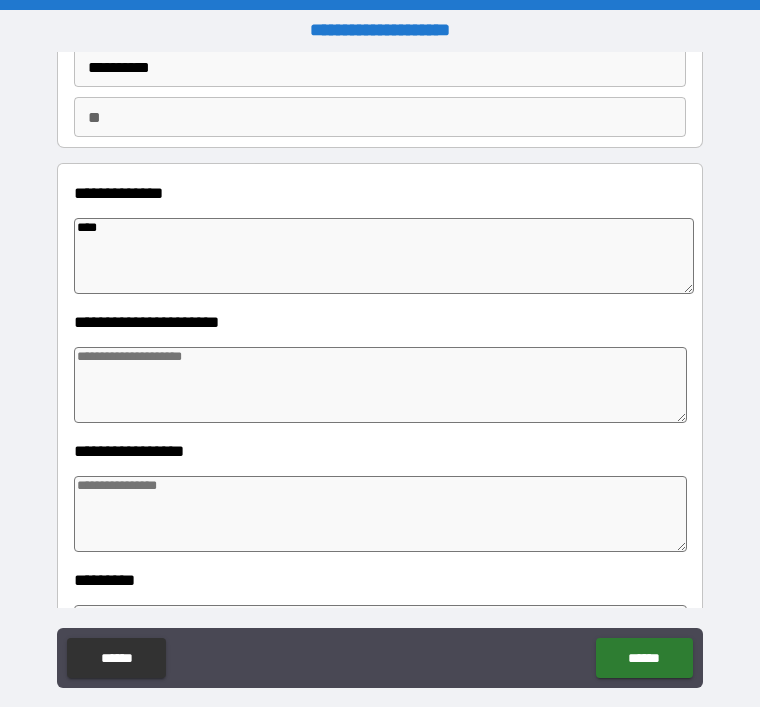 type on "*" 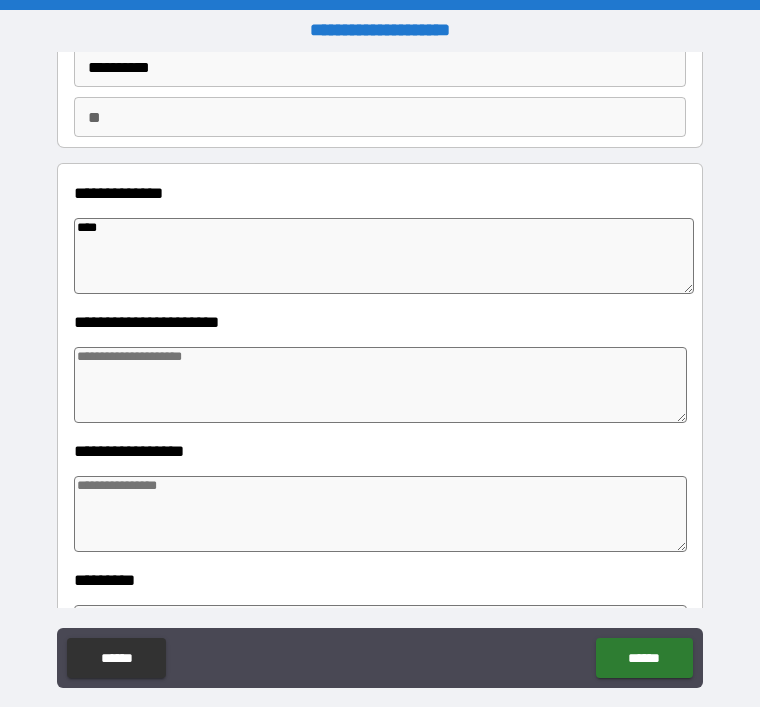 type on "*" 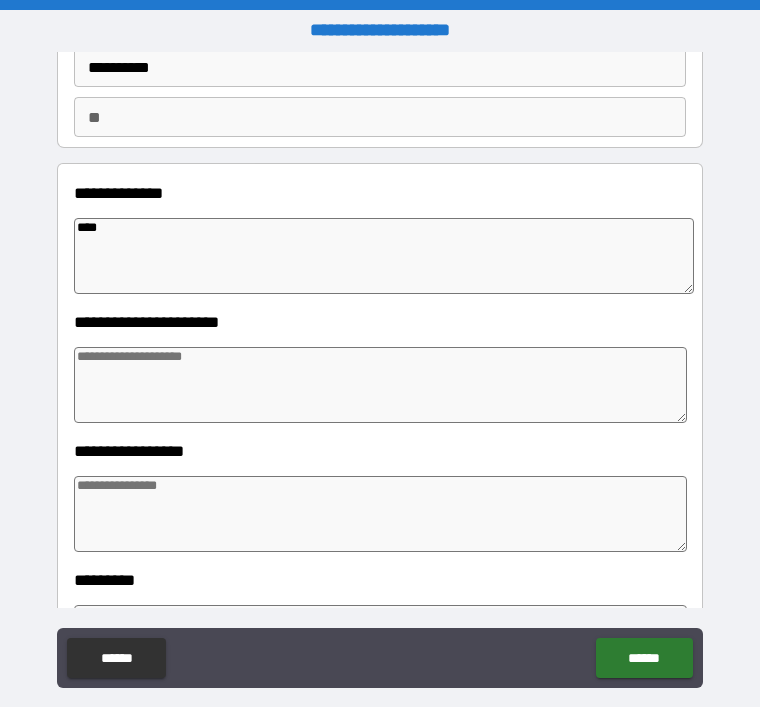 type on "*" 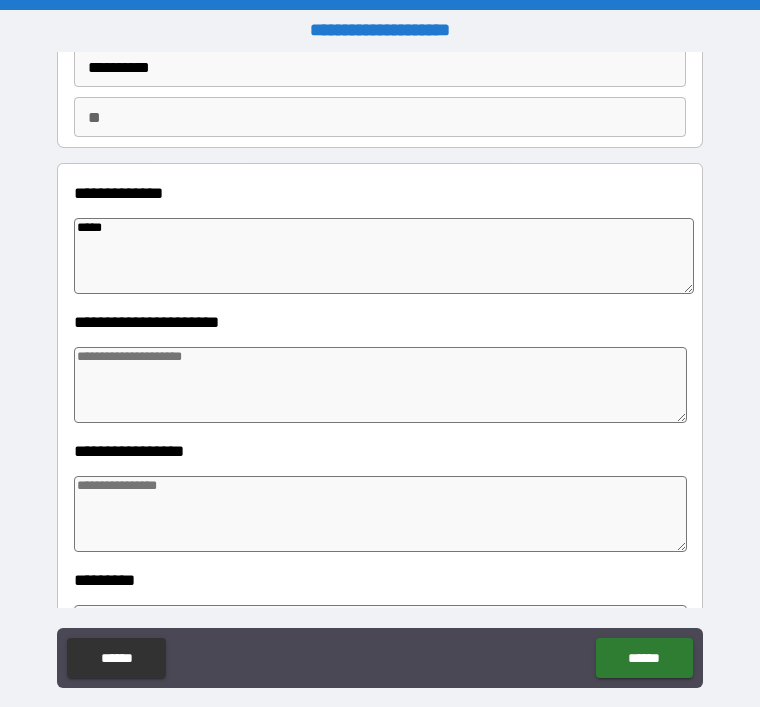 type on "*" 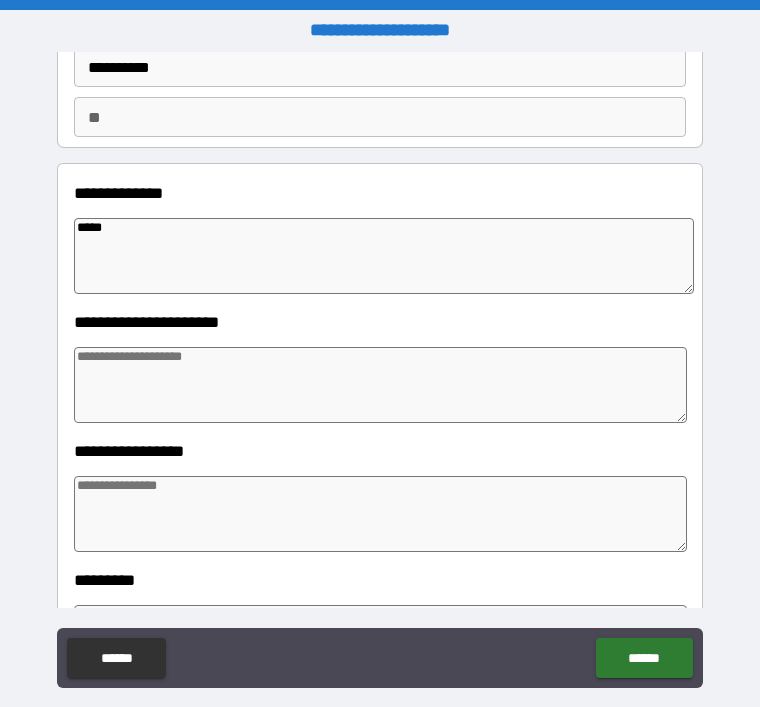 type on "*" 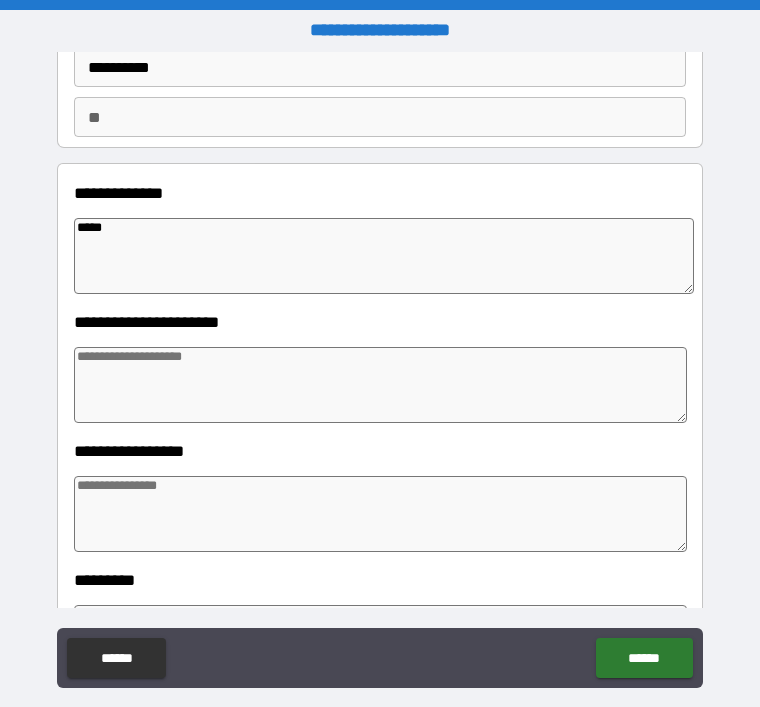 type on "*" 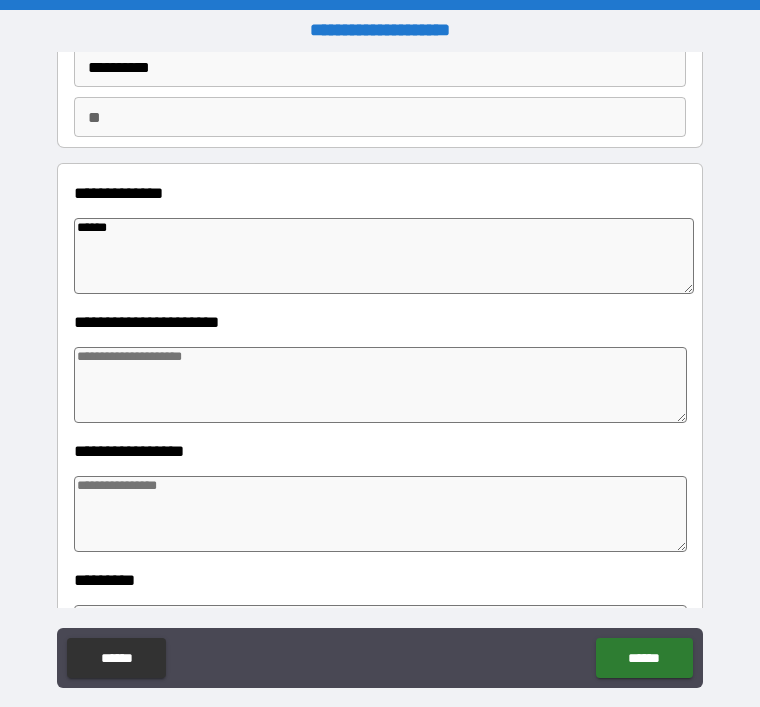 type on "*" 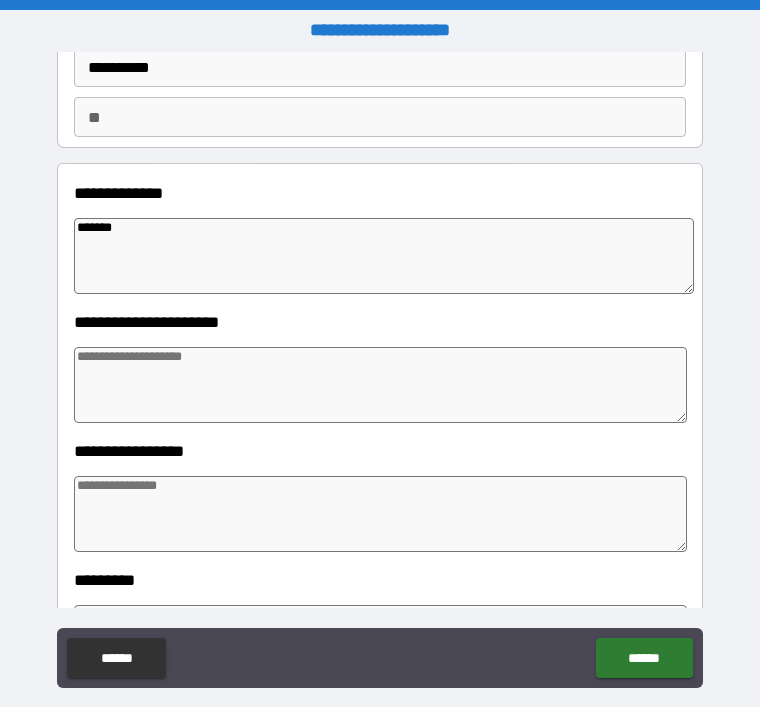 type on "*" 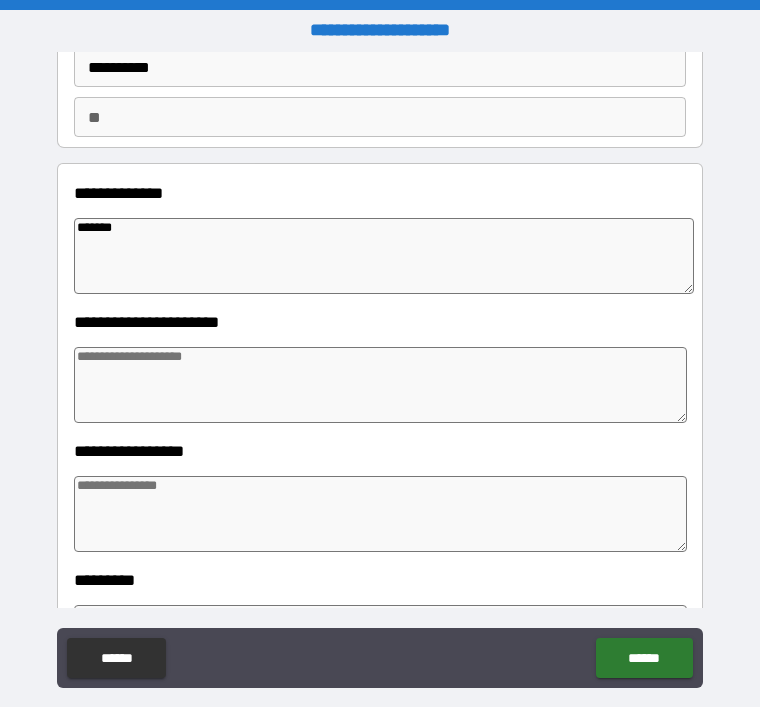 type on "********" 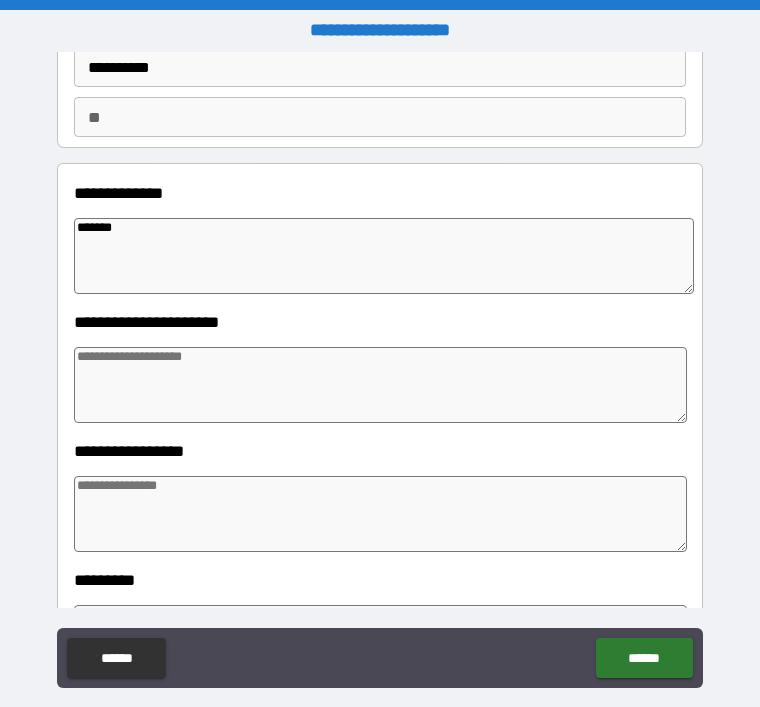 type on "*" 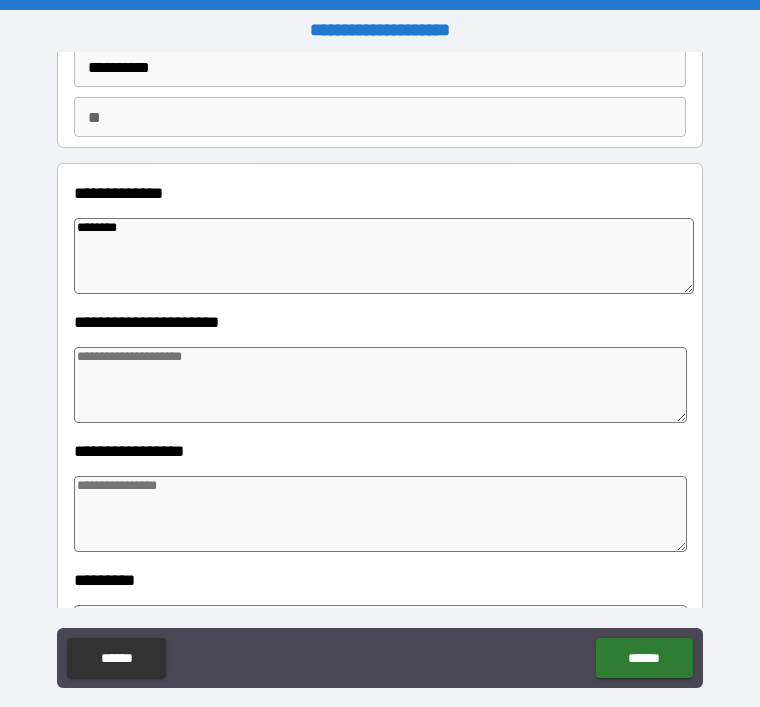 type on "*" 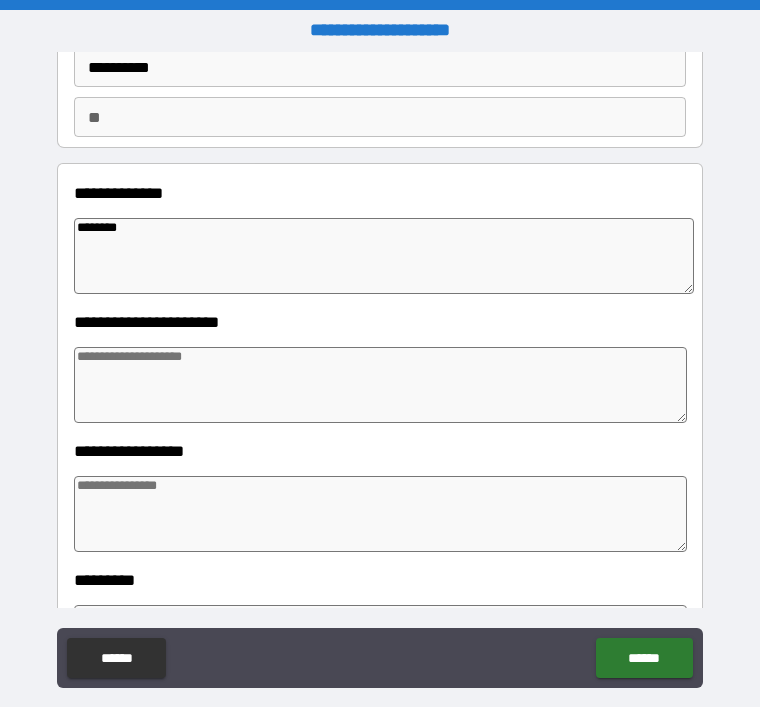 type on "**********" 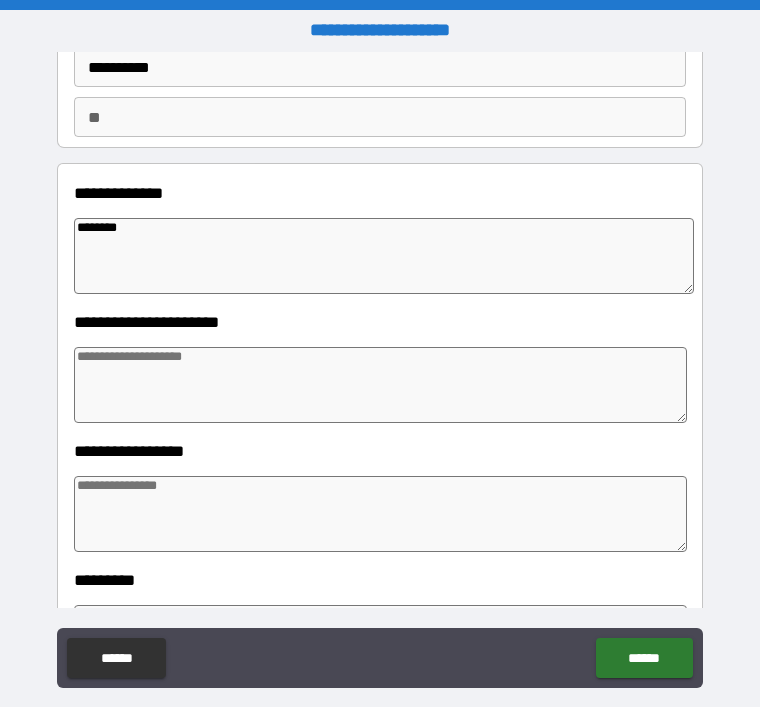 type on "*" 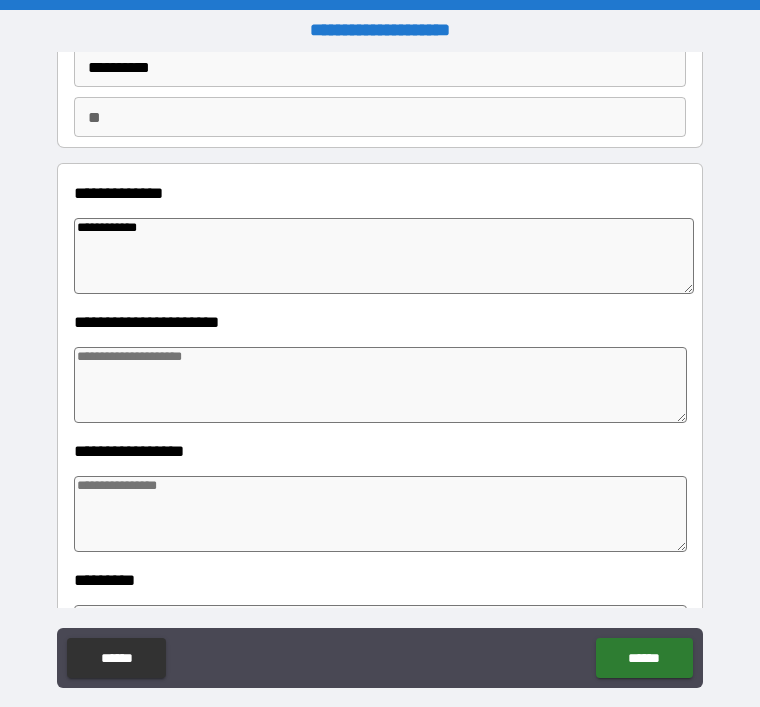 type on "**********" 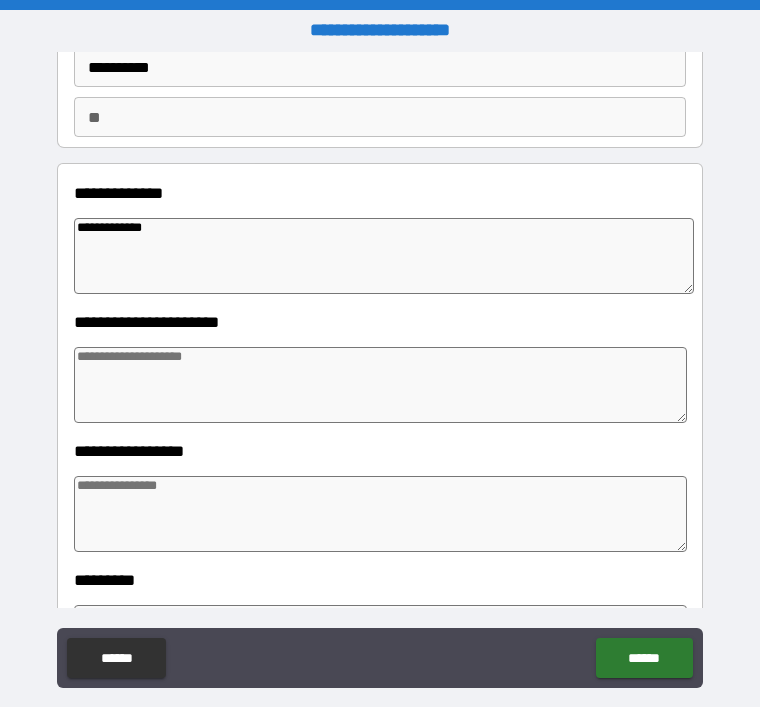 type on "*" 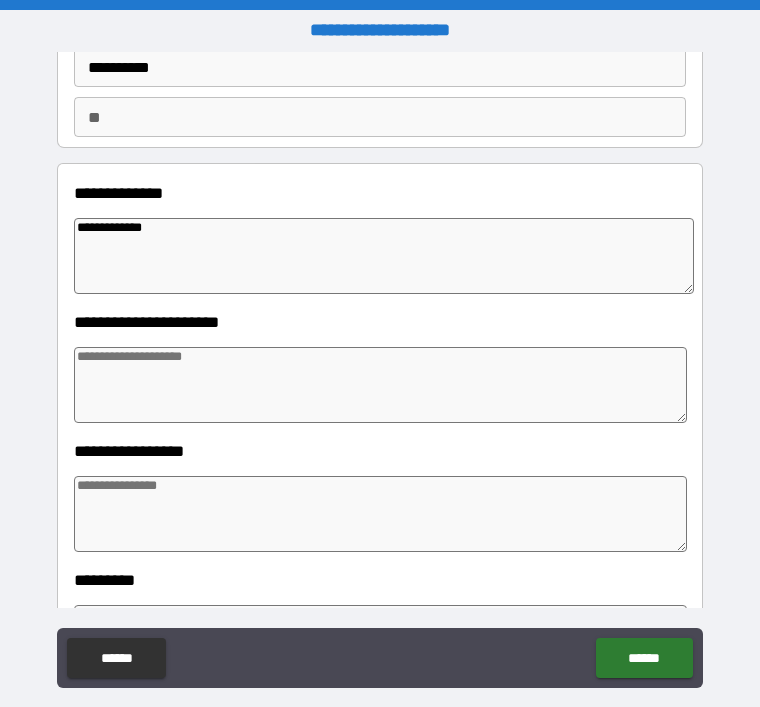 type on "*" 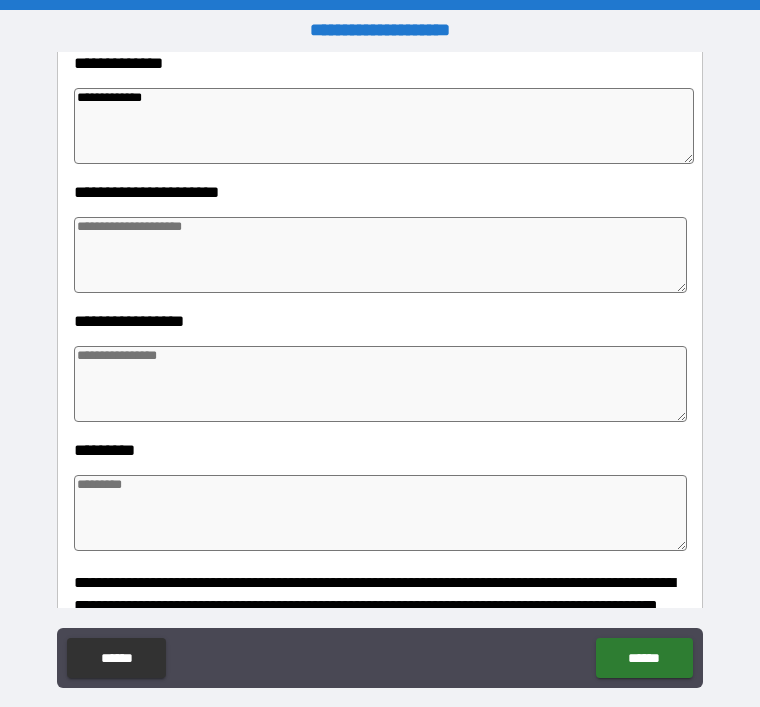 scroll, scrollTop: 289, scrollLeft: 0, axis: vertical 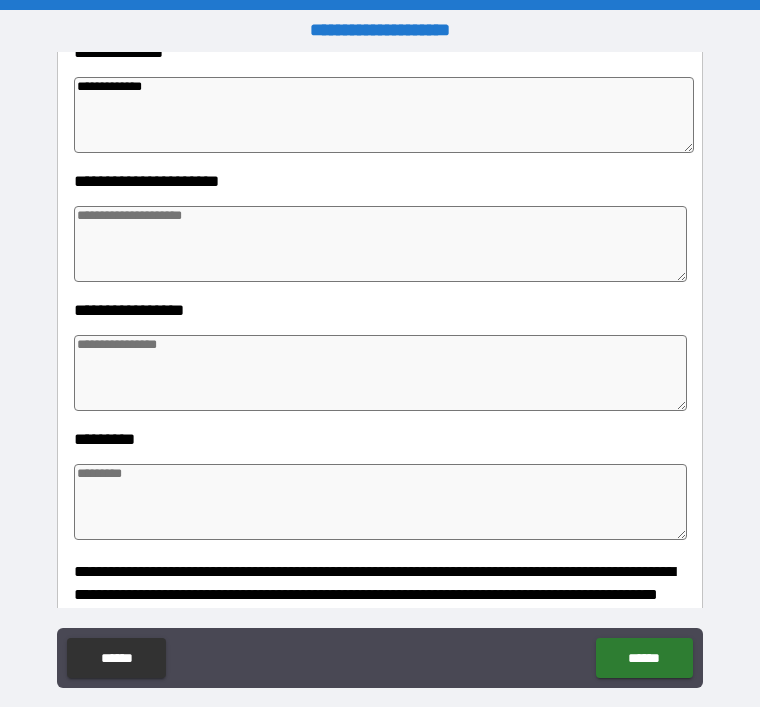 type on "**********" 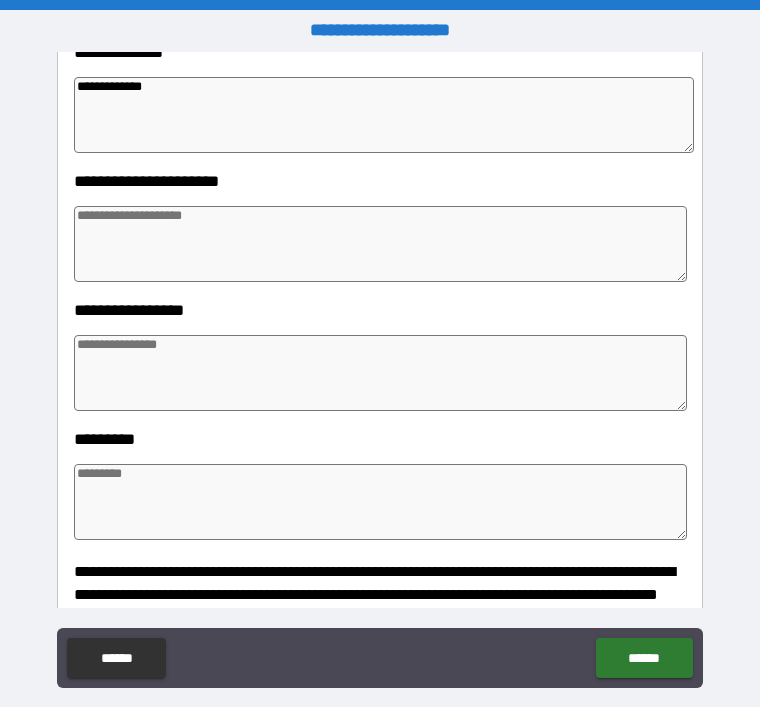 type on "*" 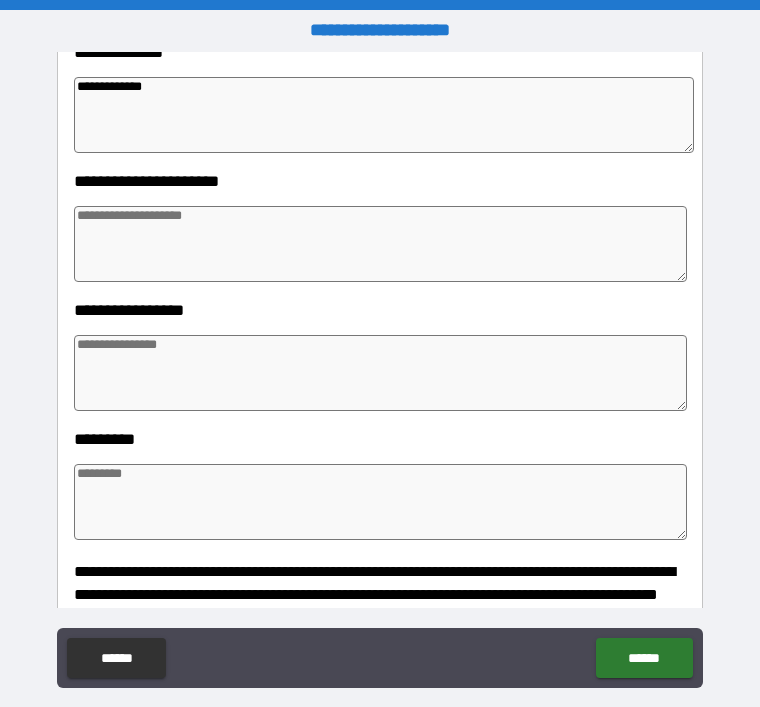 type on "*" 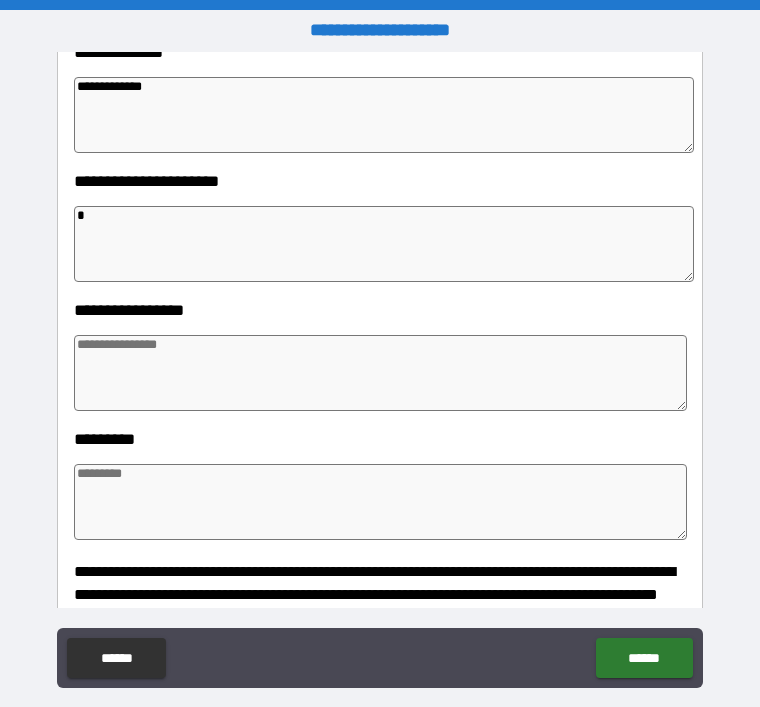 type on "*" 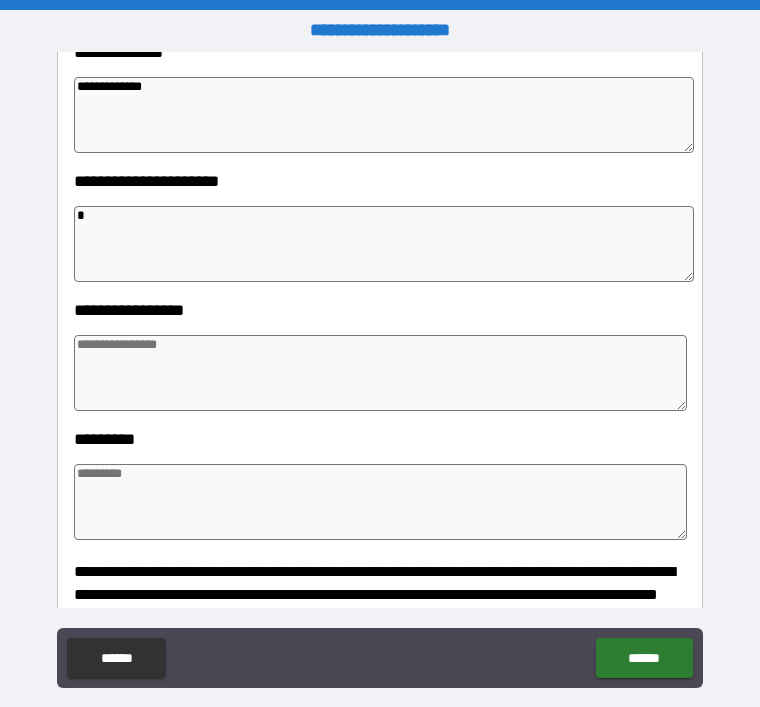 type on "*" 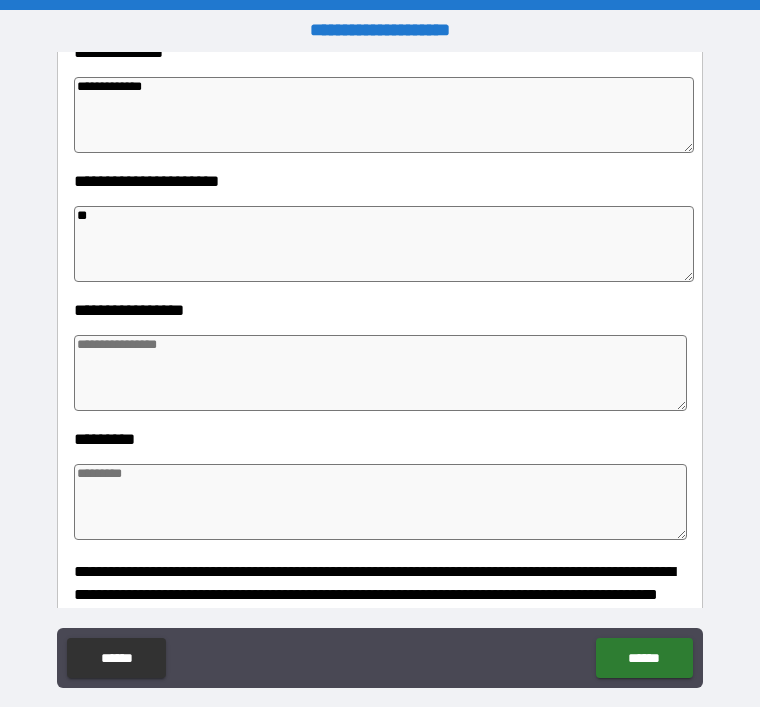 type on "*" 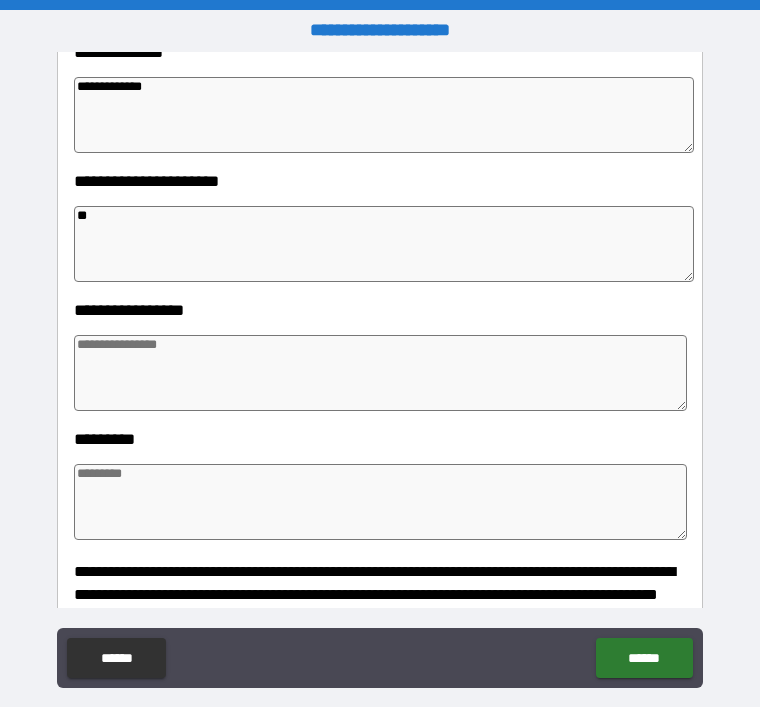 type on "*" 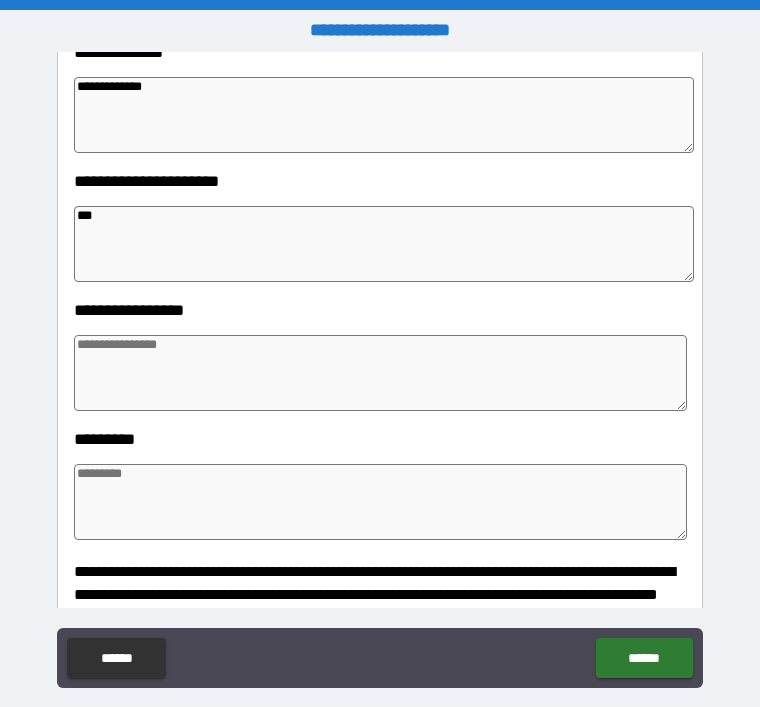 type on "*" 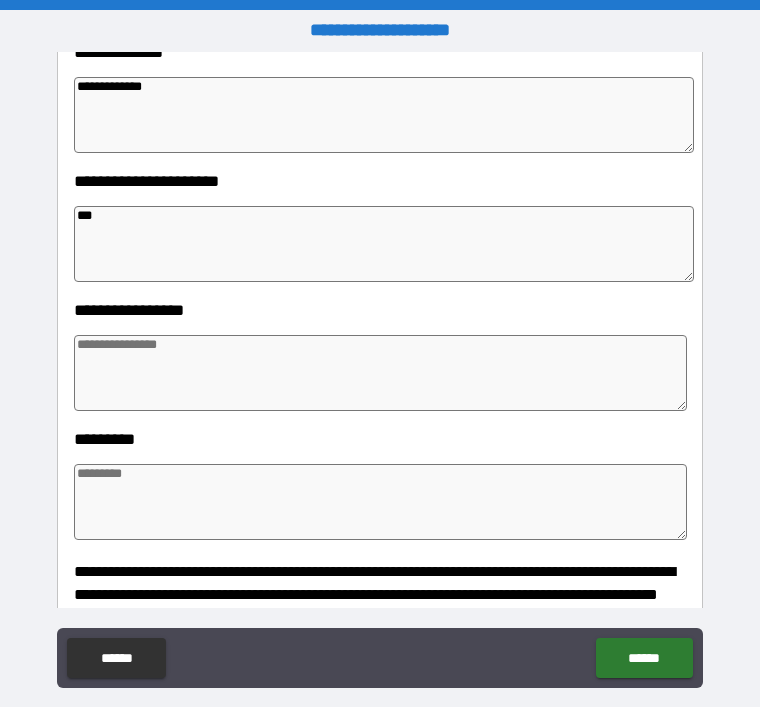 type on "*" 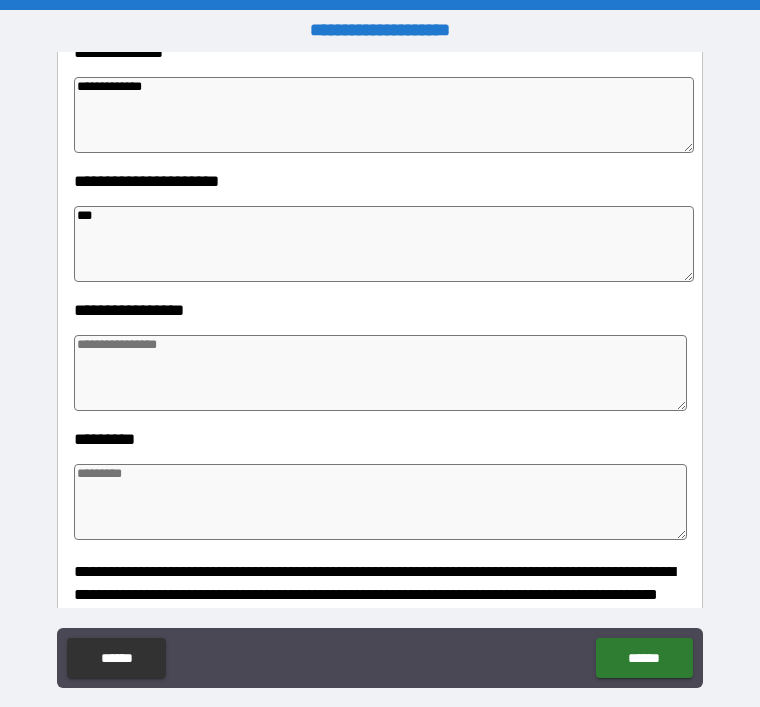 type on "****" 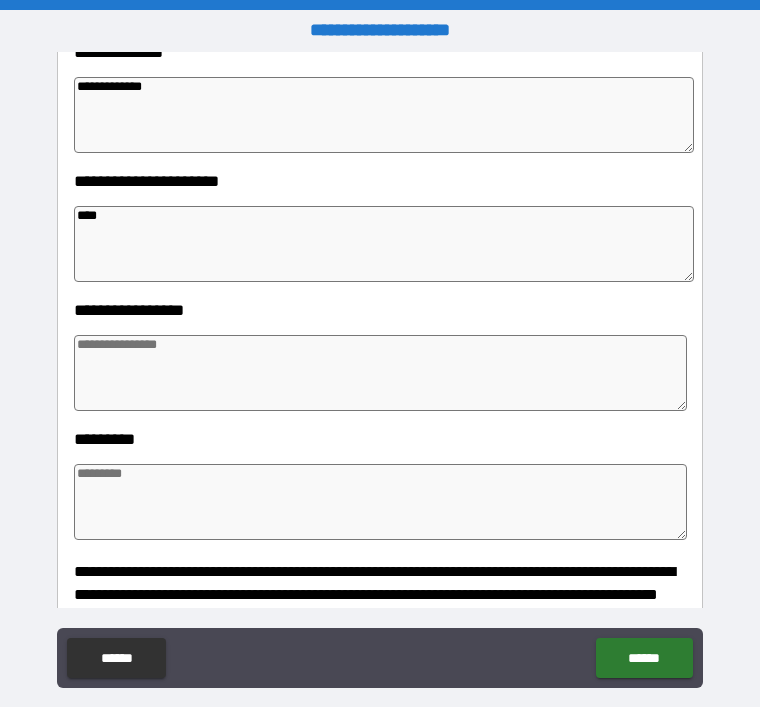 type on "*" 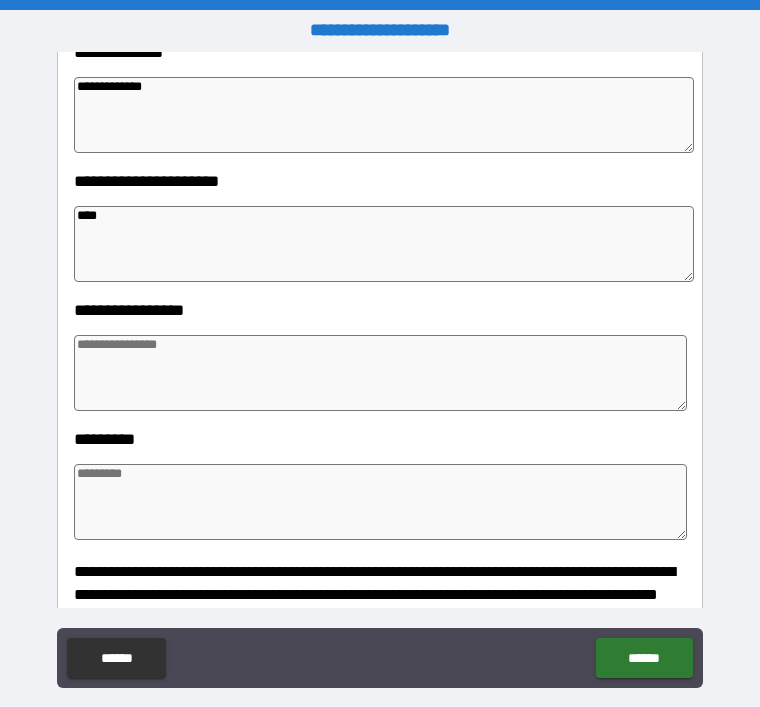 type on "*" 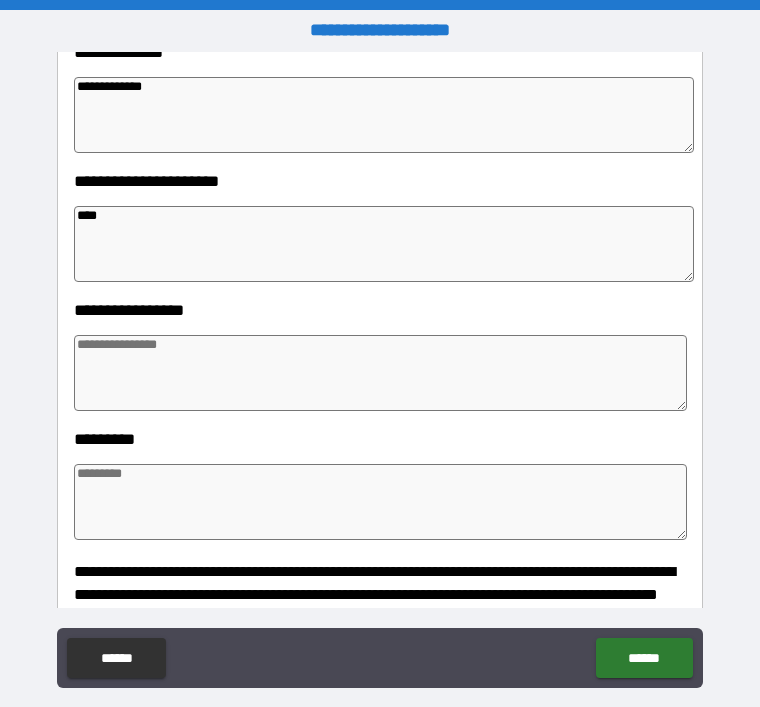 type on "*" 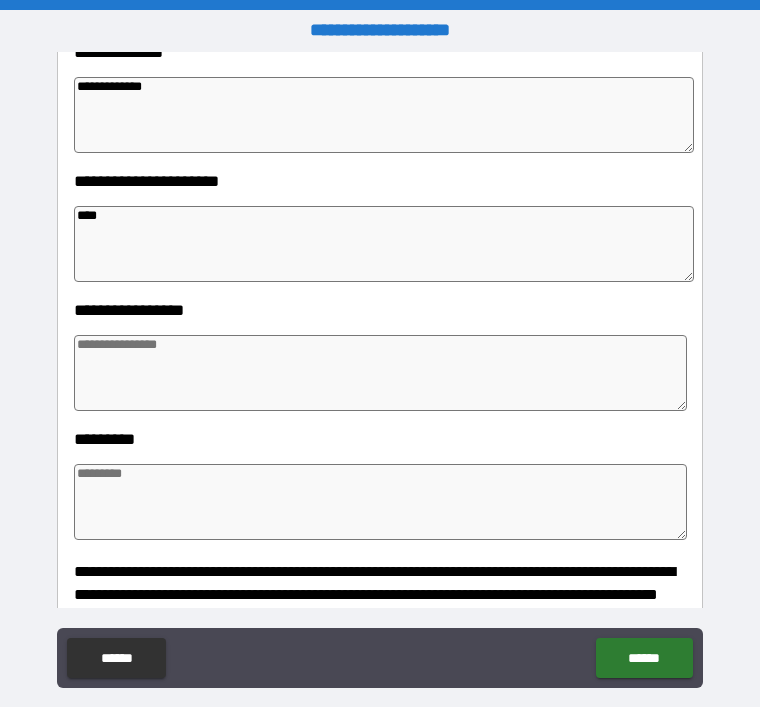 type on "*****" 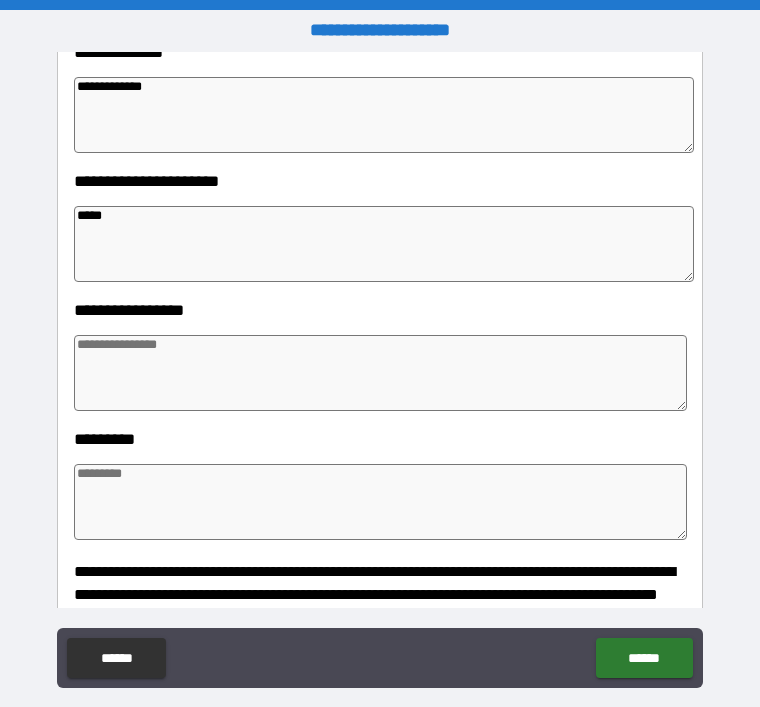 type on "*" 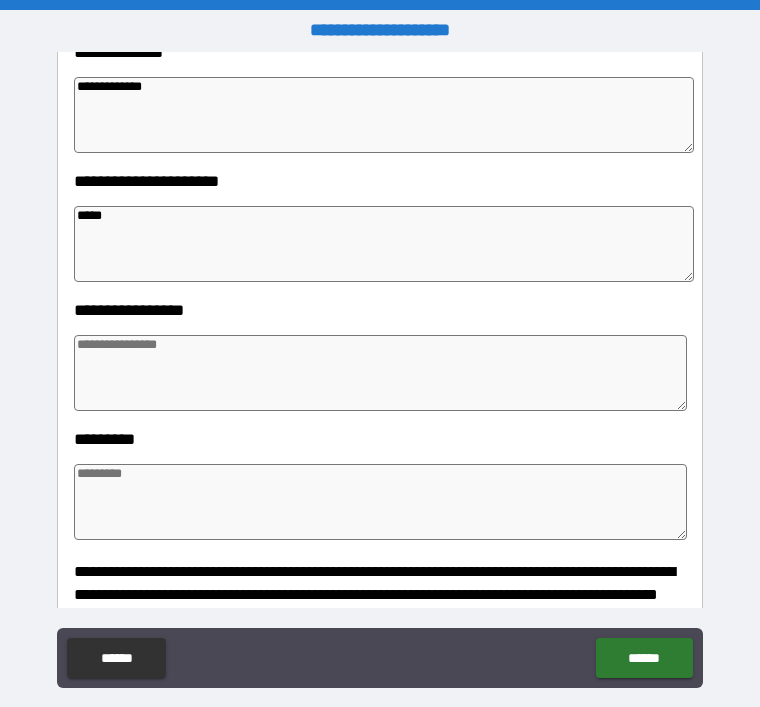 type on "*" 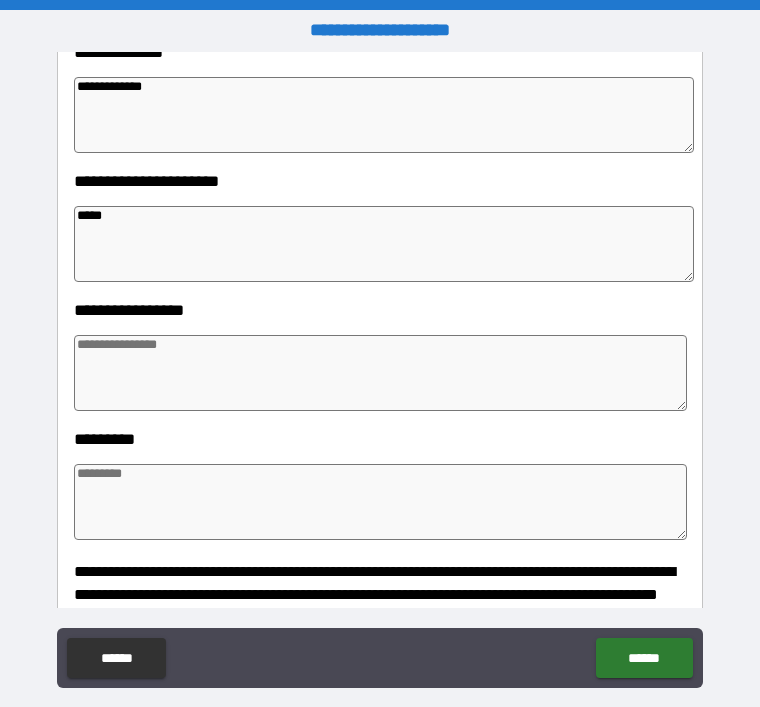 type on "*" 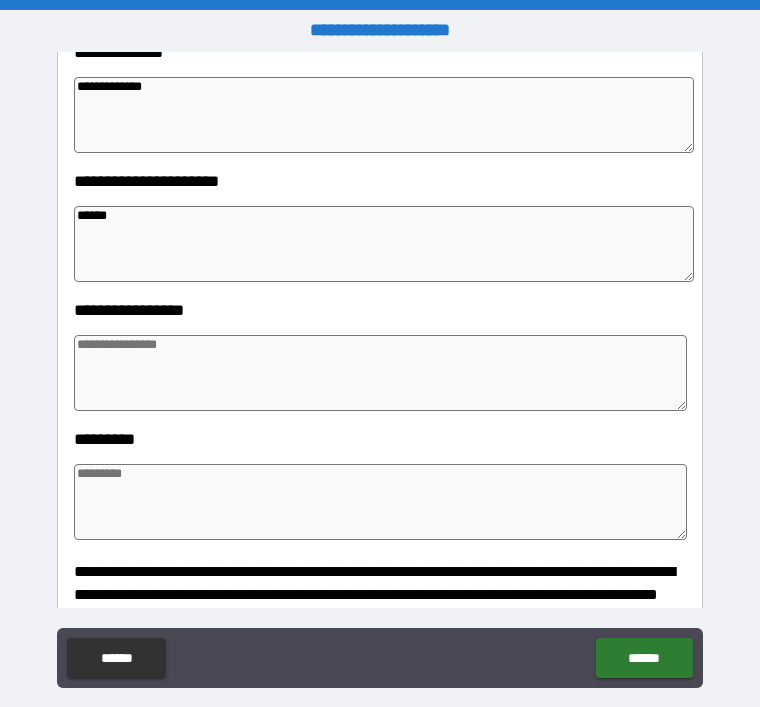 type on "*" 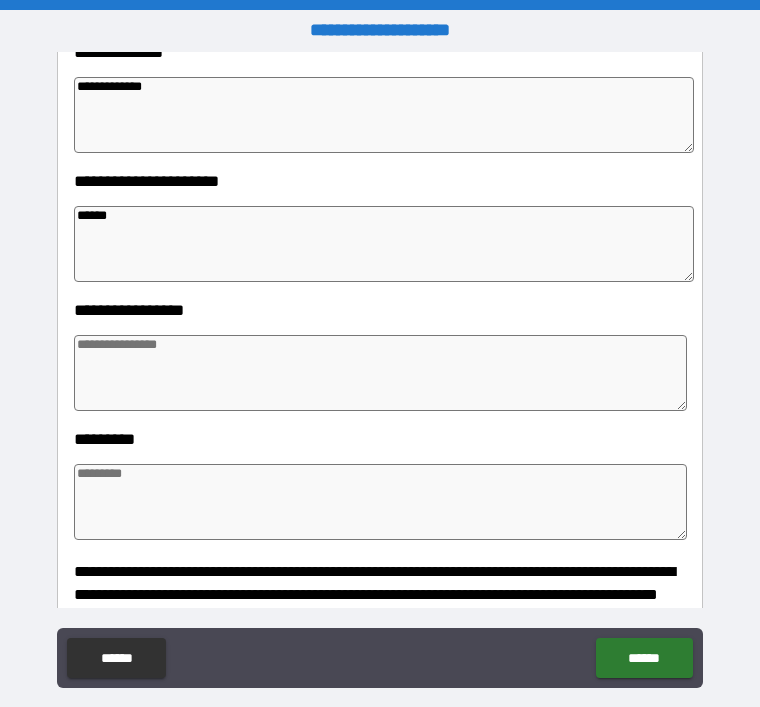 type on "*" 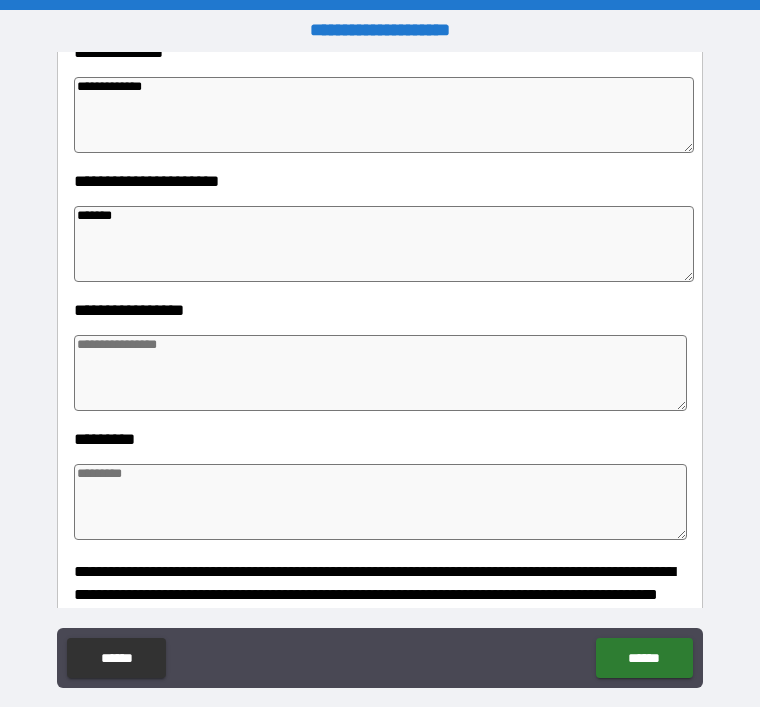 type on "*" 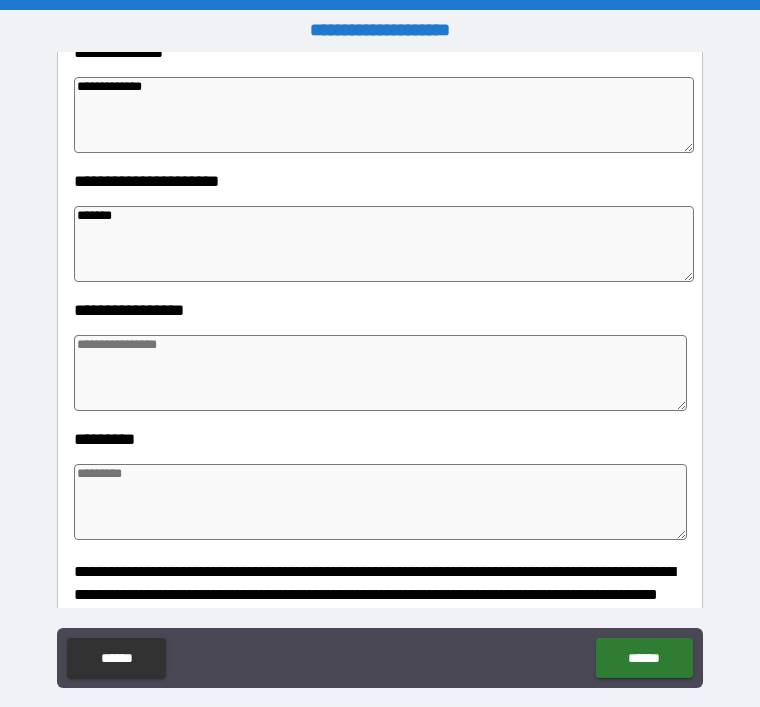 type on "********" 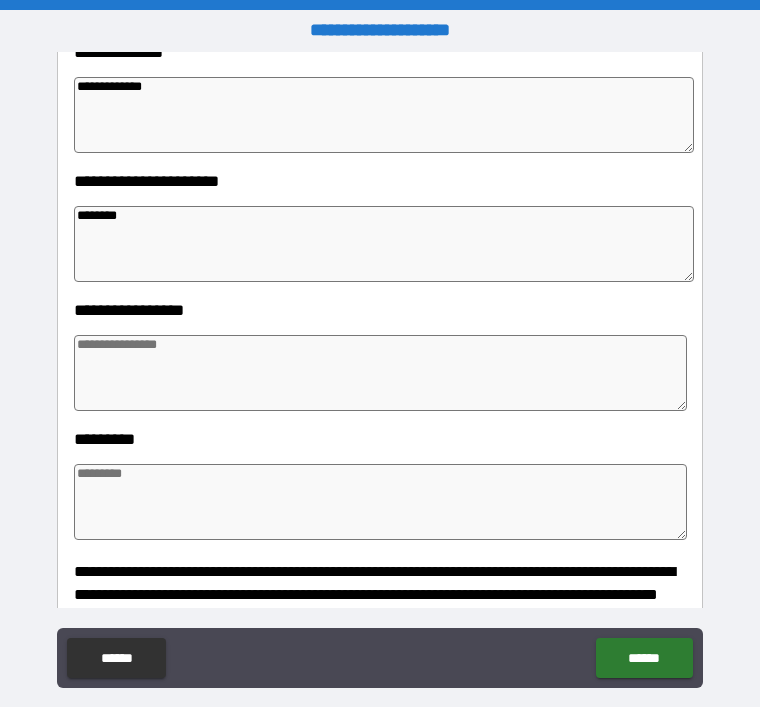 type on "*" 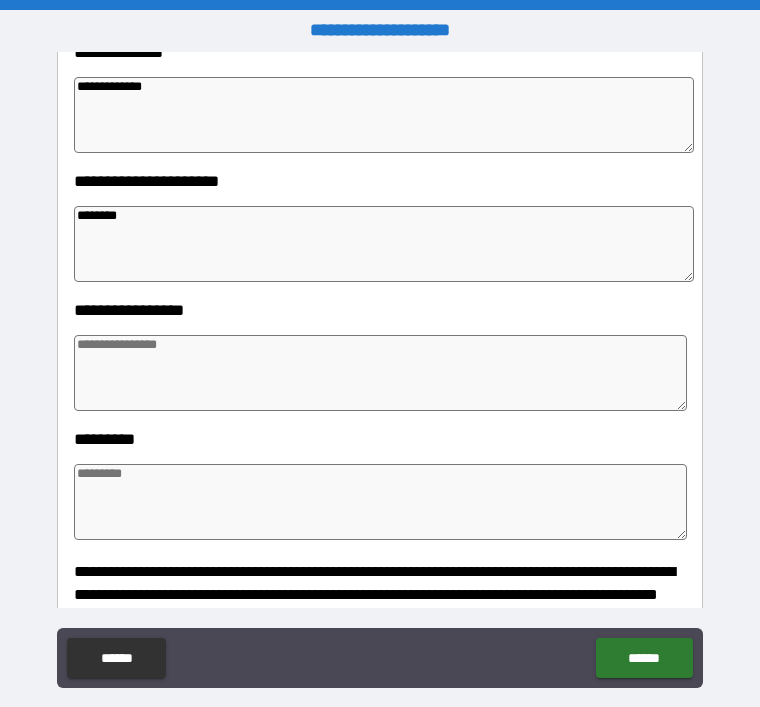 type on "*" 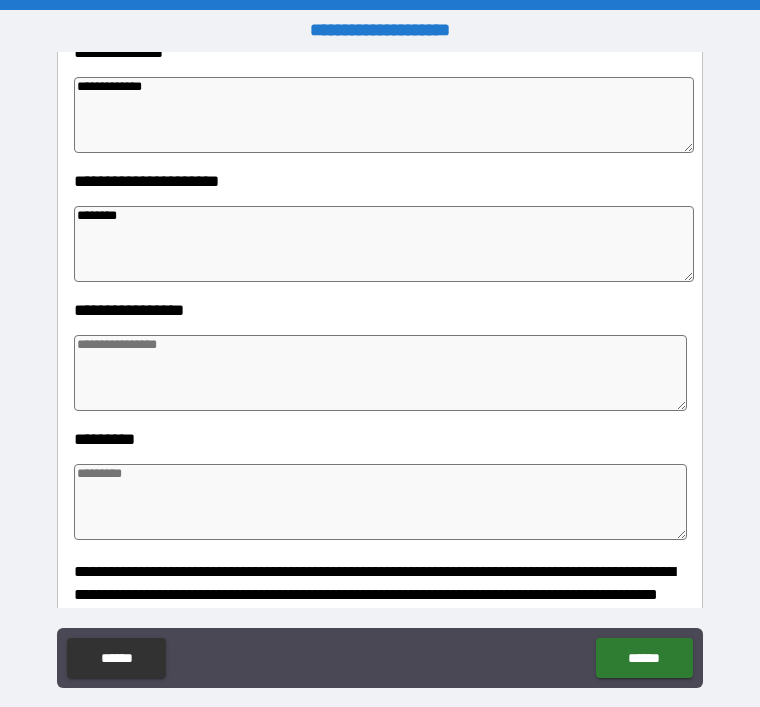 type on "*" 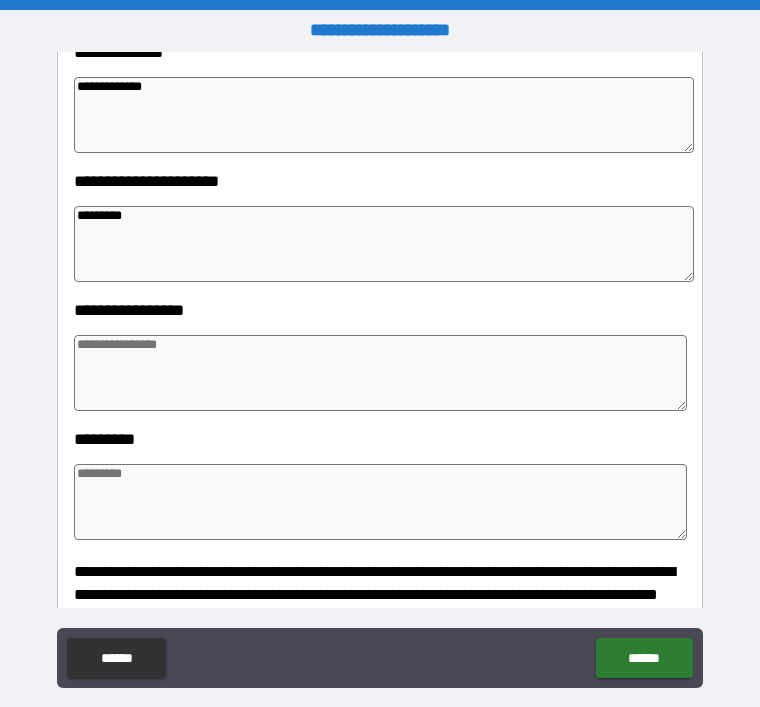 type on "*" 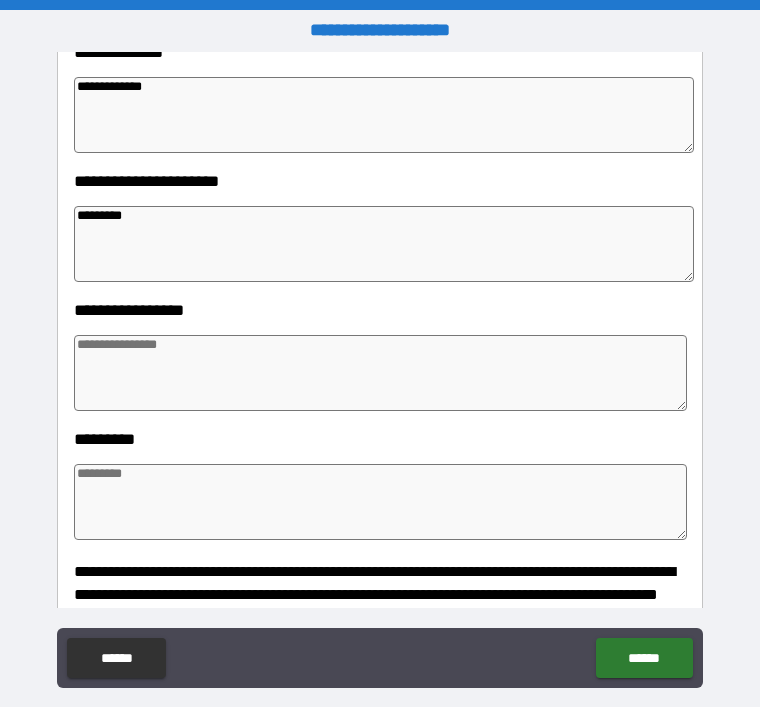 type on "**********" 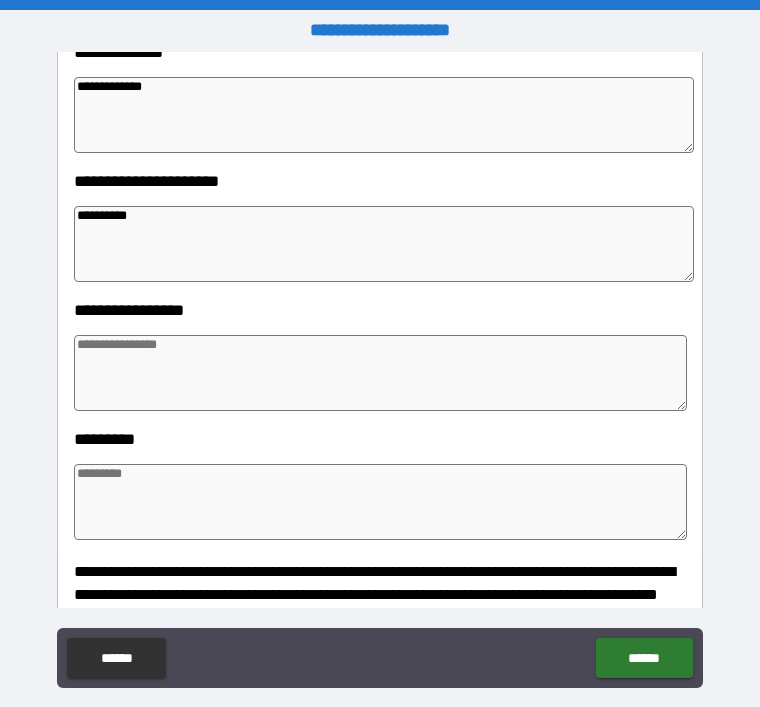 type on "*" 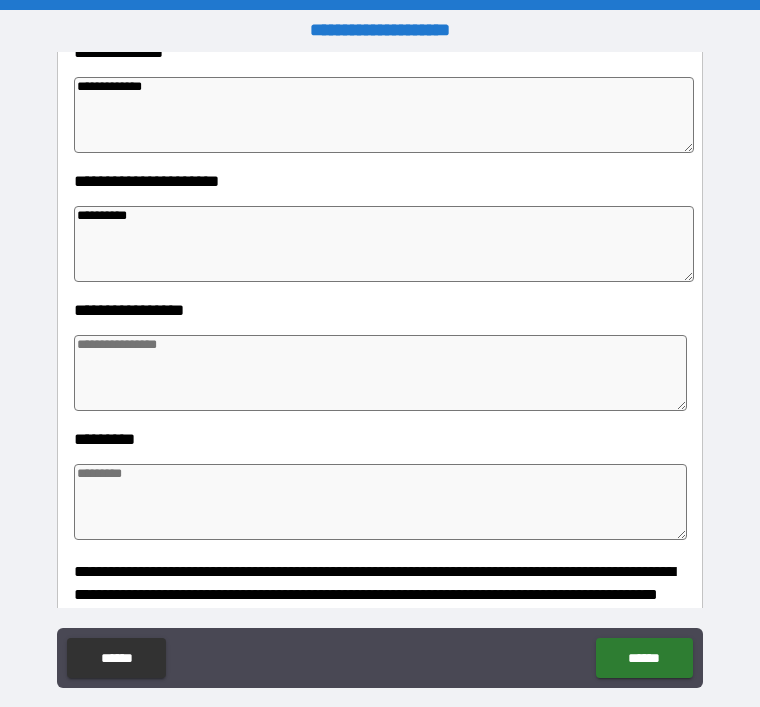 type on "**********" 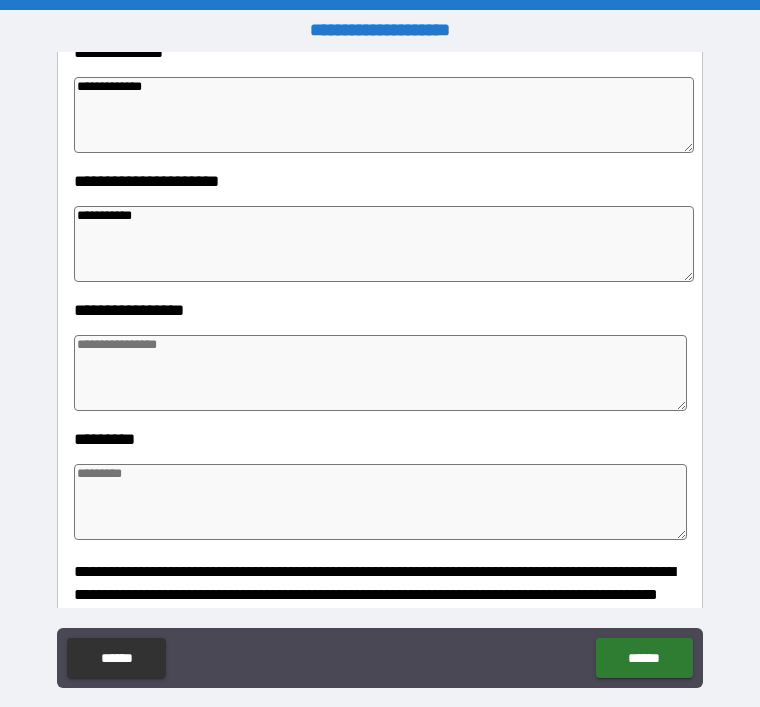 type on "*" 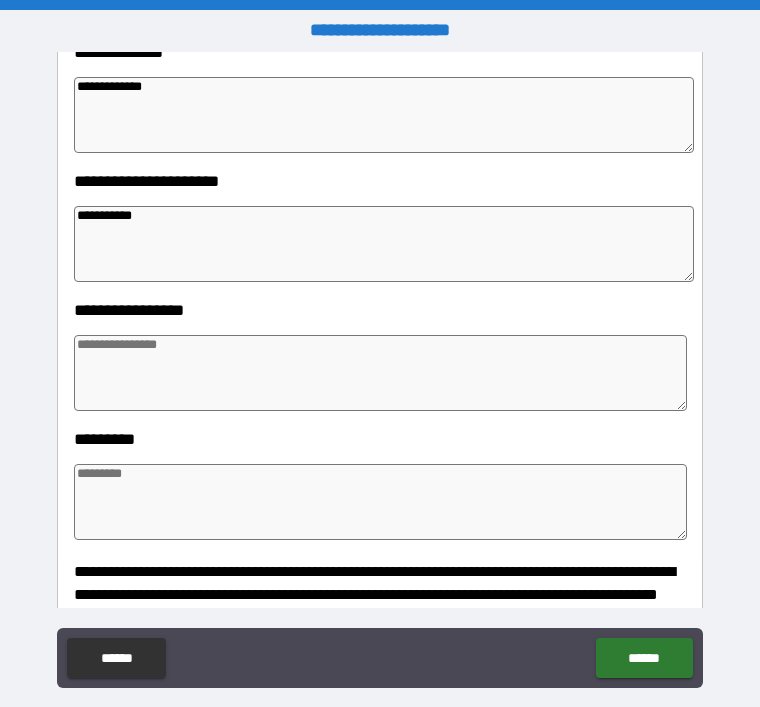 type on "**********" 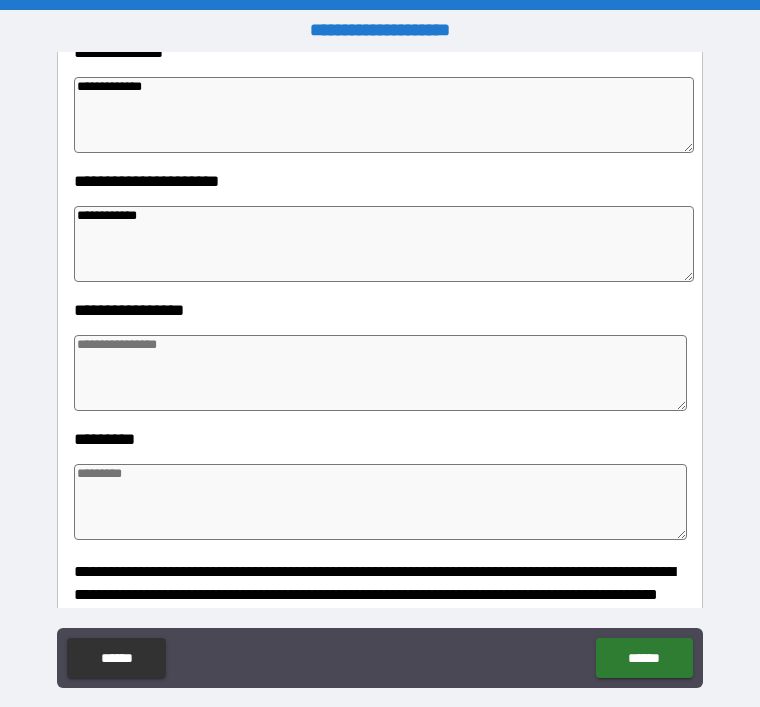 type on "*" 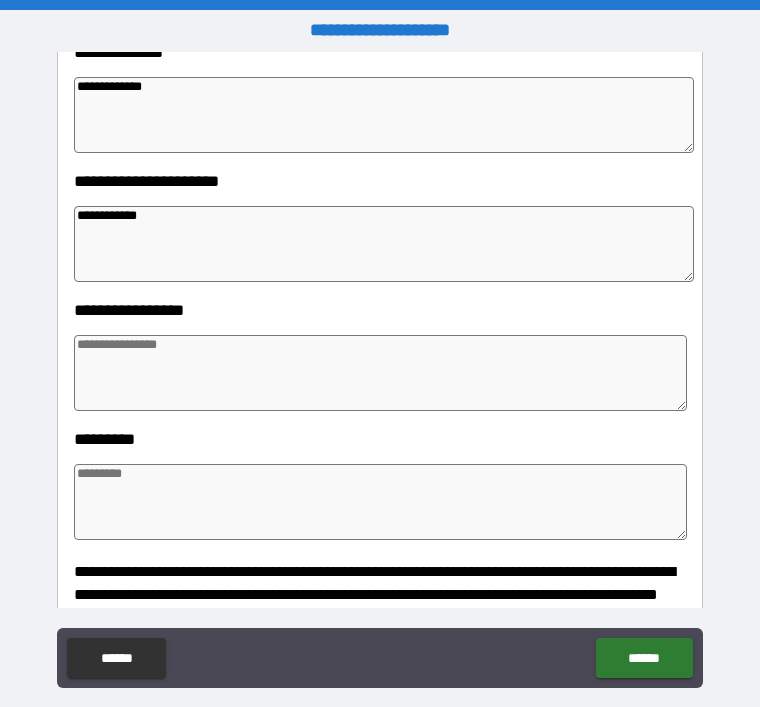 type on "*" 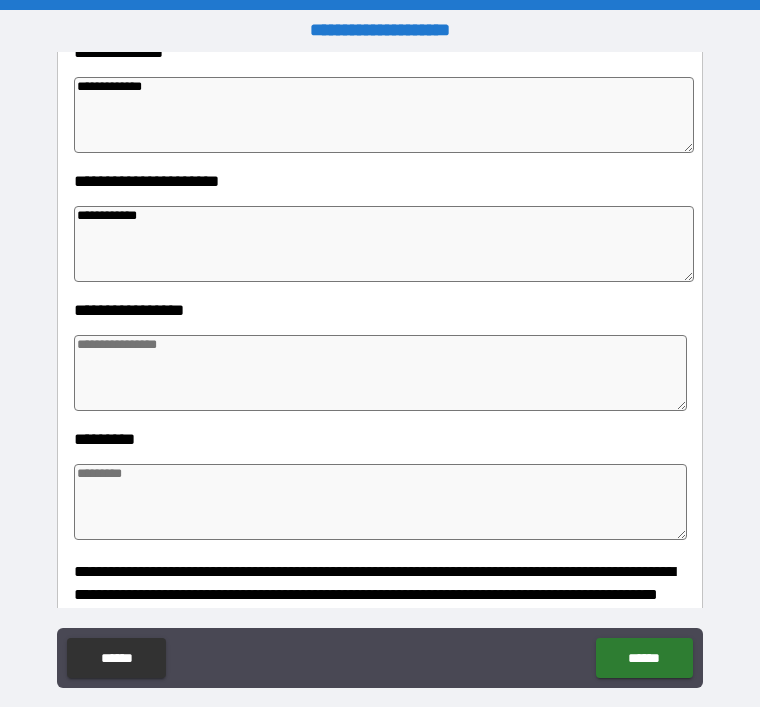 type on "*" 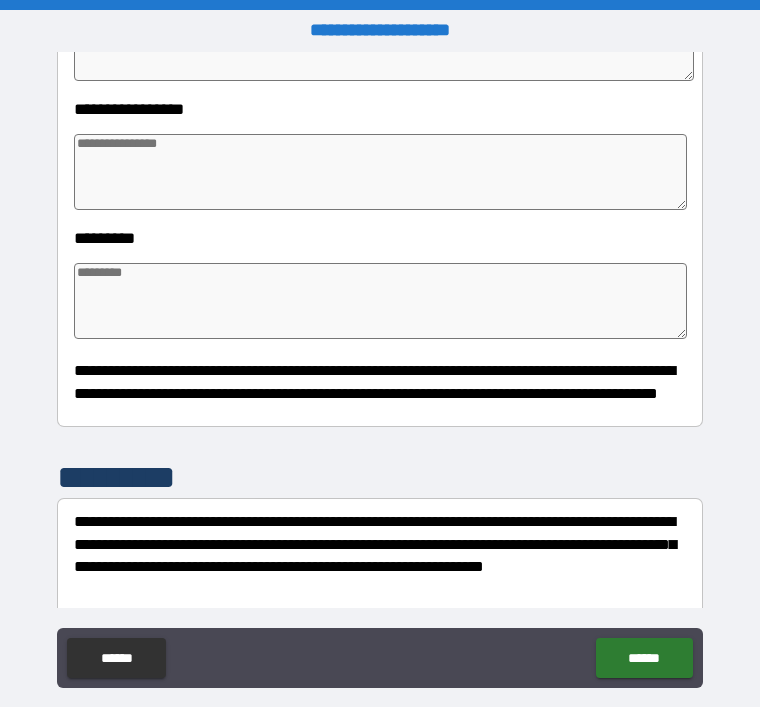scroll, scrollTop: 494, scrollLeft: 0, axis: vertical 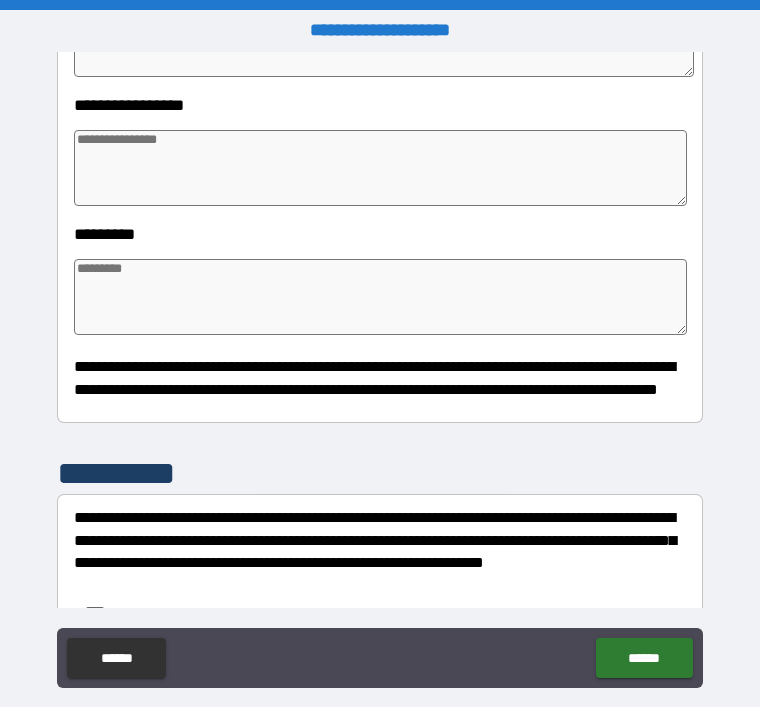 type on "**********" 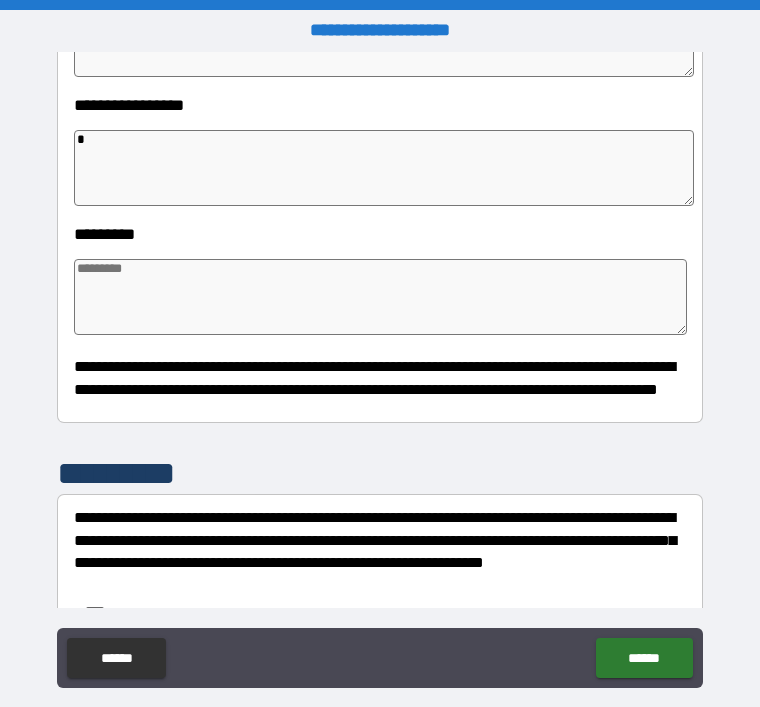 type on "*" 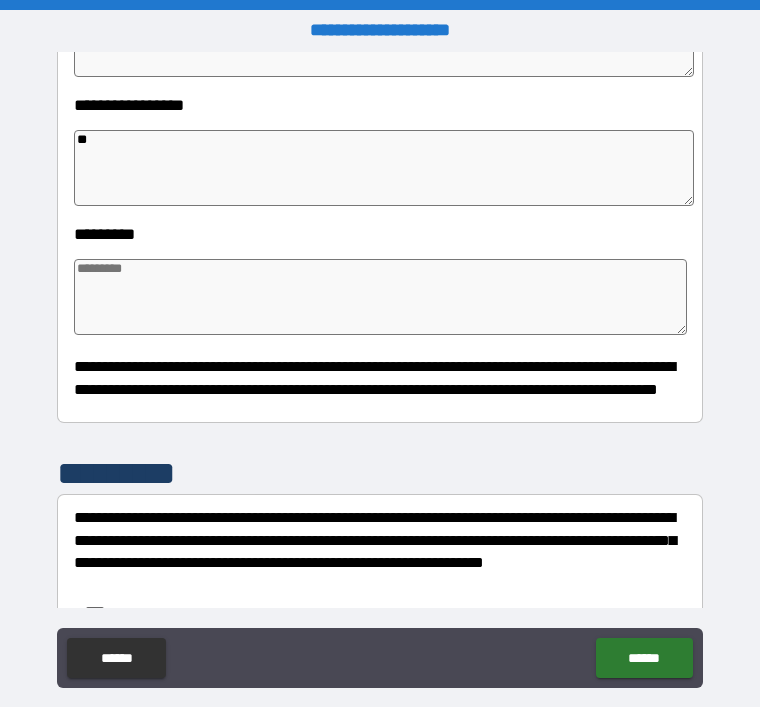 type on "*" 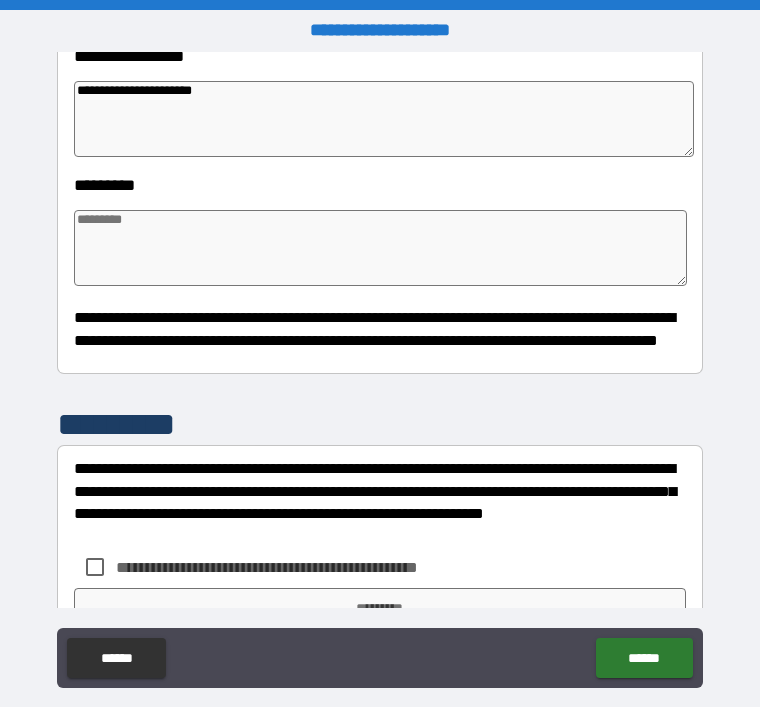 scroll, scrollTop: 544, scrollLeft: 0, axis: vertical 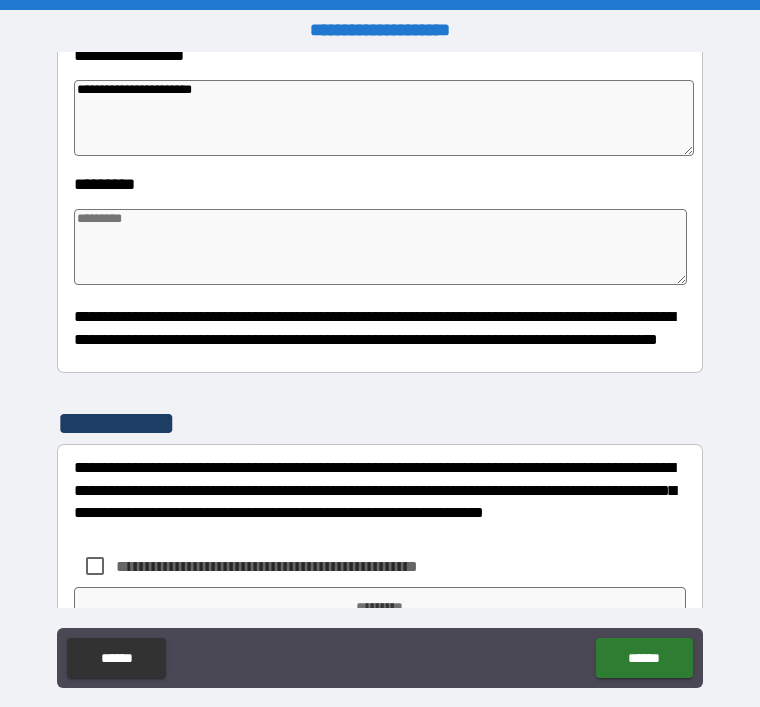 click at bounding box center [380, 247] 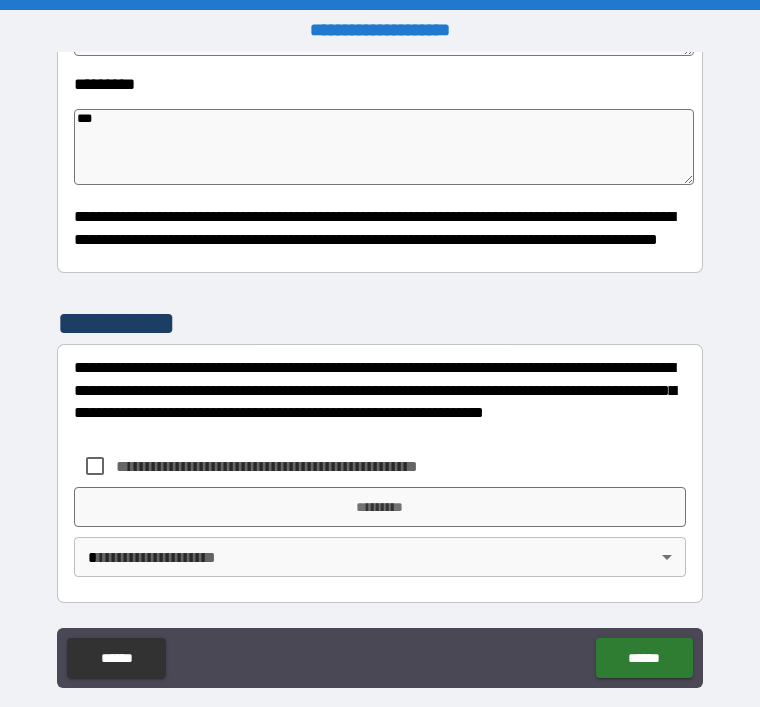 scroll, scrollTop: 644, scrollLeft: 0, axis: vertical 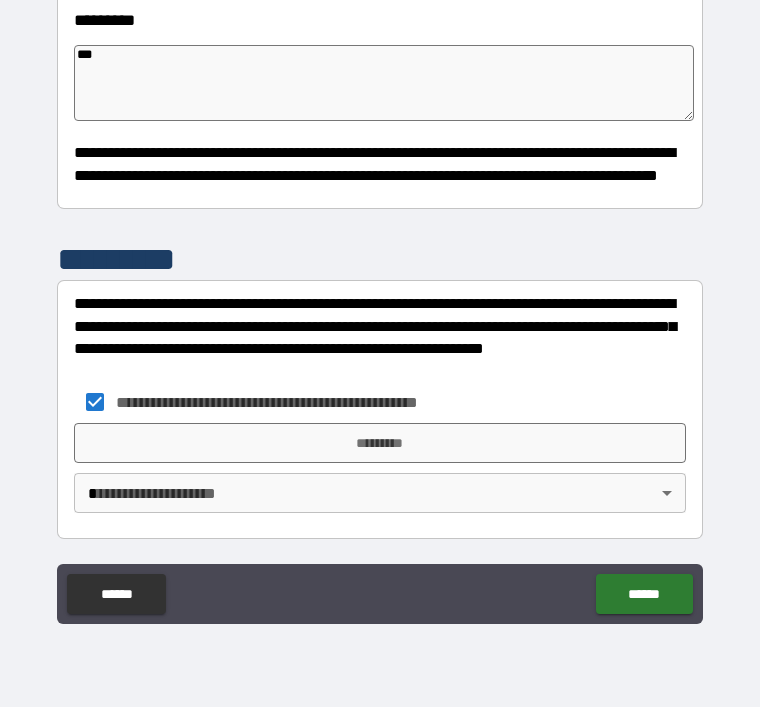 click on "*********" at bounding box center [380, 443] 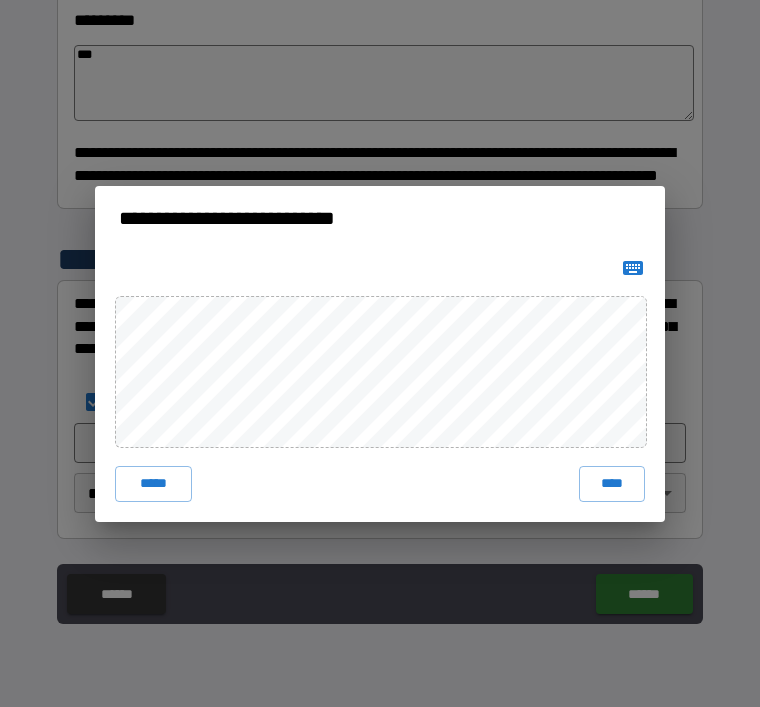 click on "****" at bounding box center (612, 484) 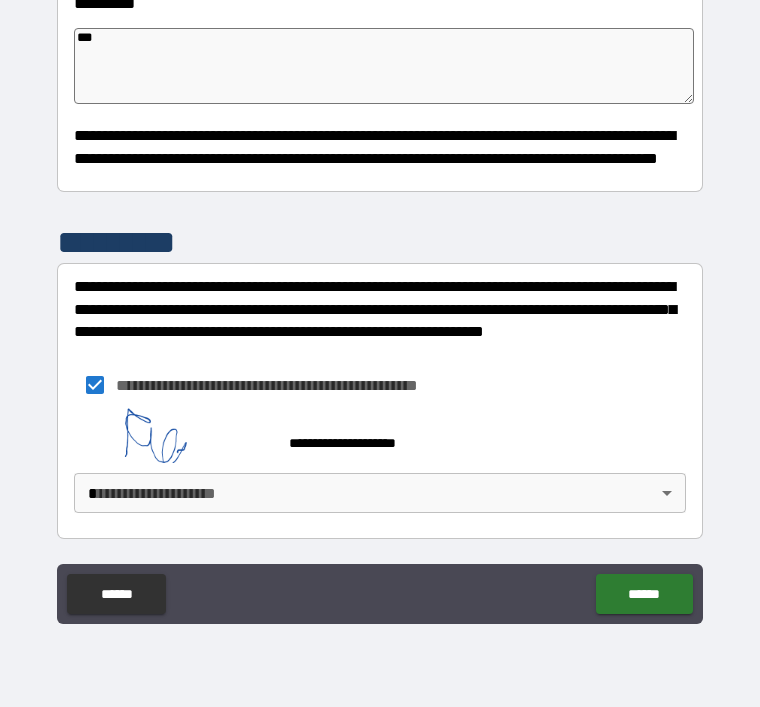 scroll, scrollTop: 661, scrollLeft: 0, axis: vertical 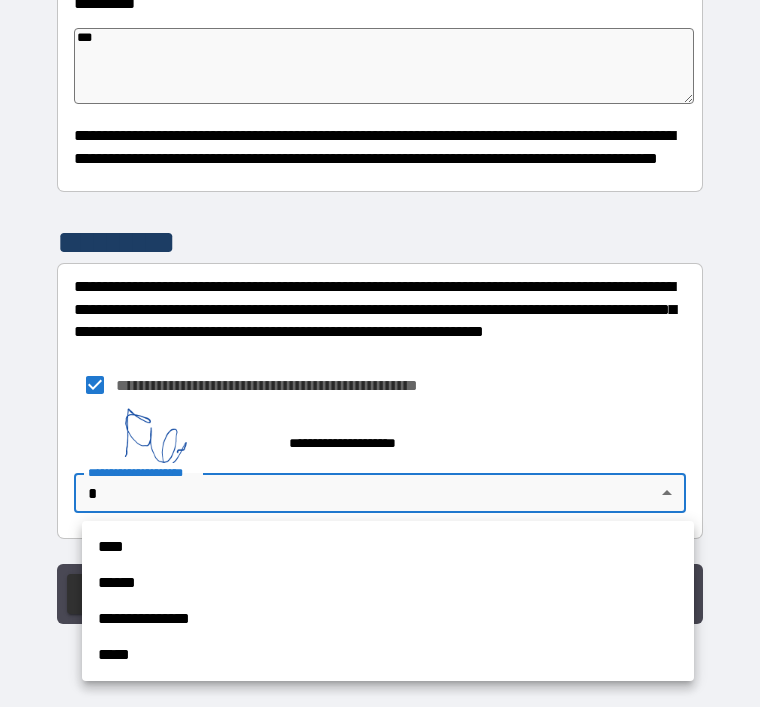click on "****" at bounding box center [388, 547] 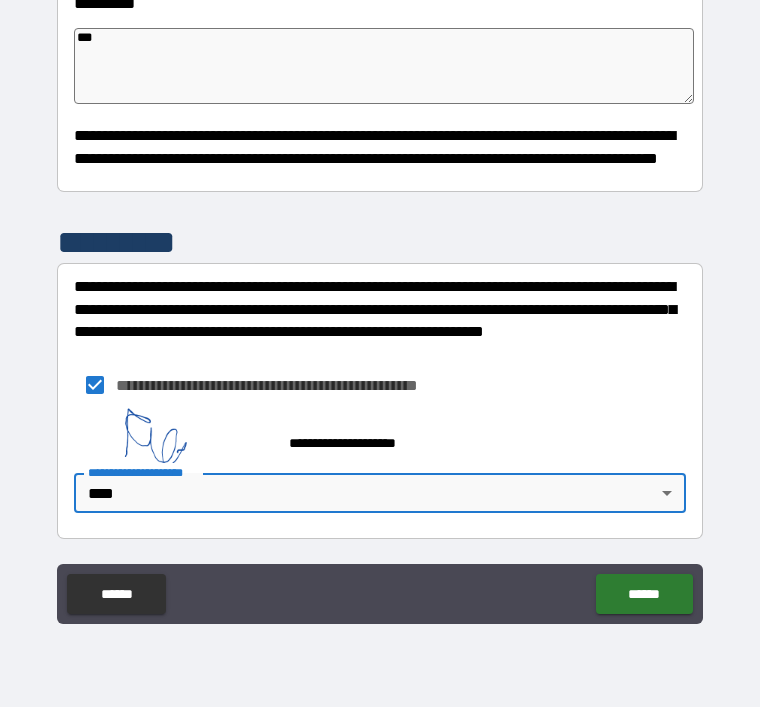 click on "******" at bounding box center (644, 594) 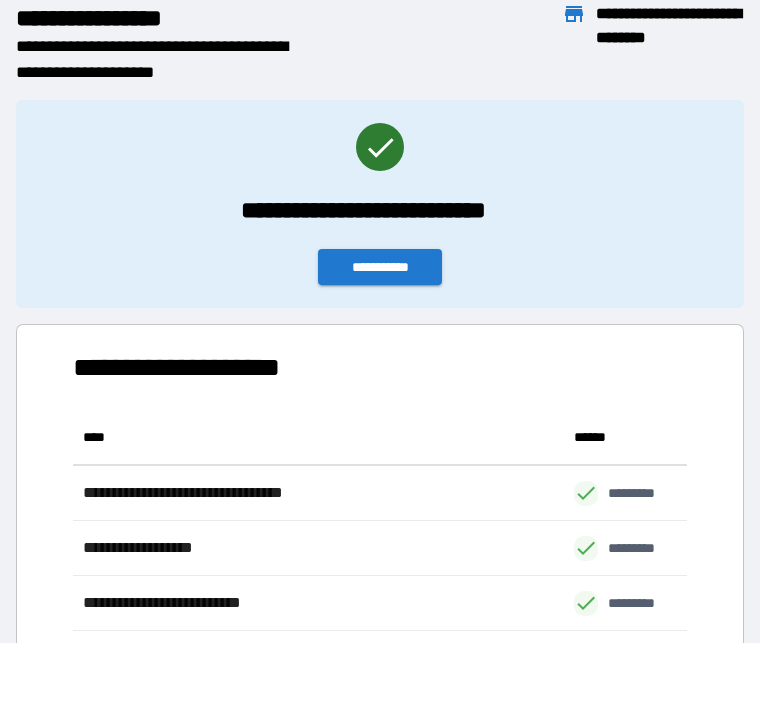 scroll, scrollTop: 1, scrollLeft: 1, axis: both 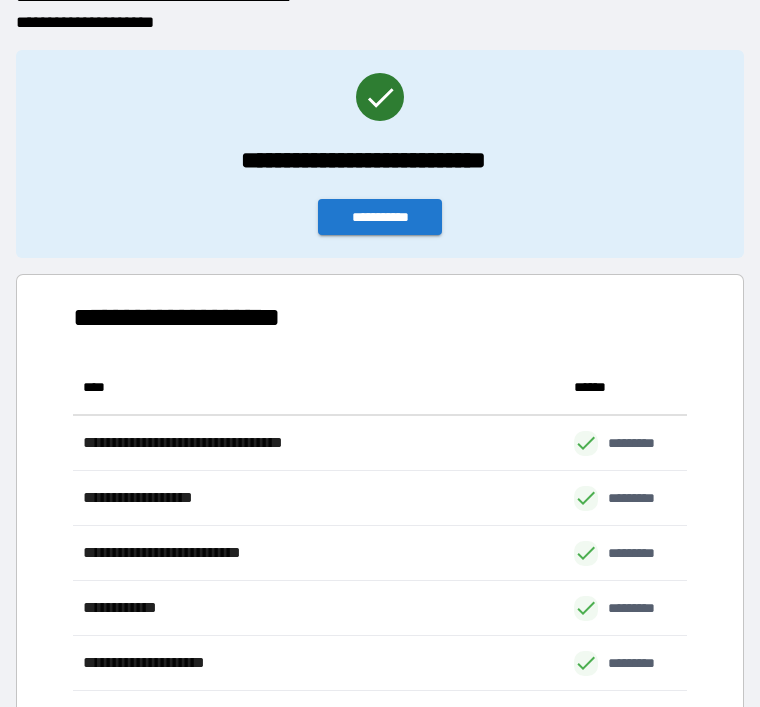 click on "**********" at bounding box center [380, 217] 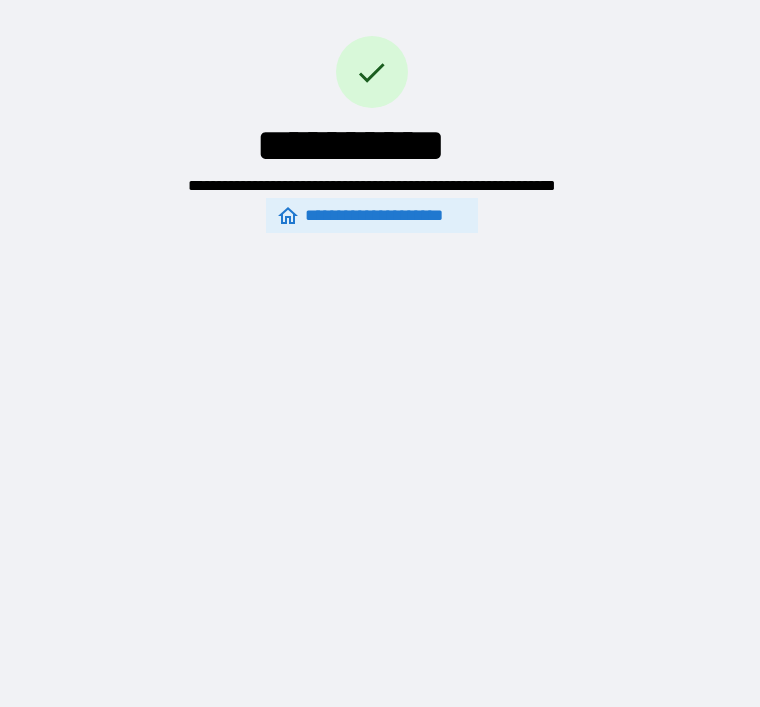 scroll, scrollTop: 0, scrollLeft: 0, axis: both 